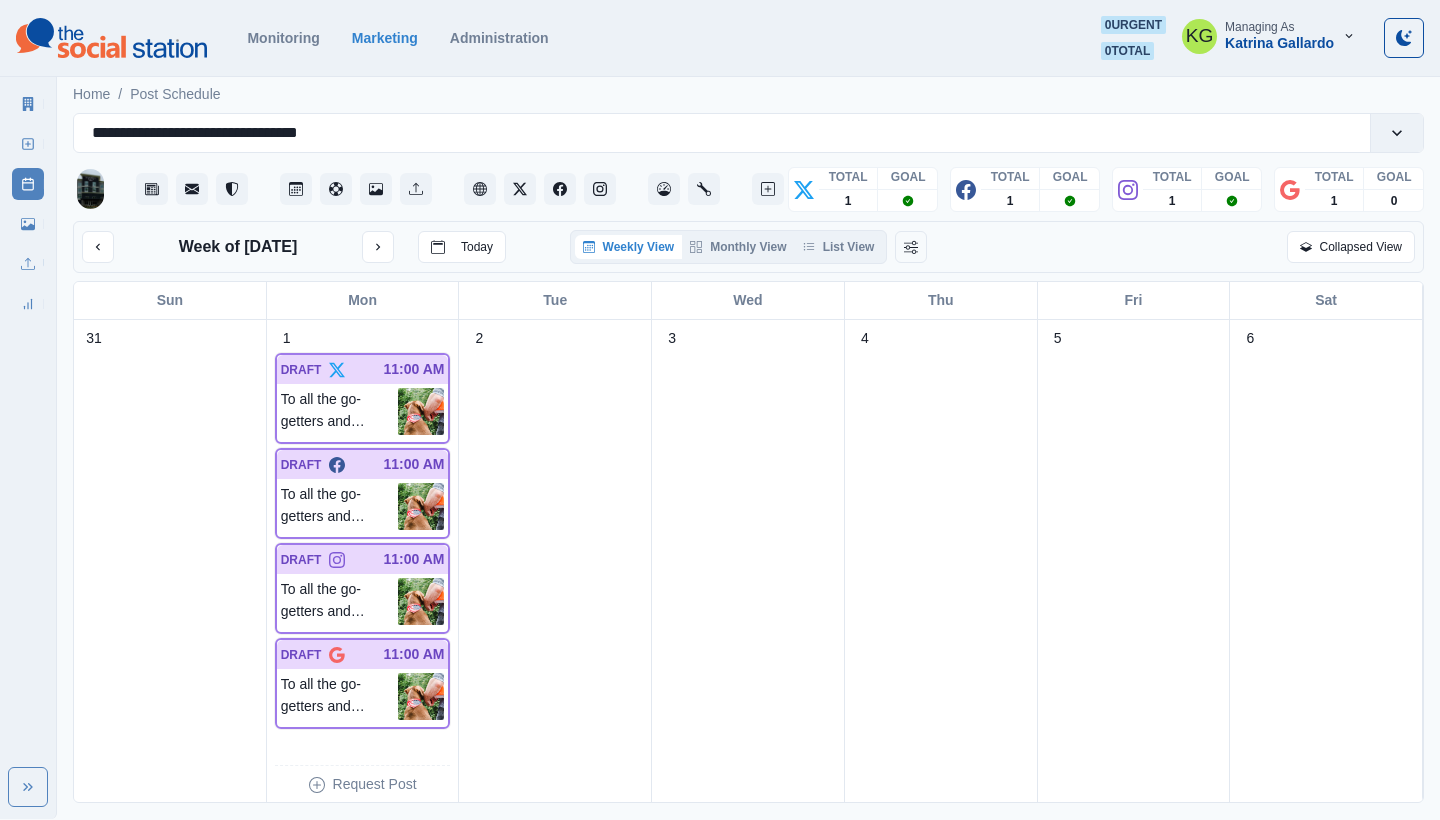 scroll, scrollTop: 0, scrollLeft: 0, axis: both 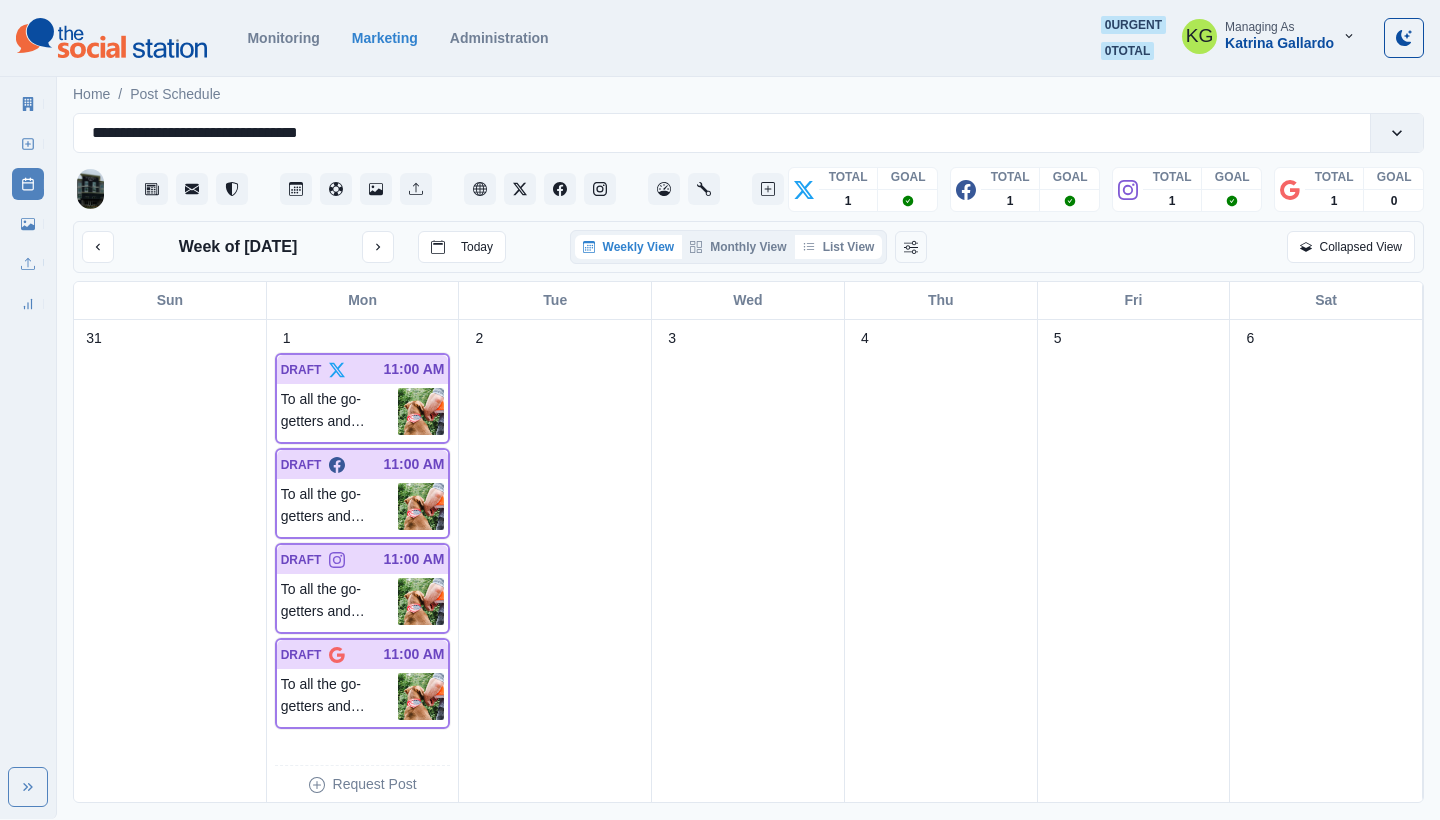 click on "List View" at bounding box center (839, 247) 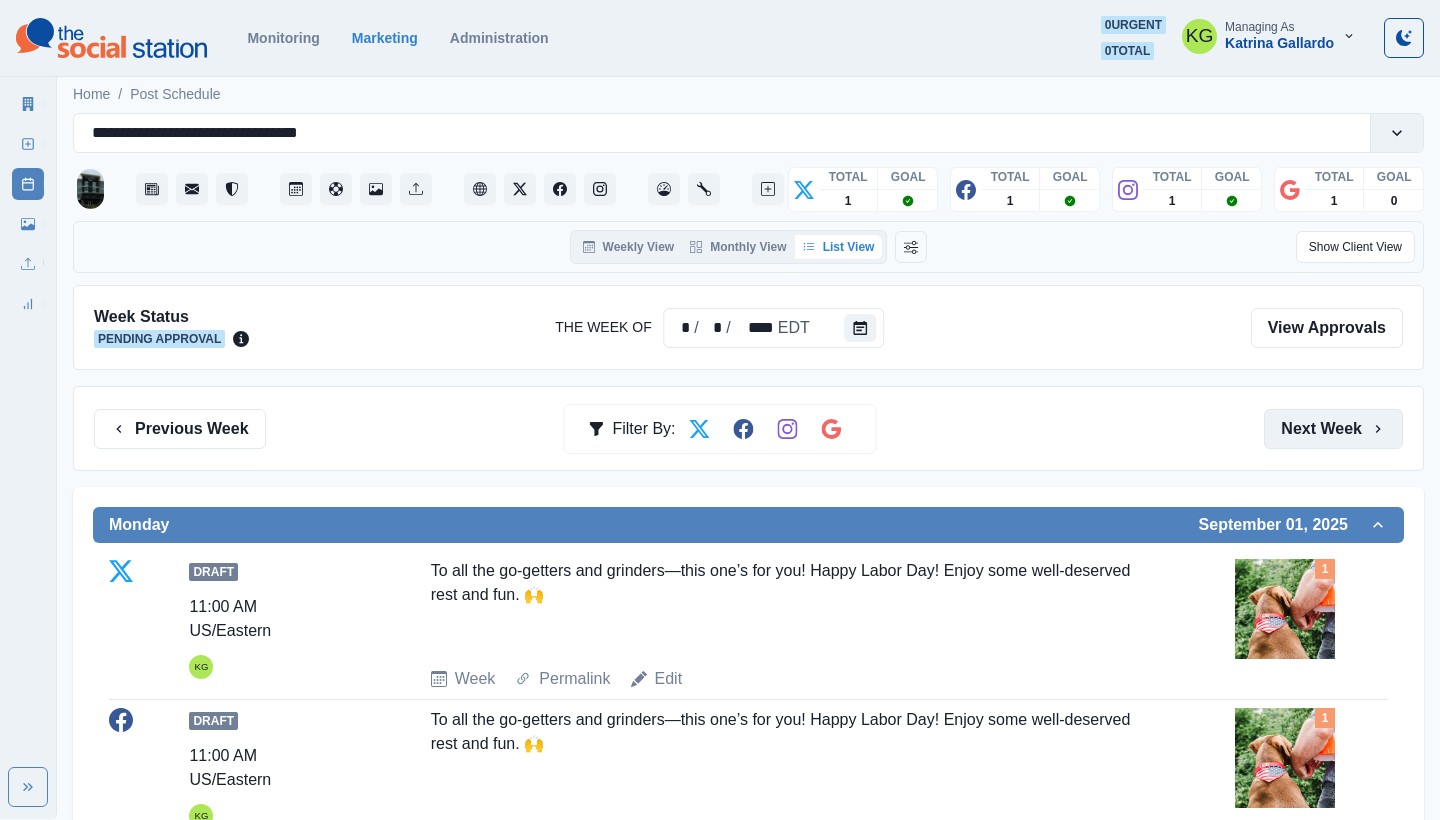 click on "Next Week" at bounding box center (1333, 429) 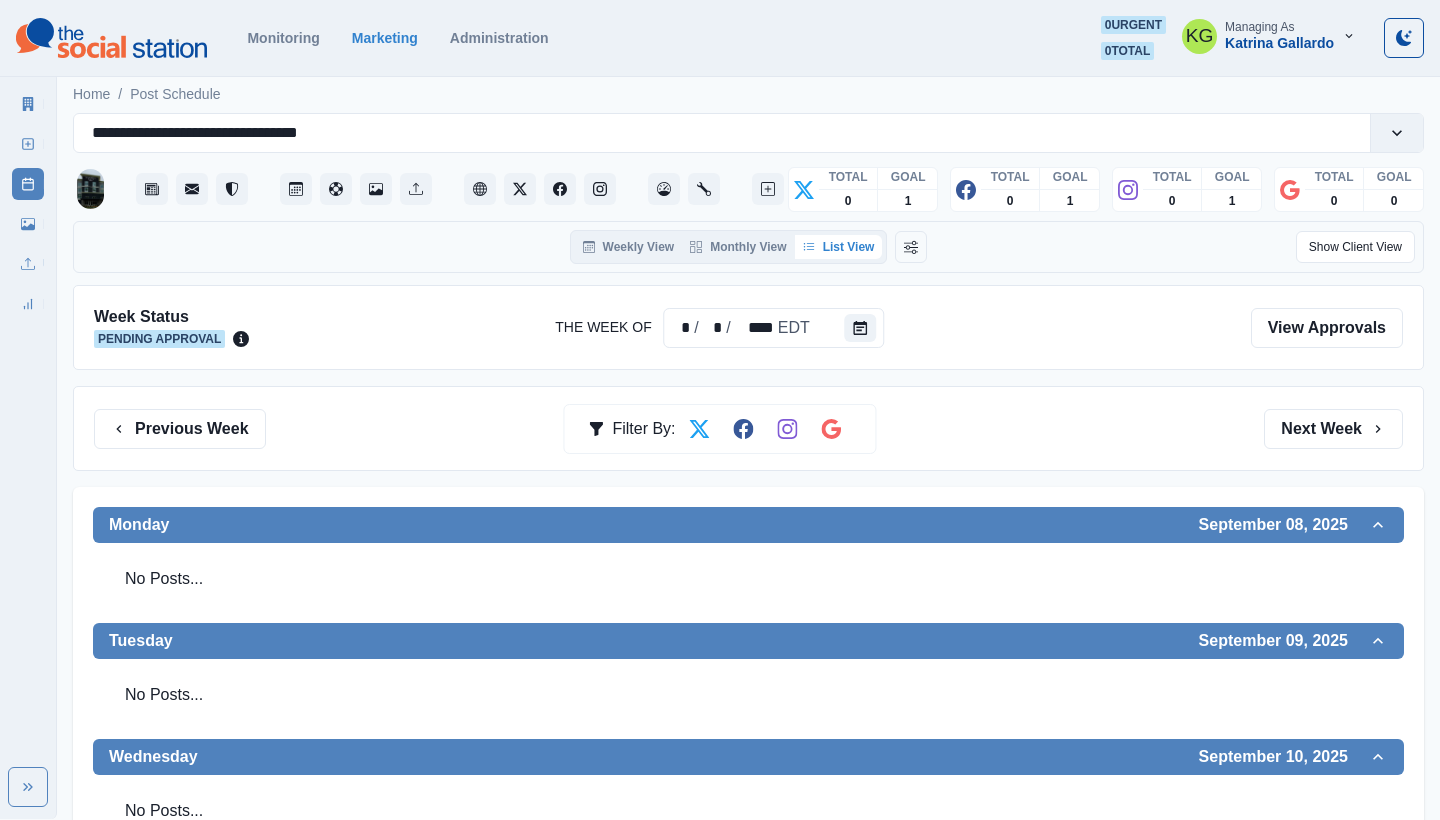 scroll, scrollTop: 0, scrollLeft: 0, axis: both 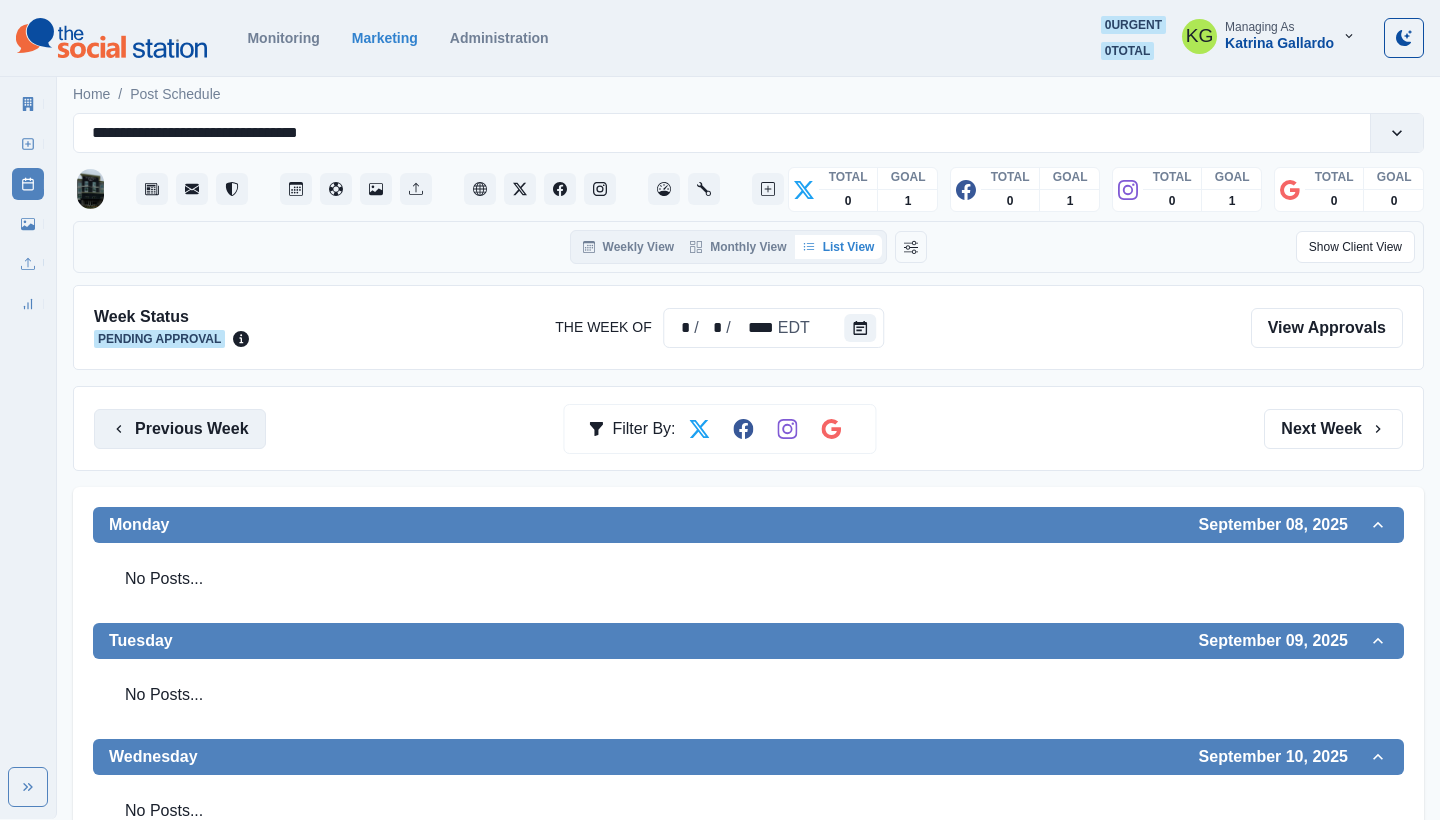 click on "Previous Week" at bounding box center [180, 429] 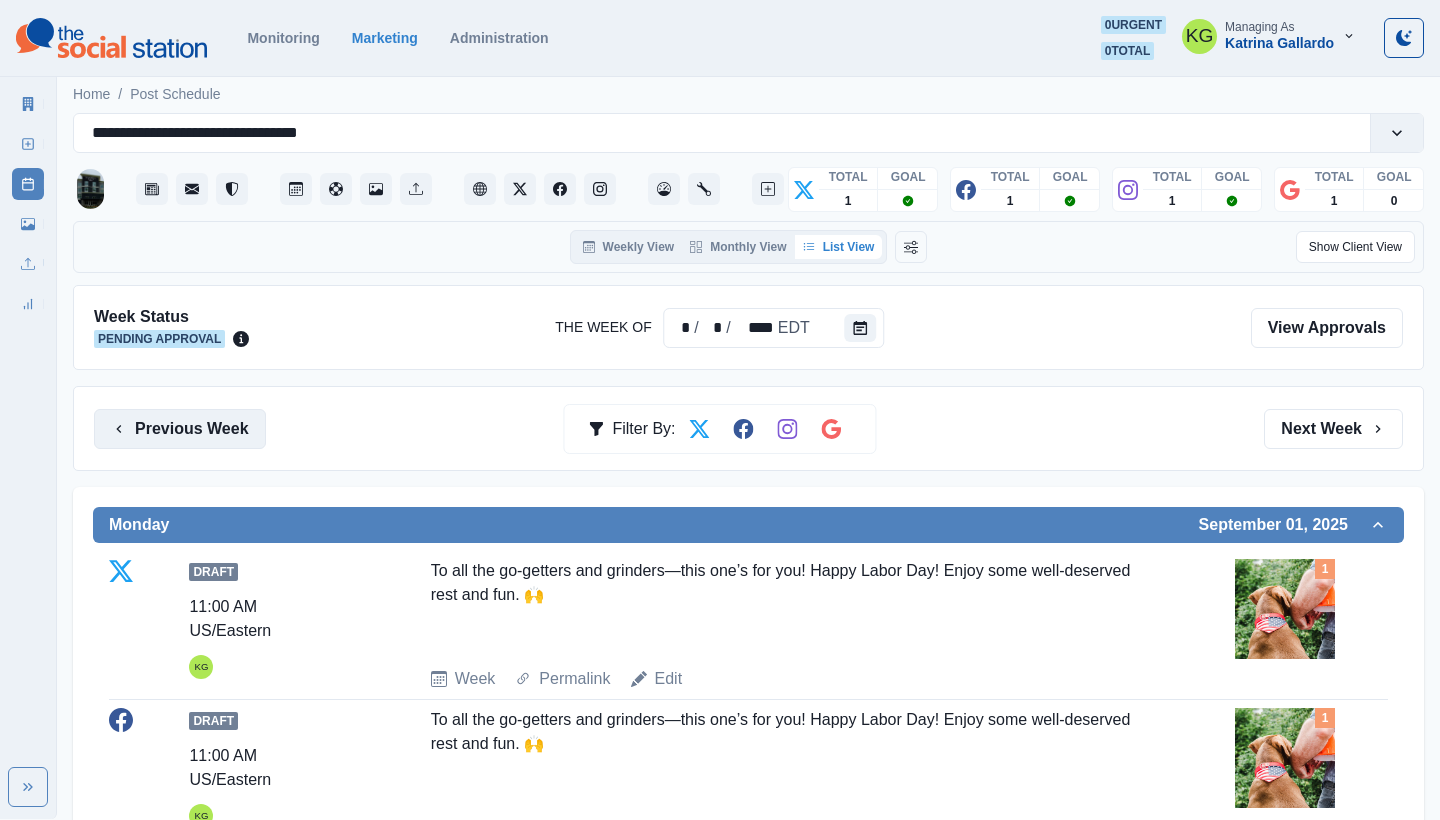 click on "Previous Week" at bounding box center [180, 429] 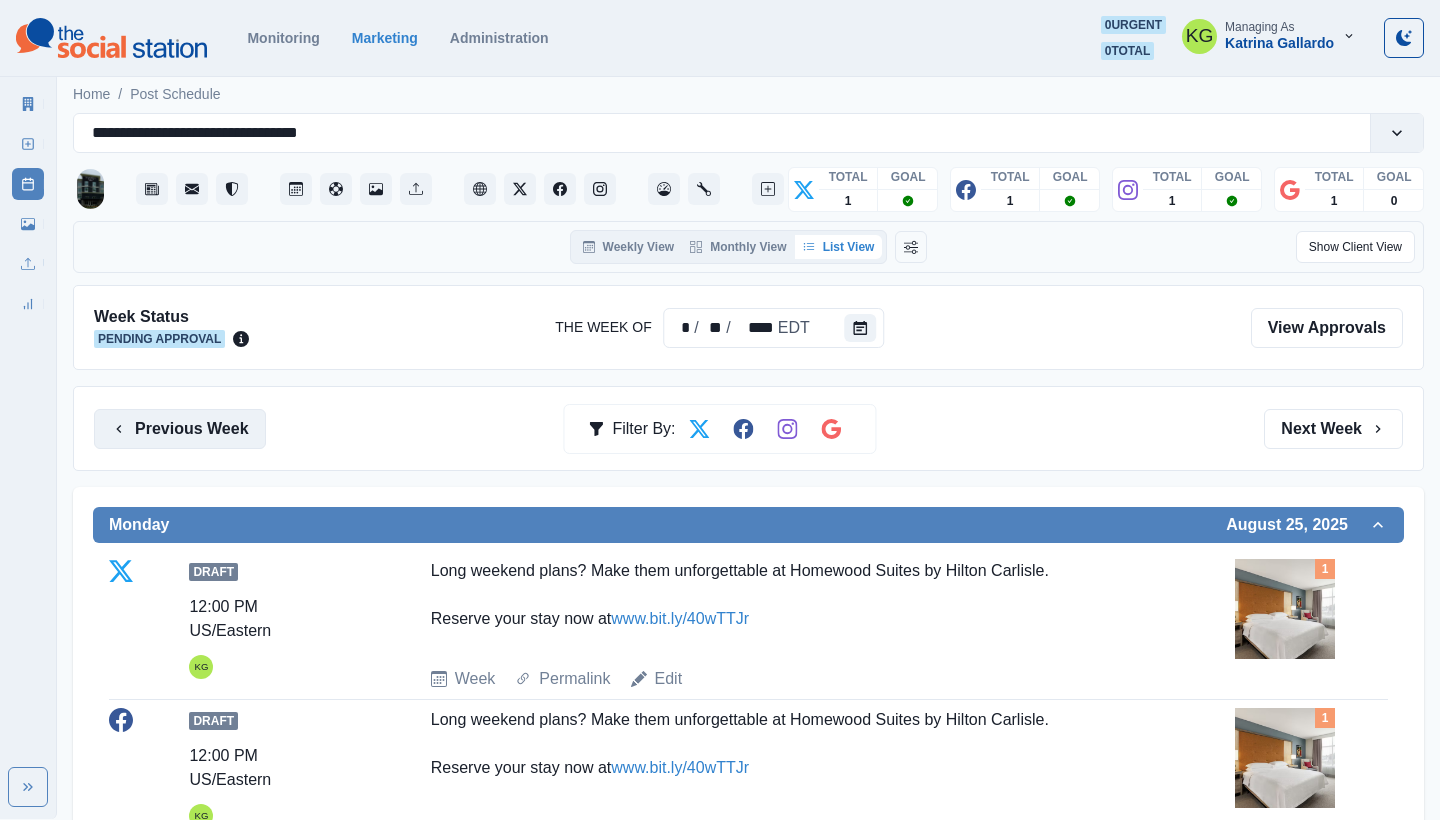 click on "Previous Week" at bounding box center [180, 429] 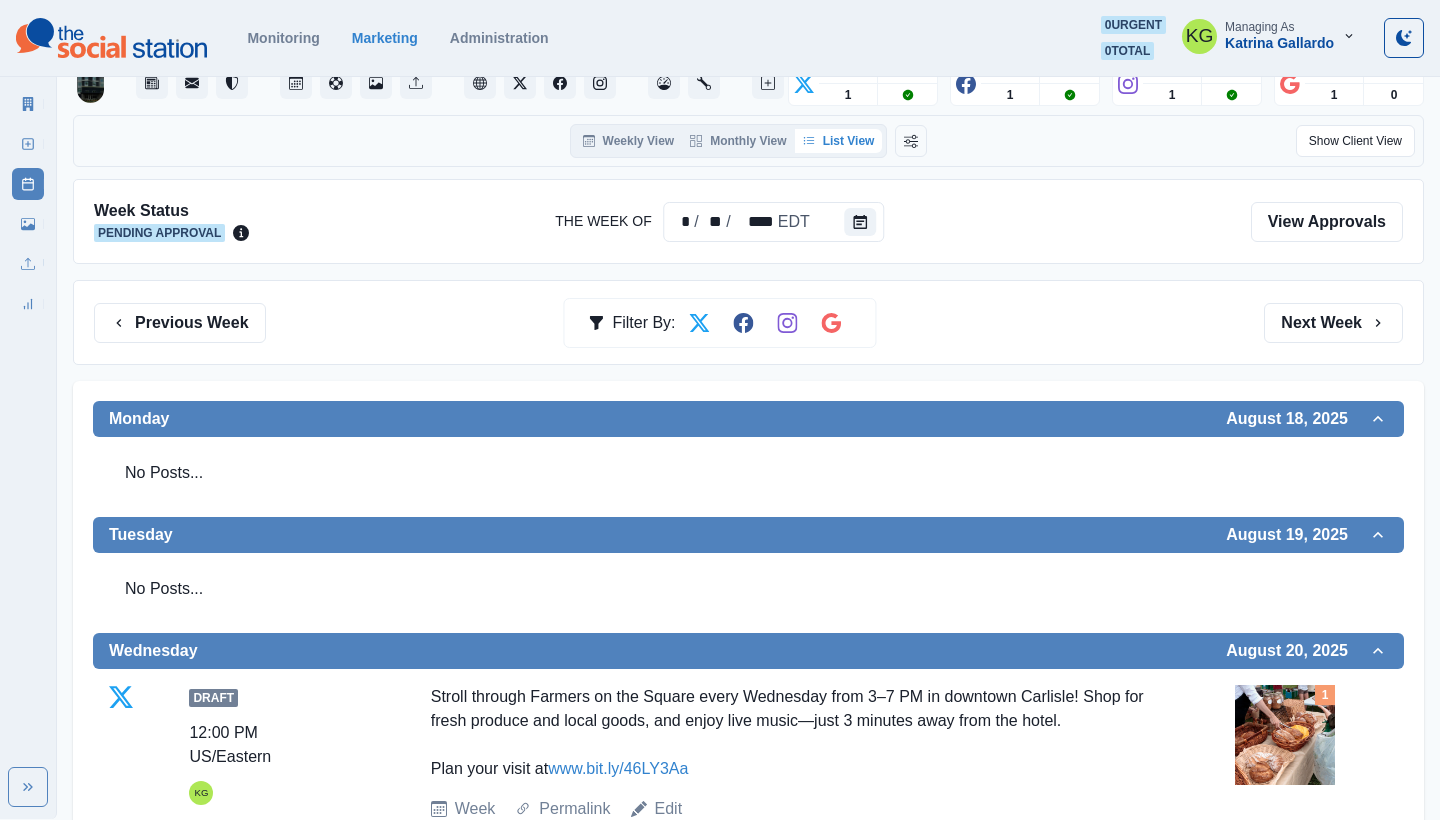 scroll, scrollTop: 107, scrollLeft: 0, axis: vertical 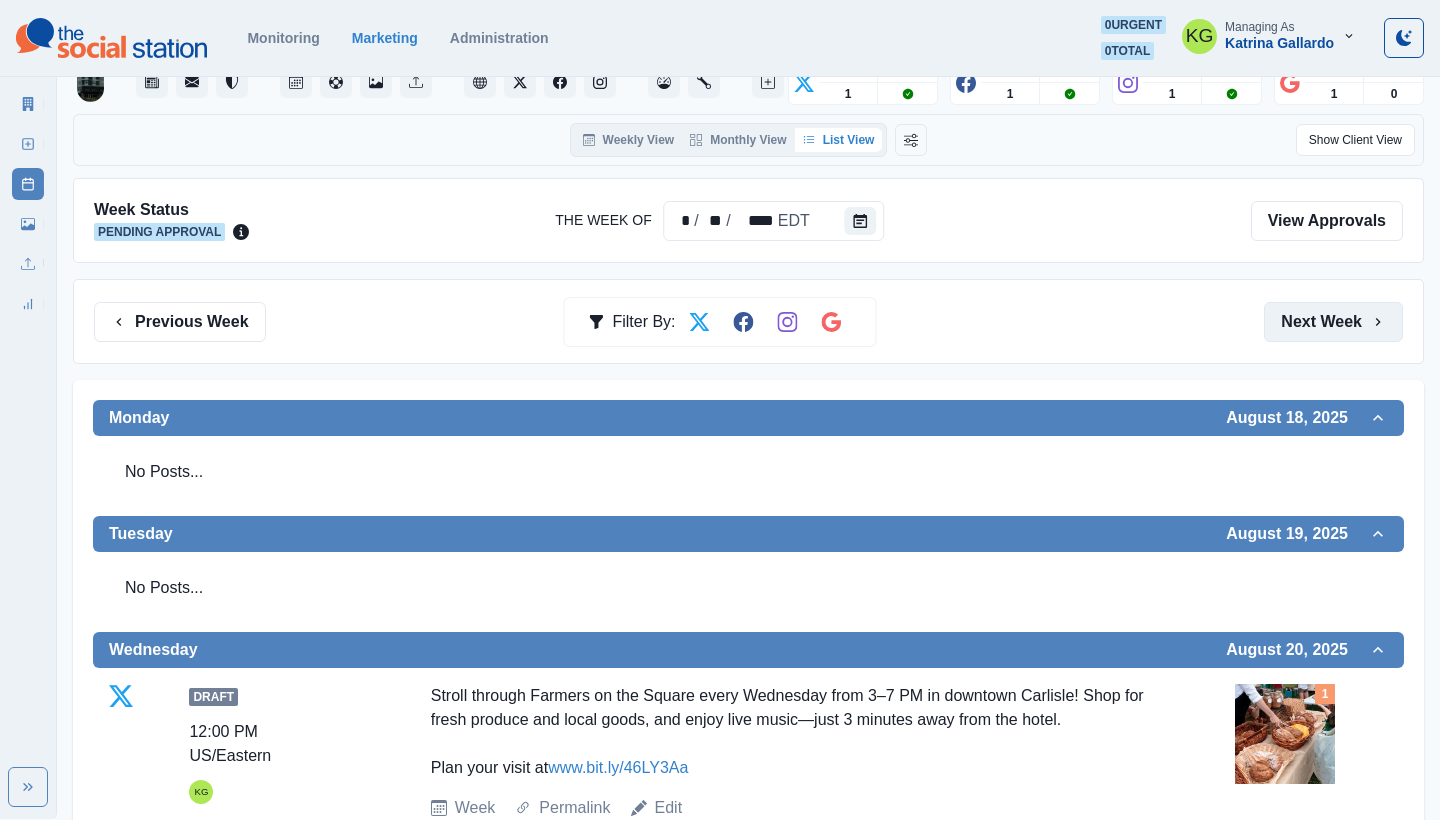 click on "Next Week" at bounding box center [1333, 322] 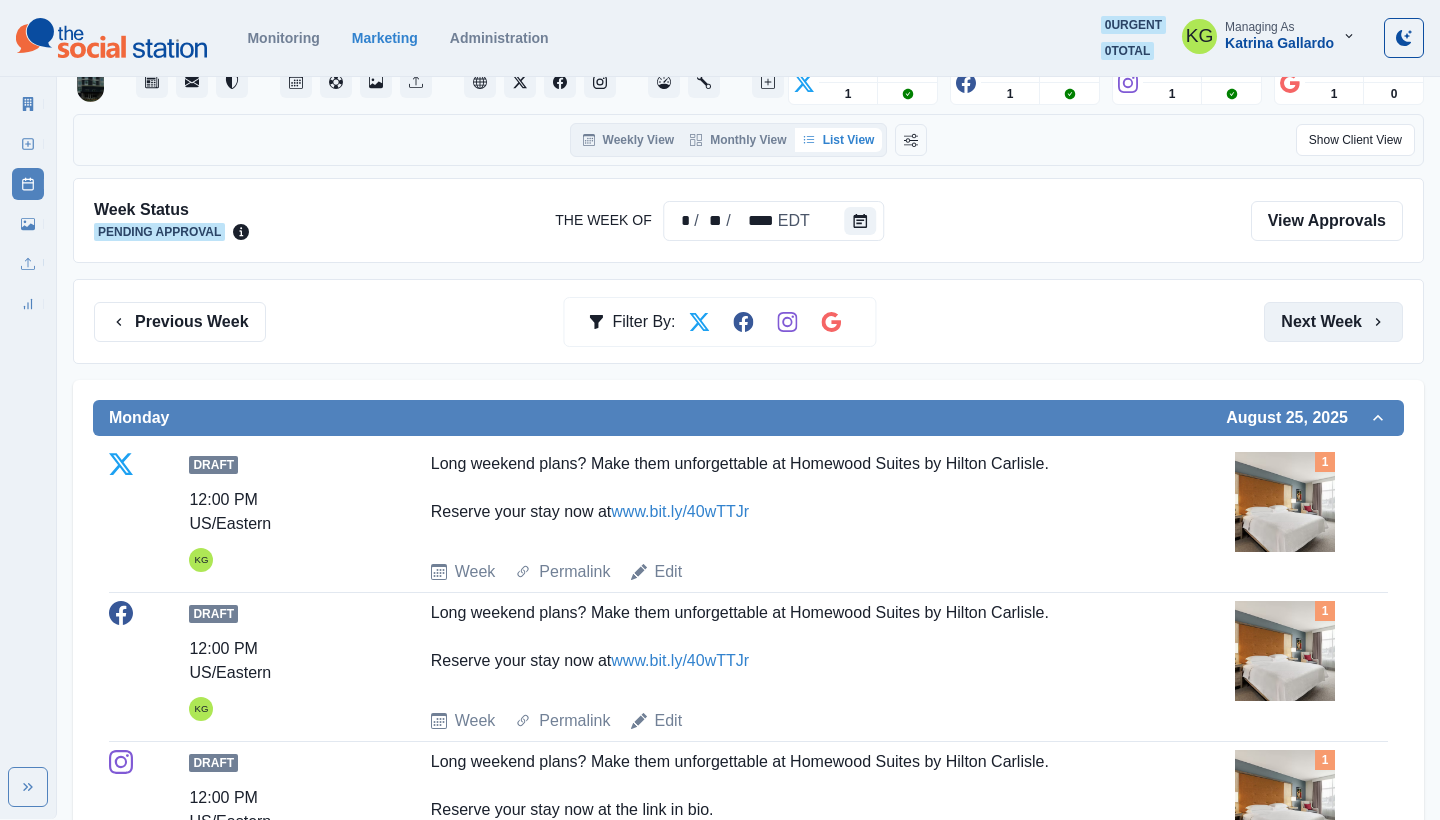 click on "Next Week" at bounding box center [1333, 322] 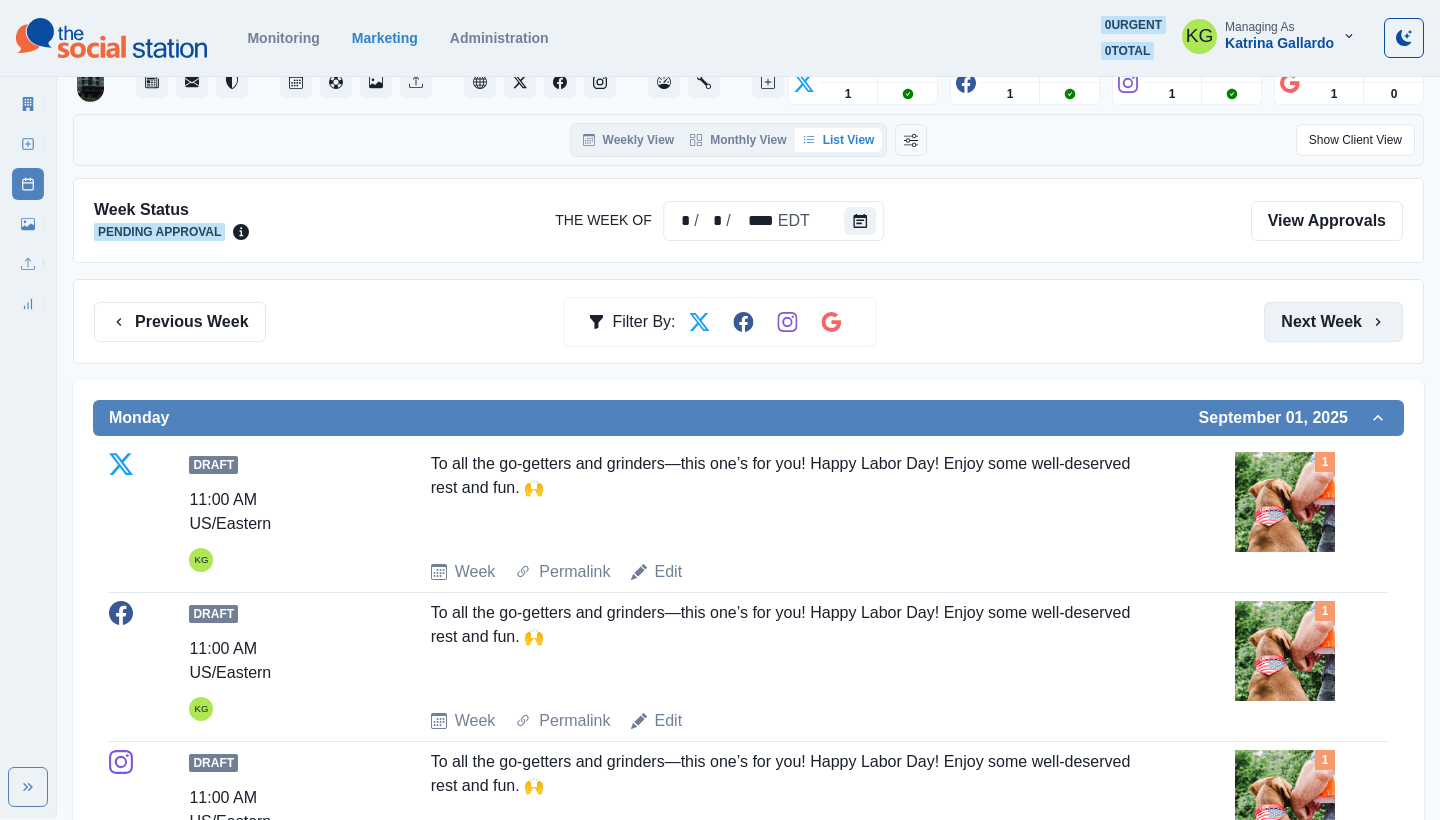 click on "Next Week" at bounding box center [1333, 322] 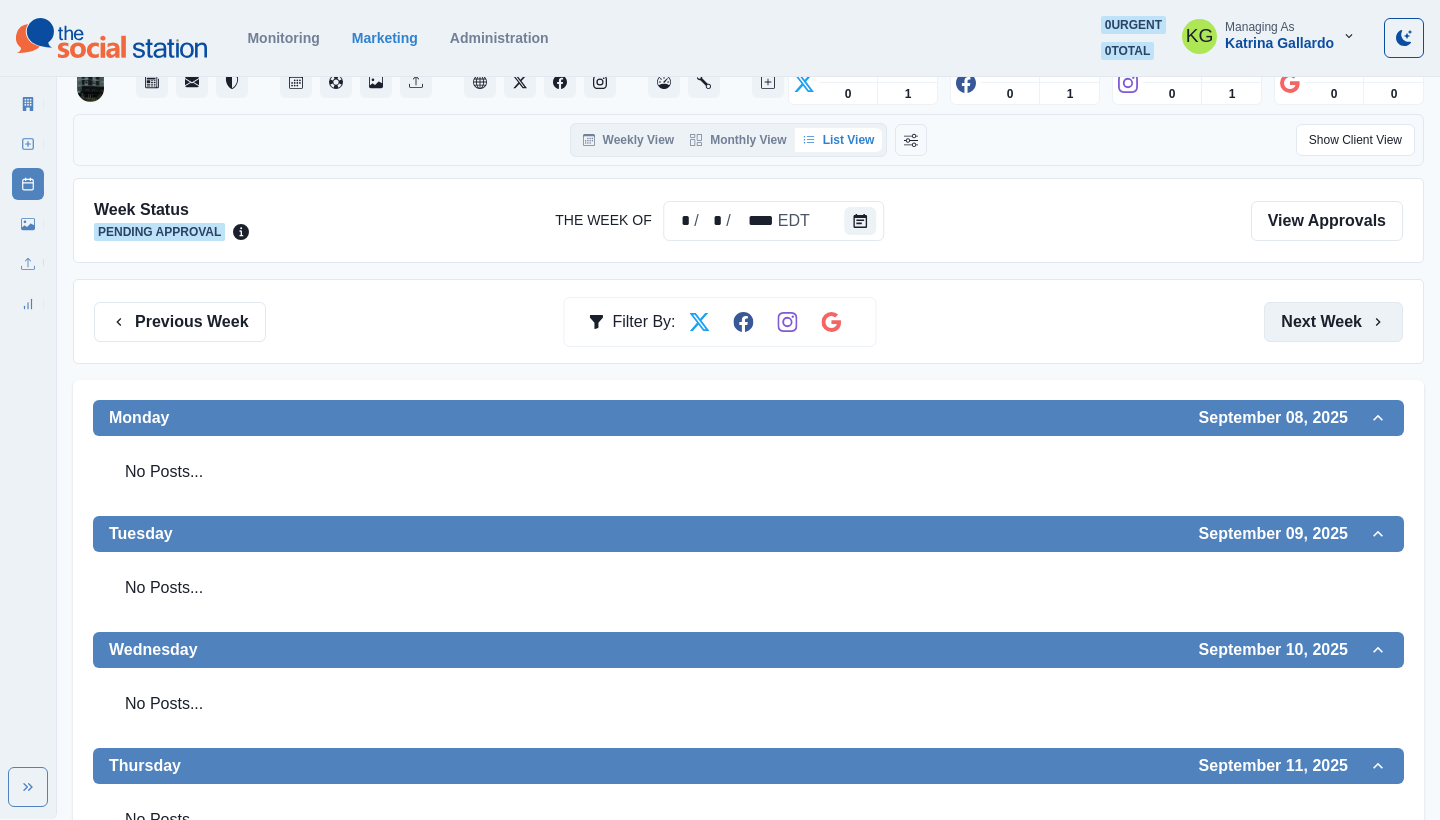 click on "Next Week" at bounding box center (1333, 322) 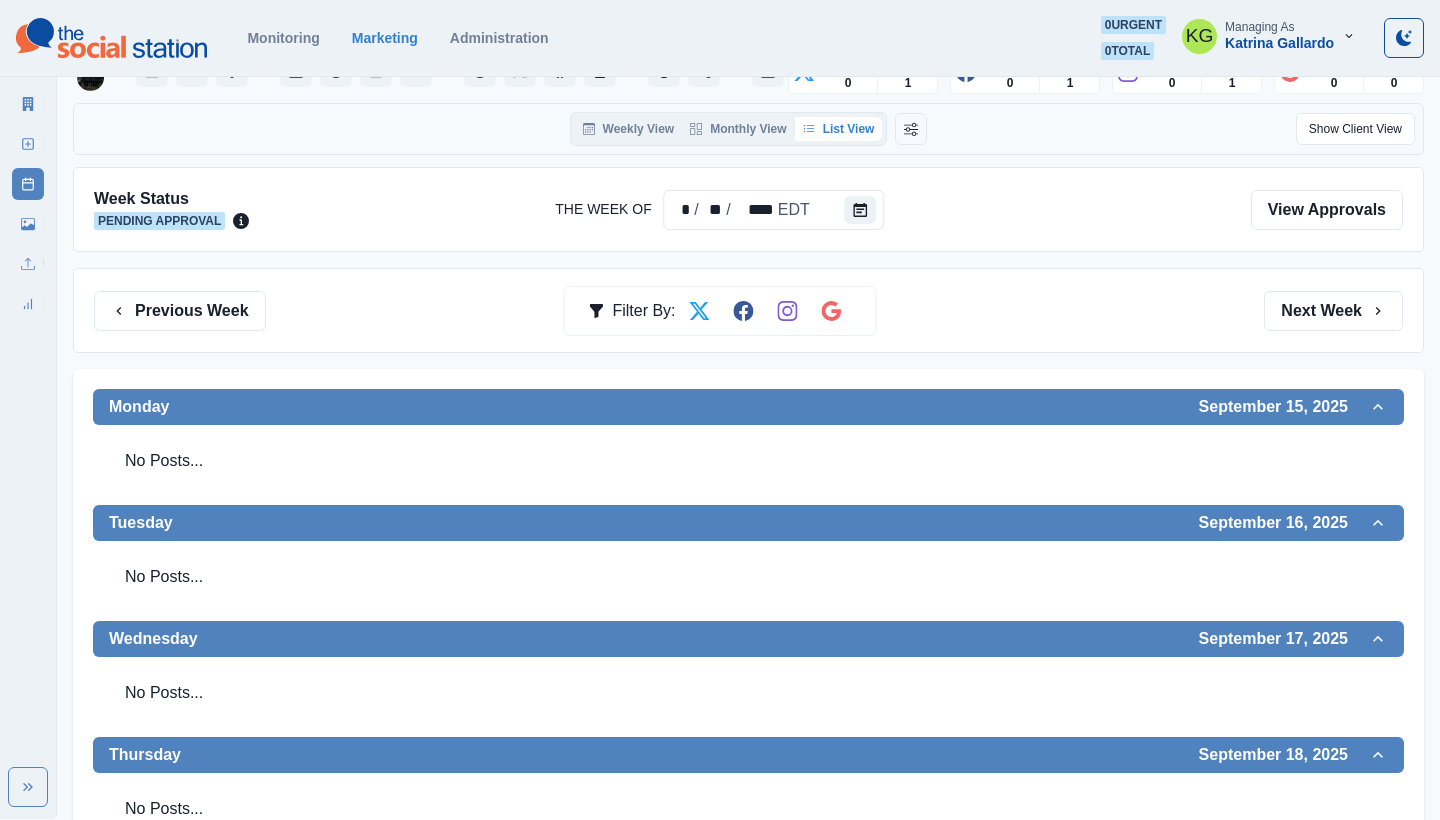 scroll, scrollTop: 121, scrollLeft: 0, axis: vertical 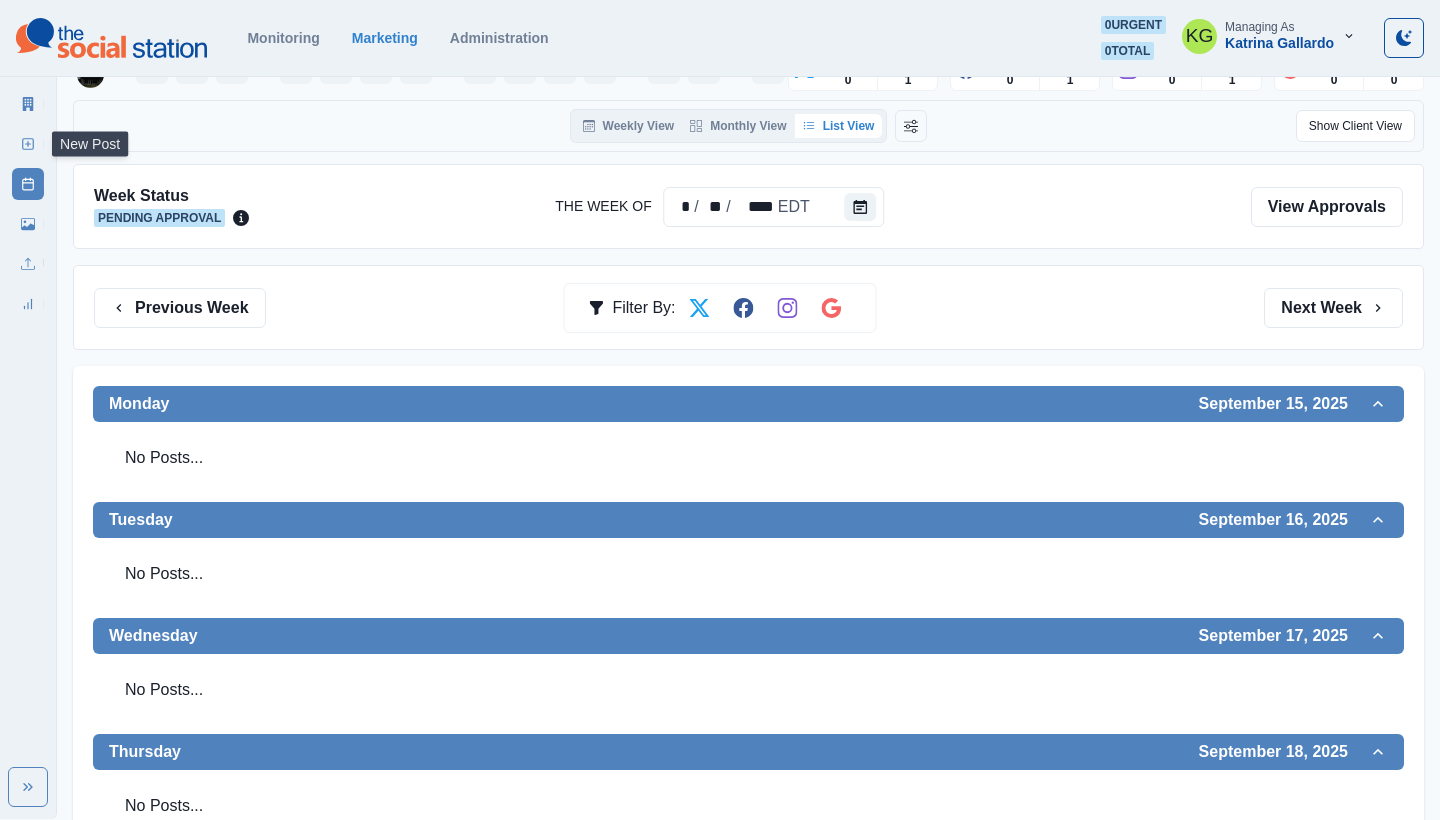 click 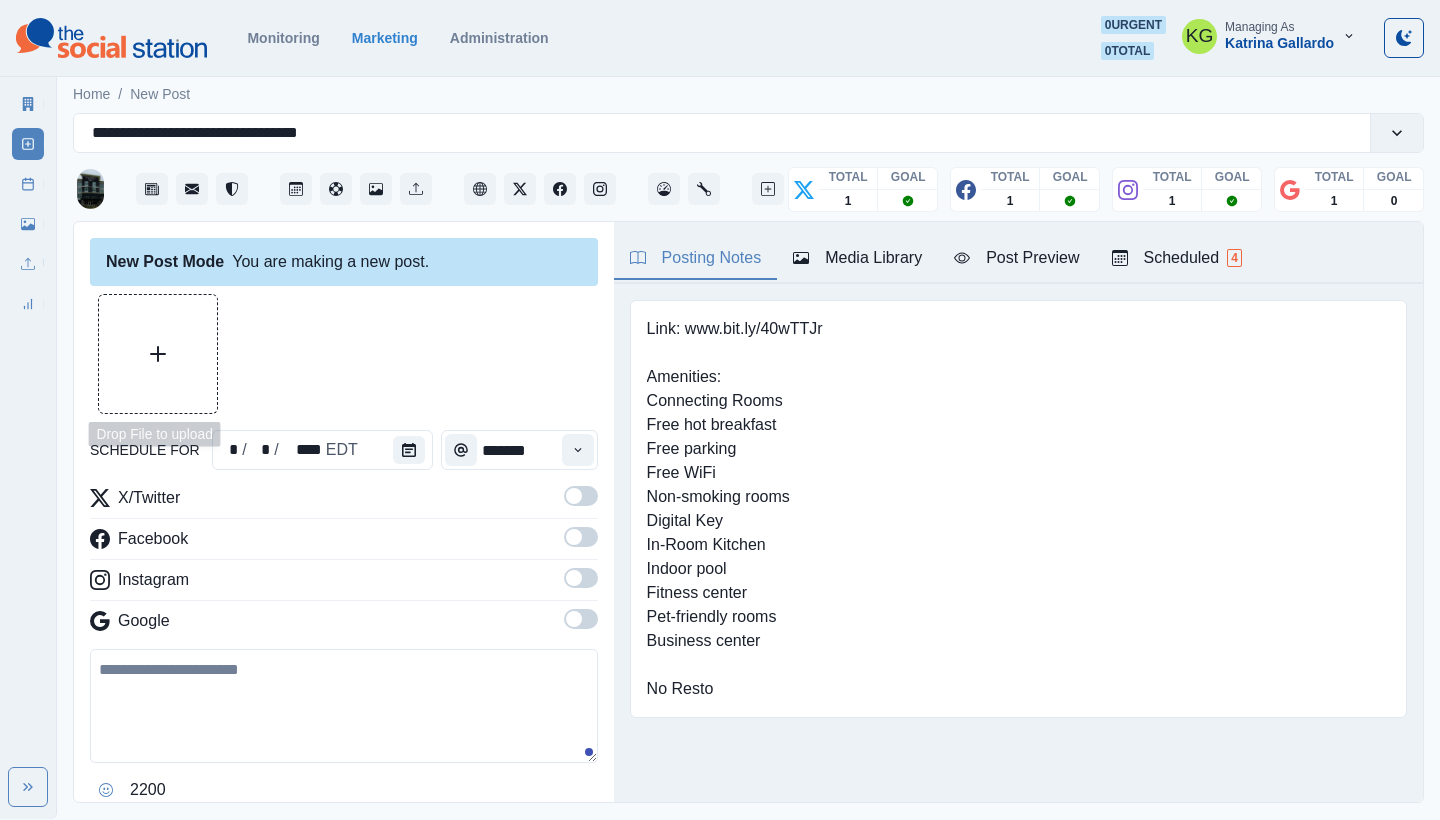 click at bounding box center [158, 354] 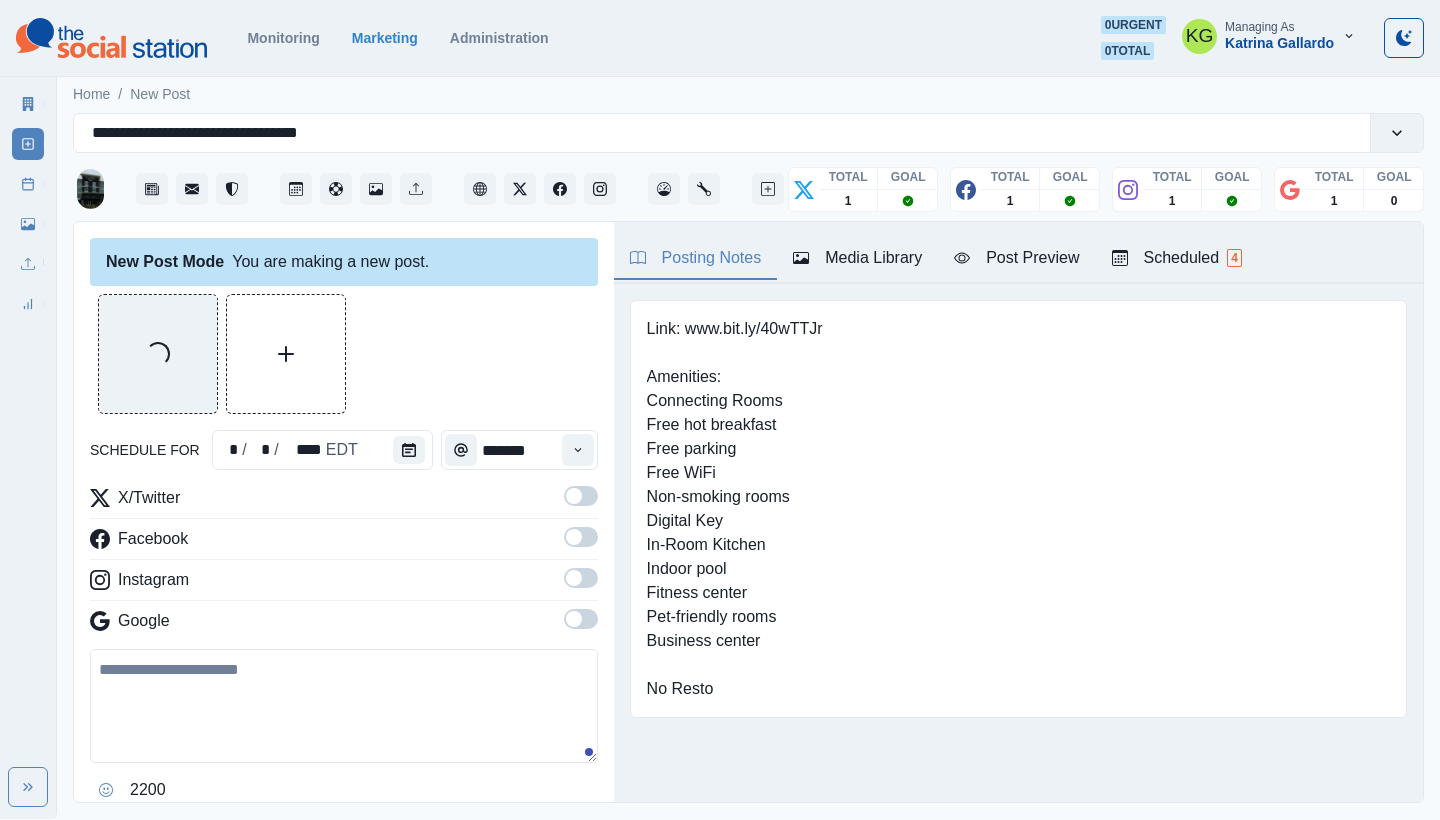 click on "schedule for * / * / **** [REGION] *******" at bounding box center (344, 450) 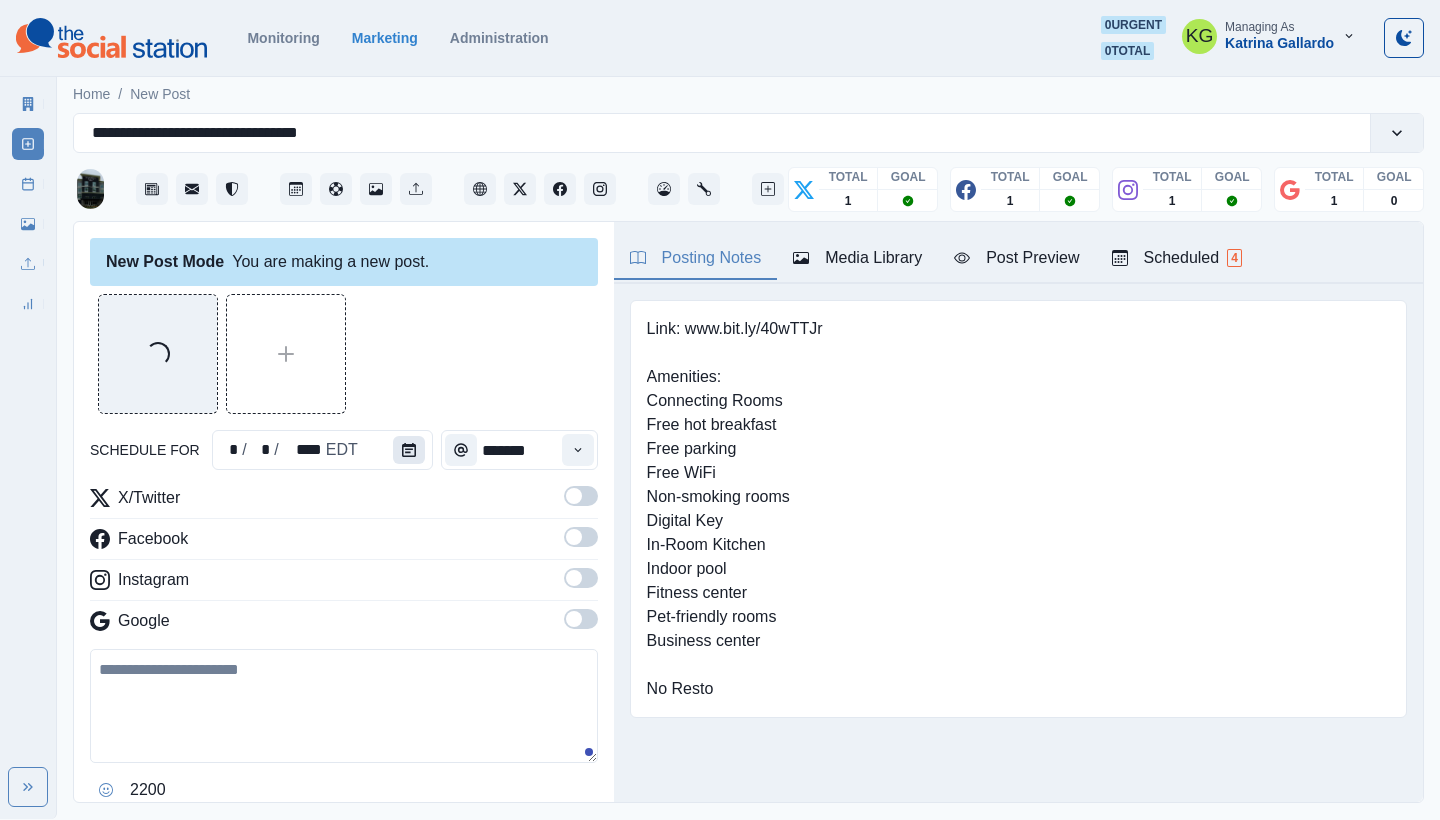 click 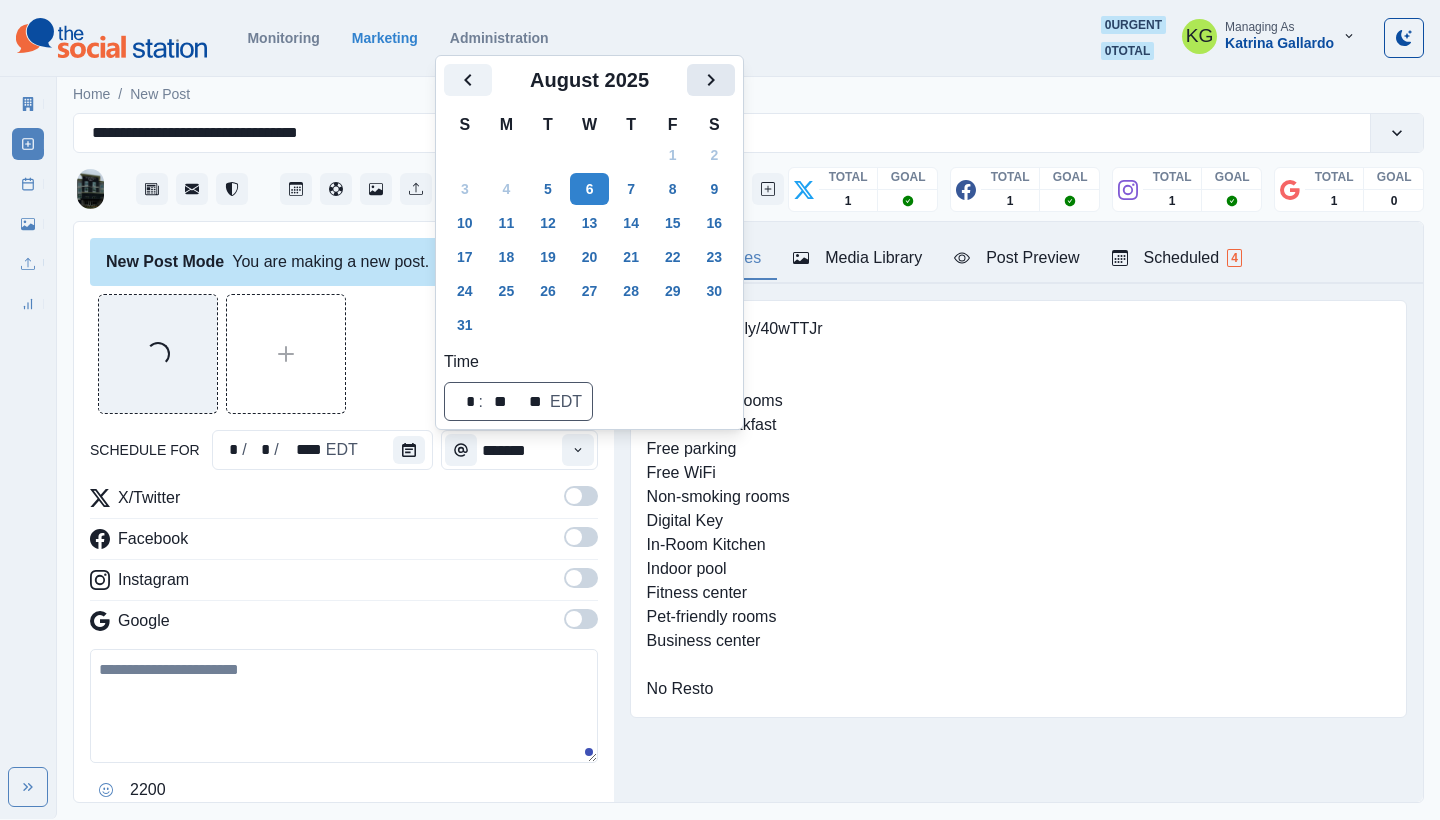 click 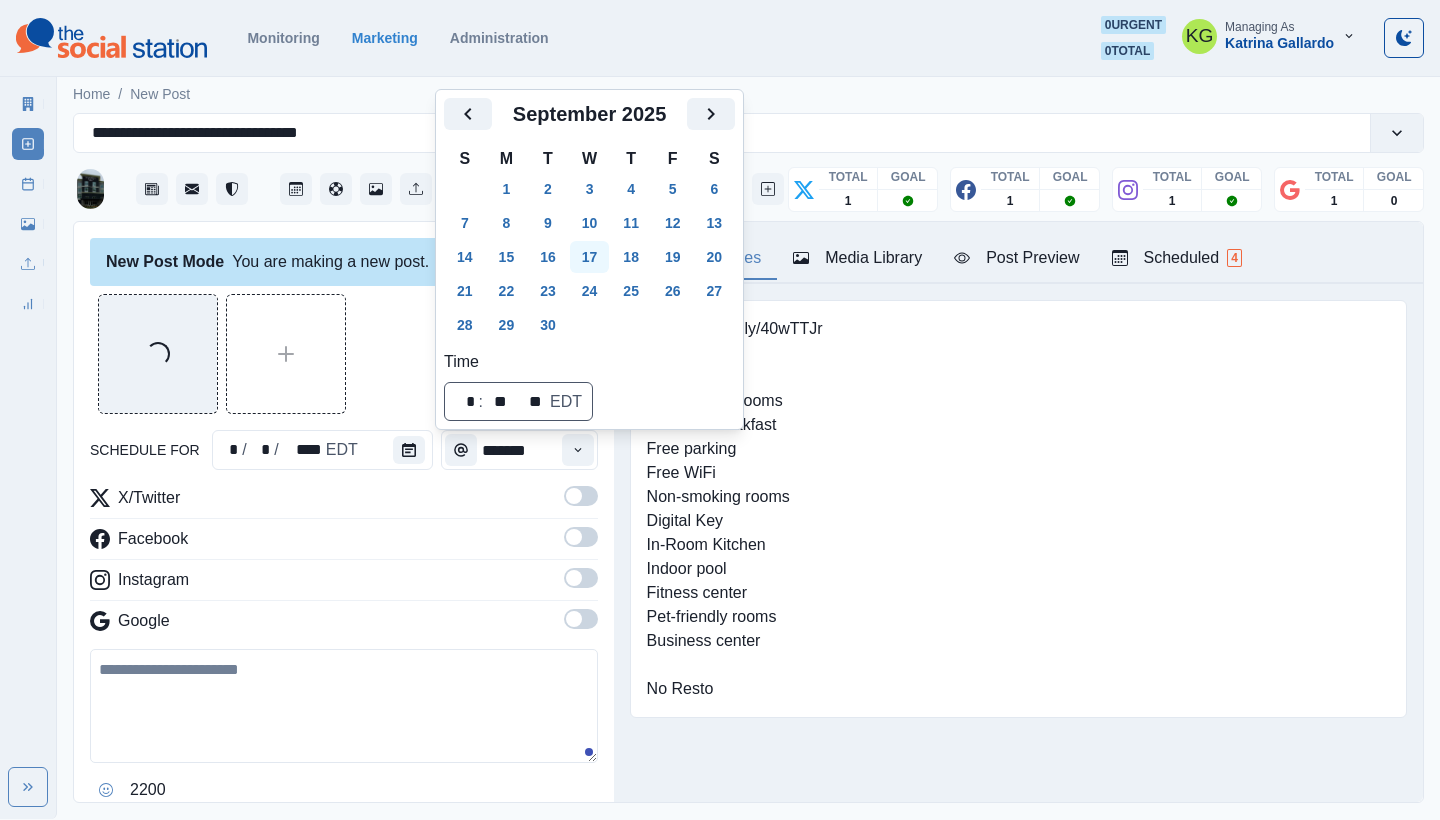 click on "17" at bounding box center [590, 257] 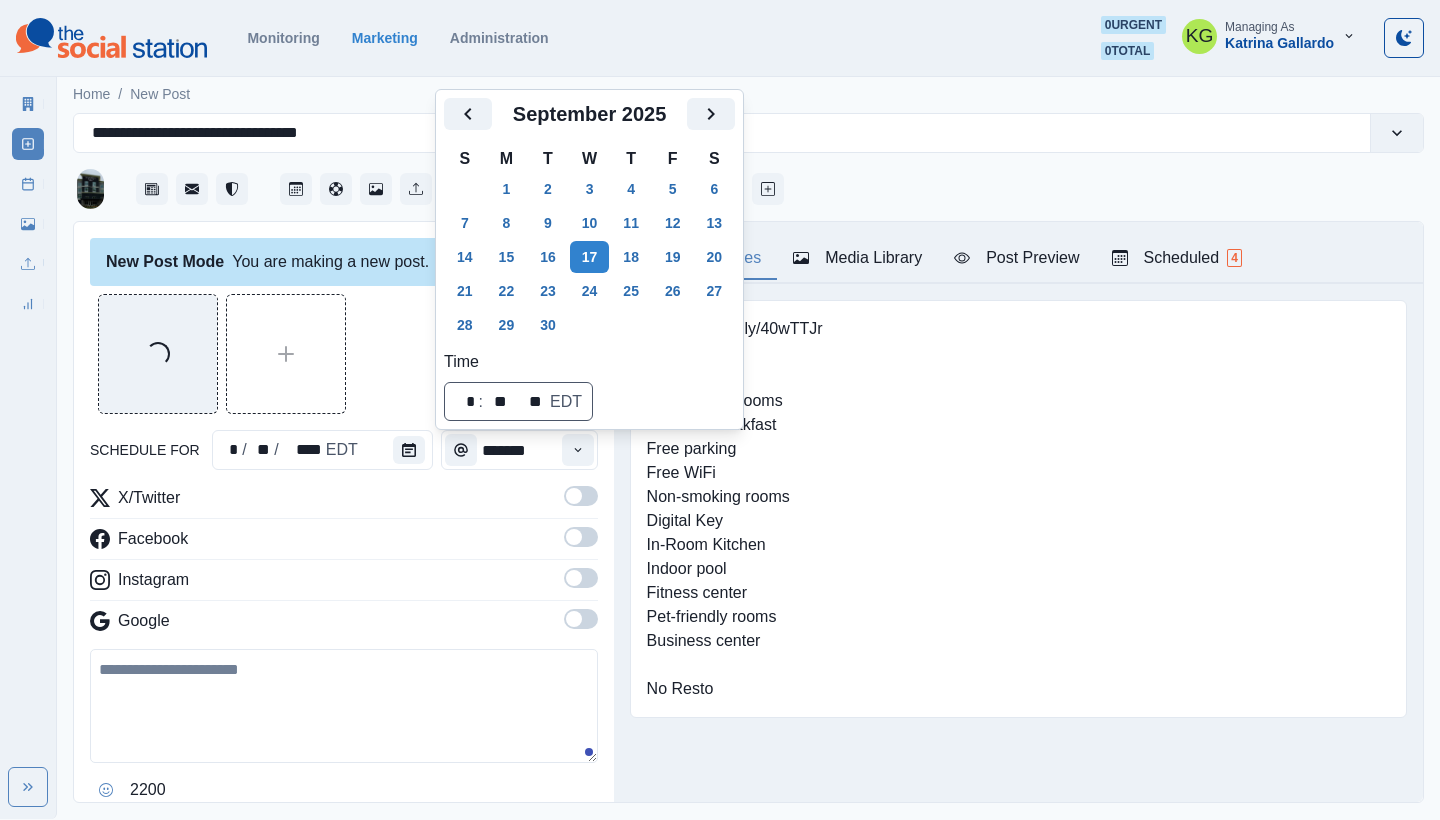 click on "Loading..." at bounding box center (344, 354) 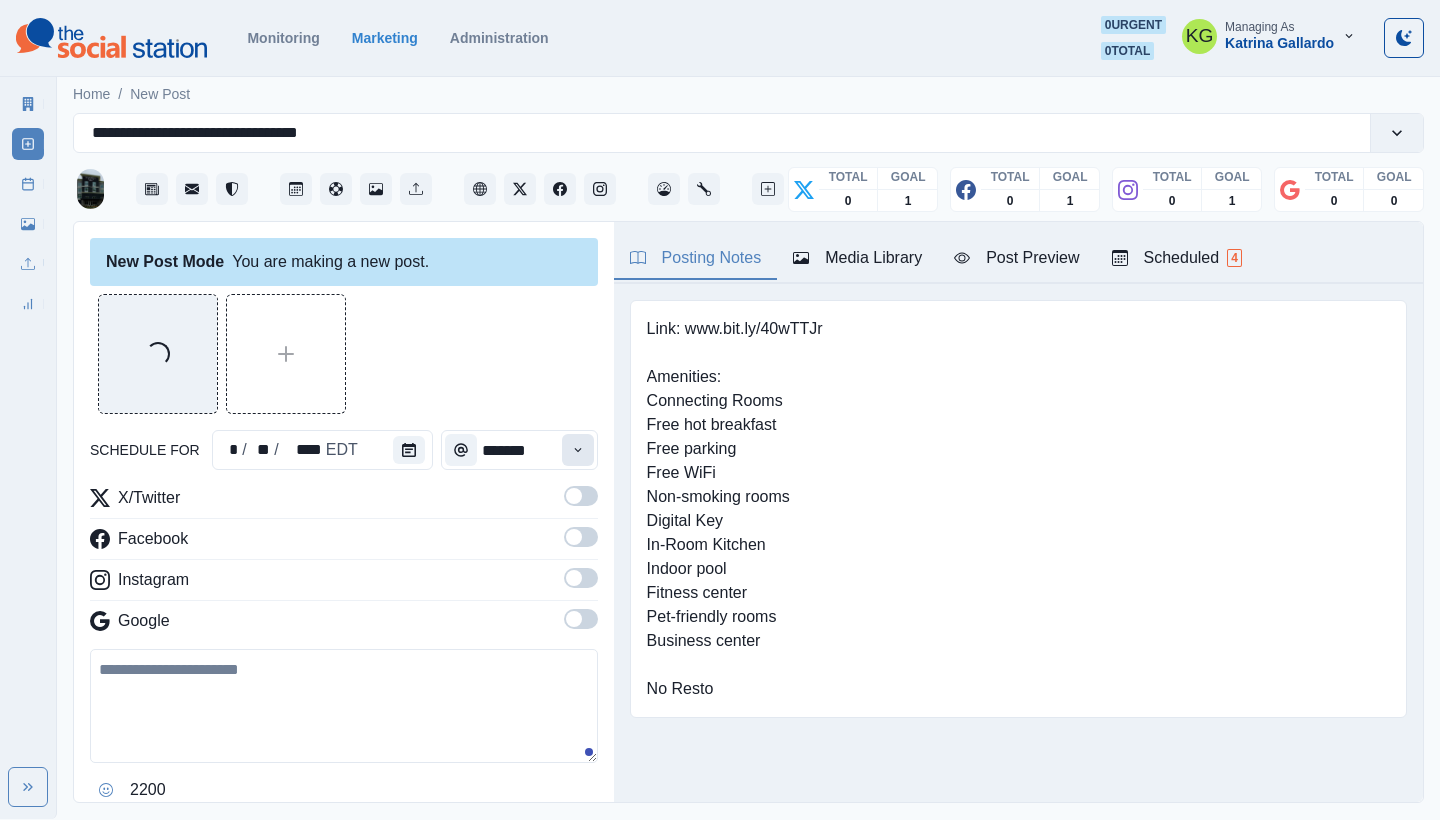 click 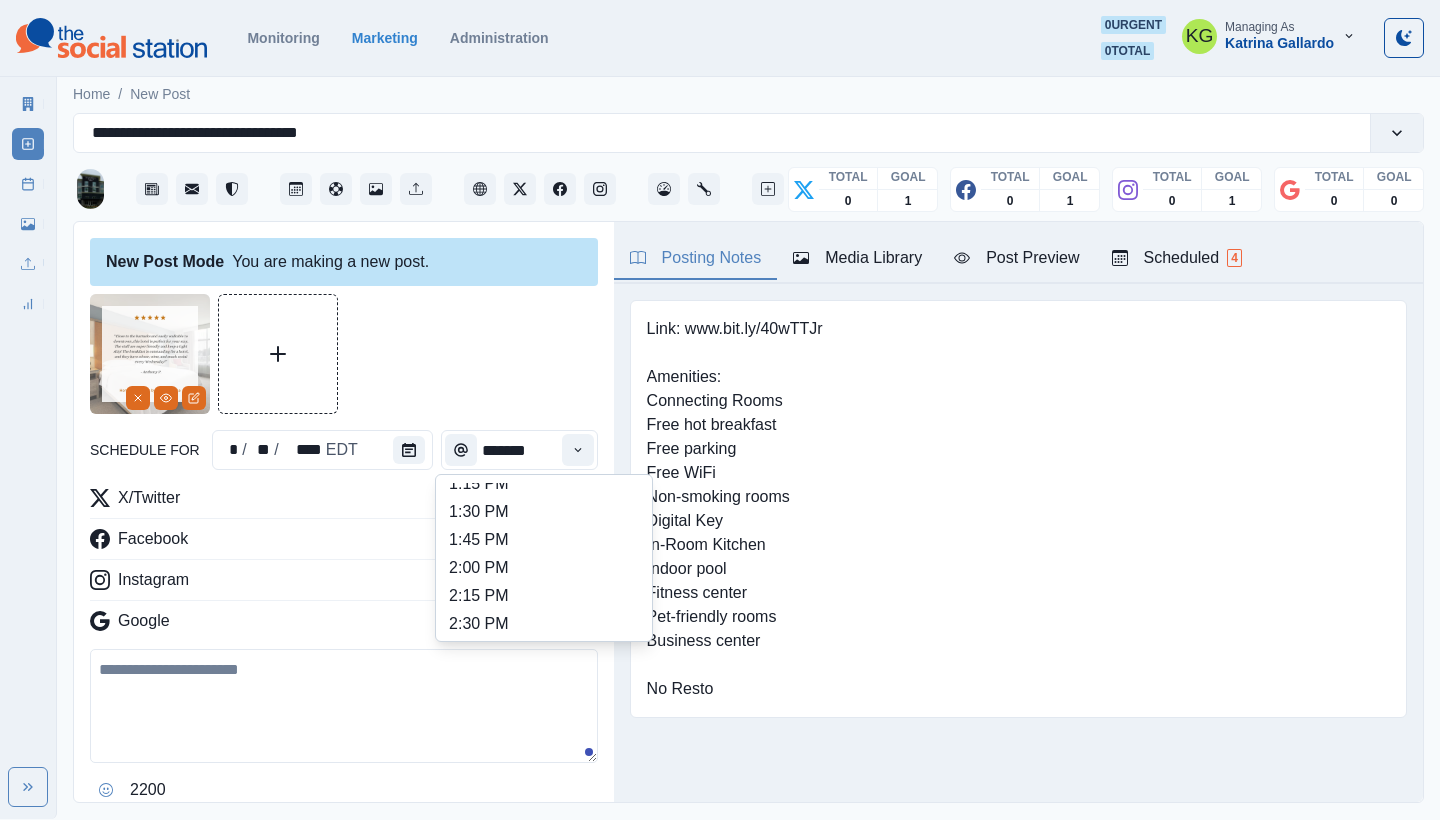 scroll, scrollTop: 705, scrollLeft: 0, axis: vertical 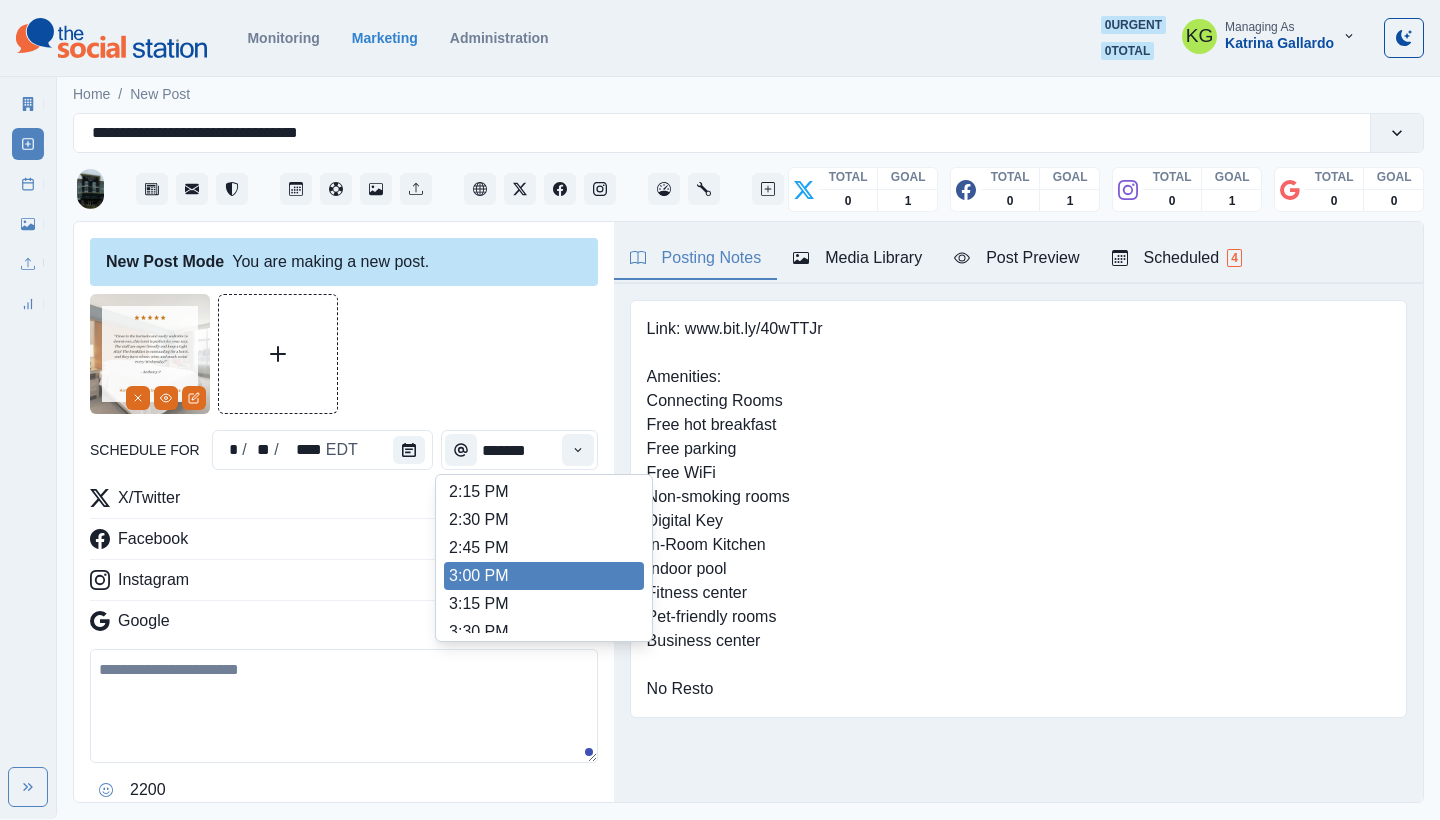 click on "3:00 PM" at bounding box center [544, 576] 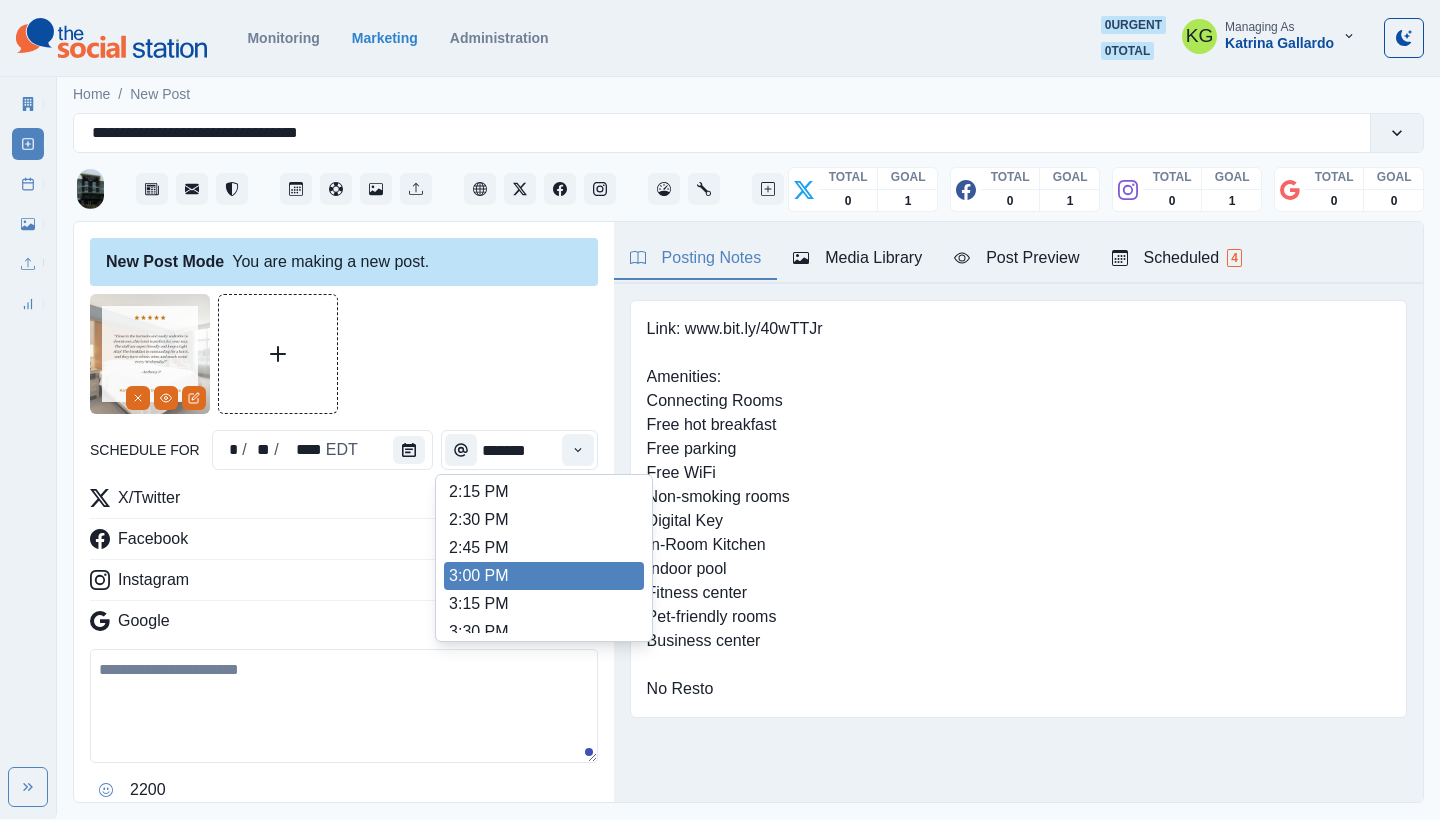 type on "*******" 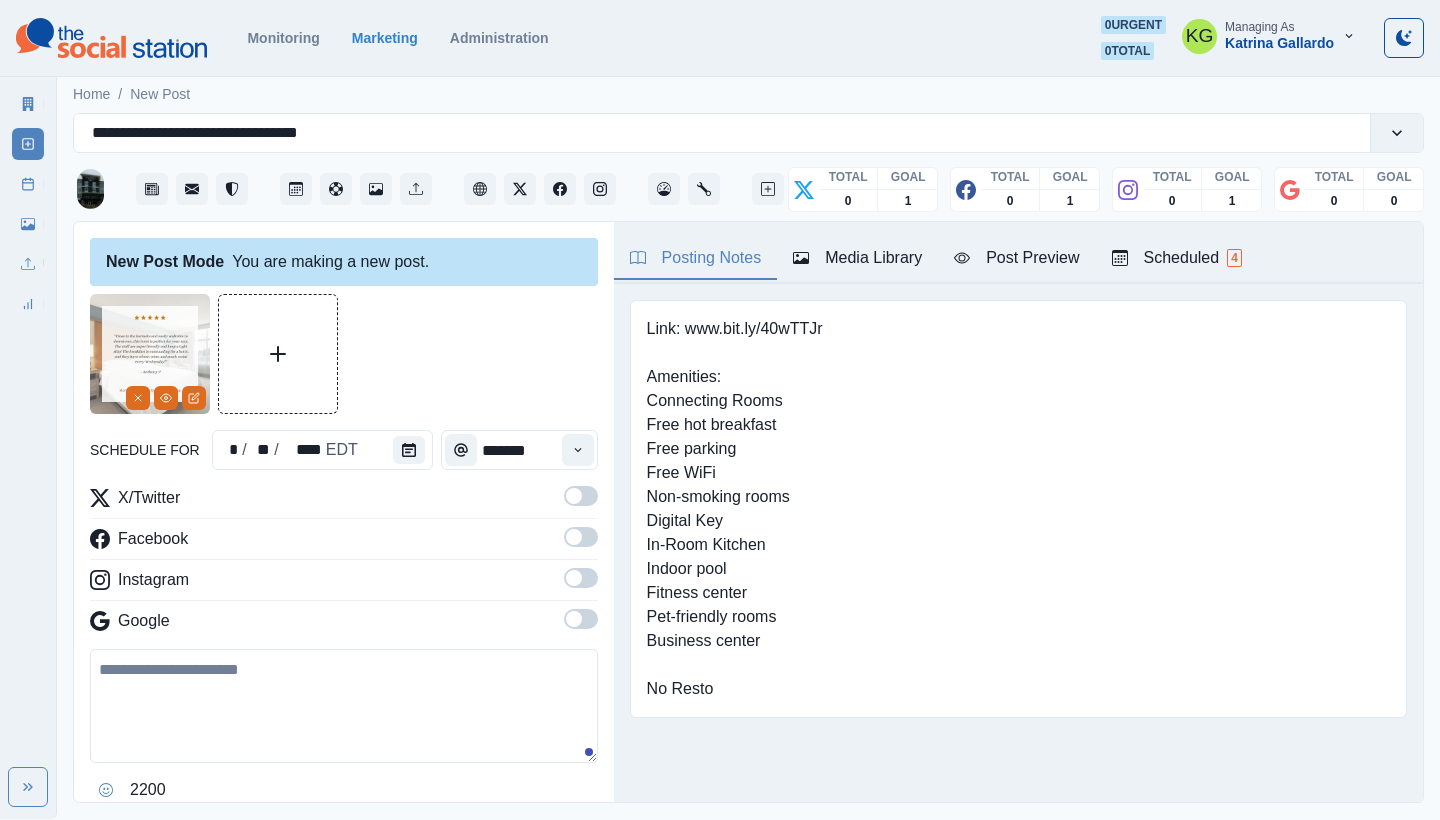 click at bounding box center [574, 619] 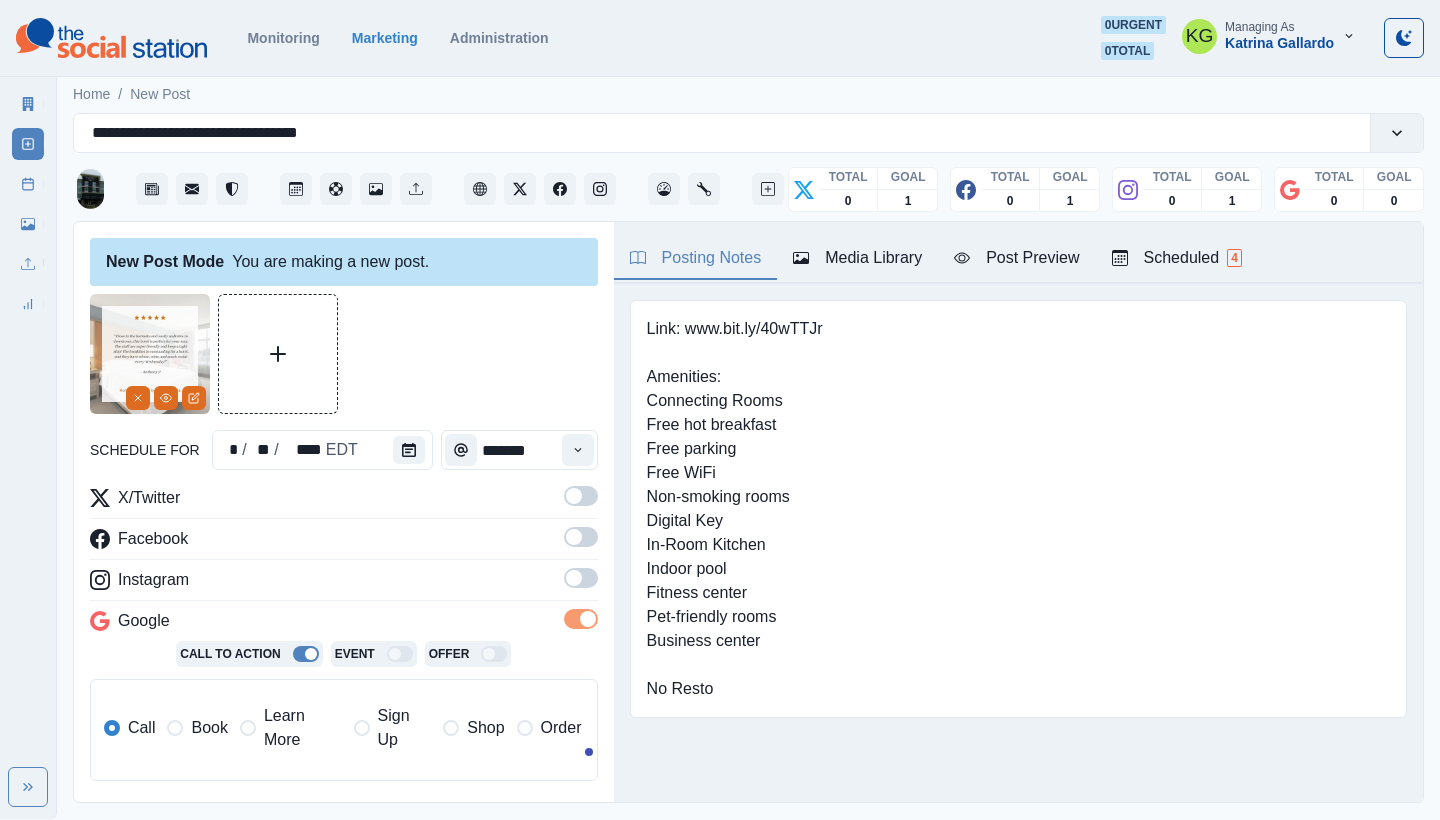 click at bounding box center (581, 584) 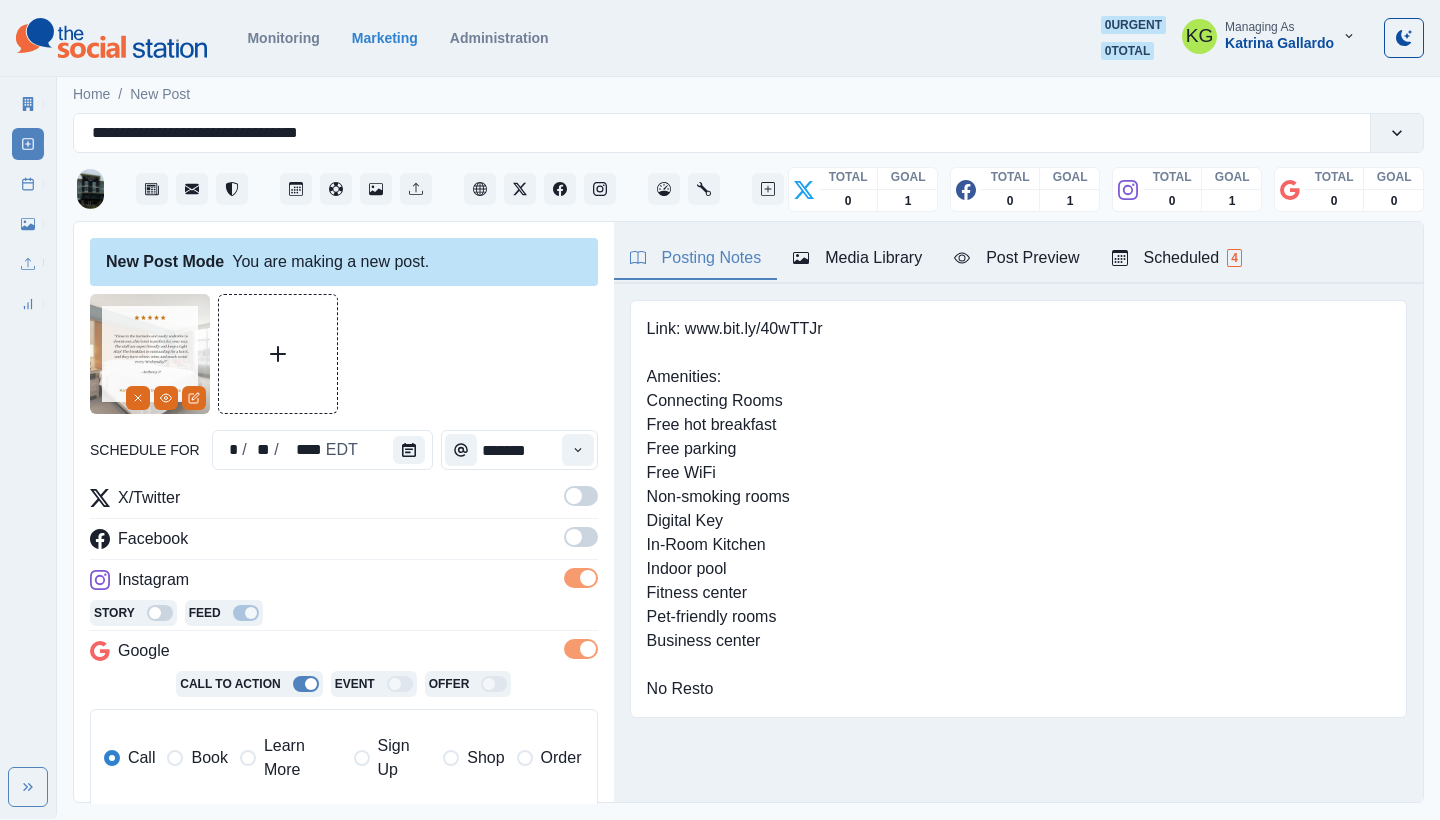 click at bounding box center [574, 537] 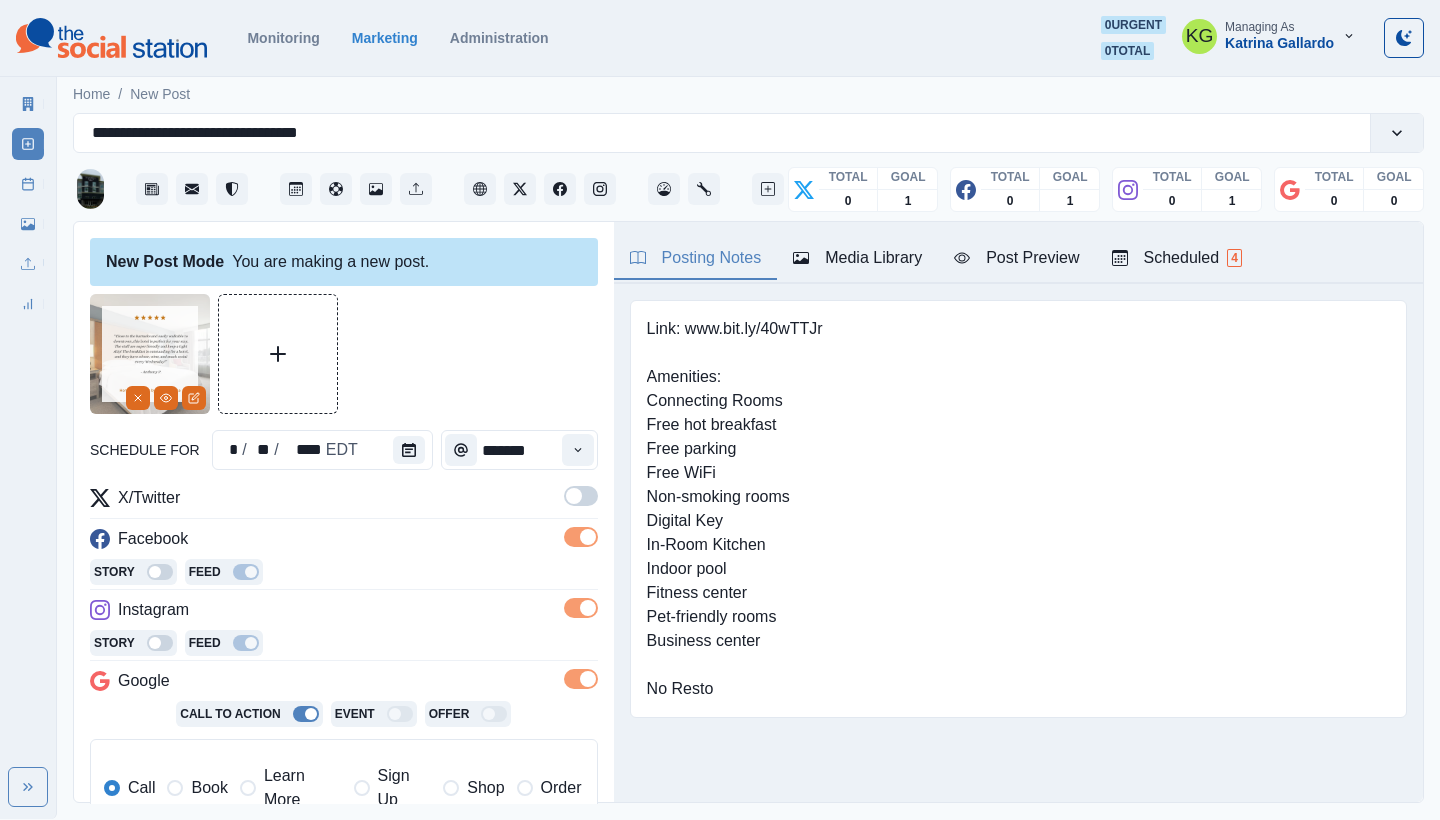 click at bounding box center (574, 496) 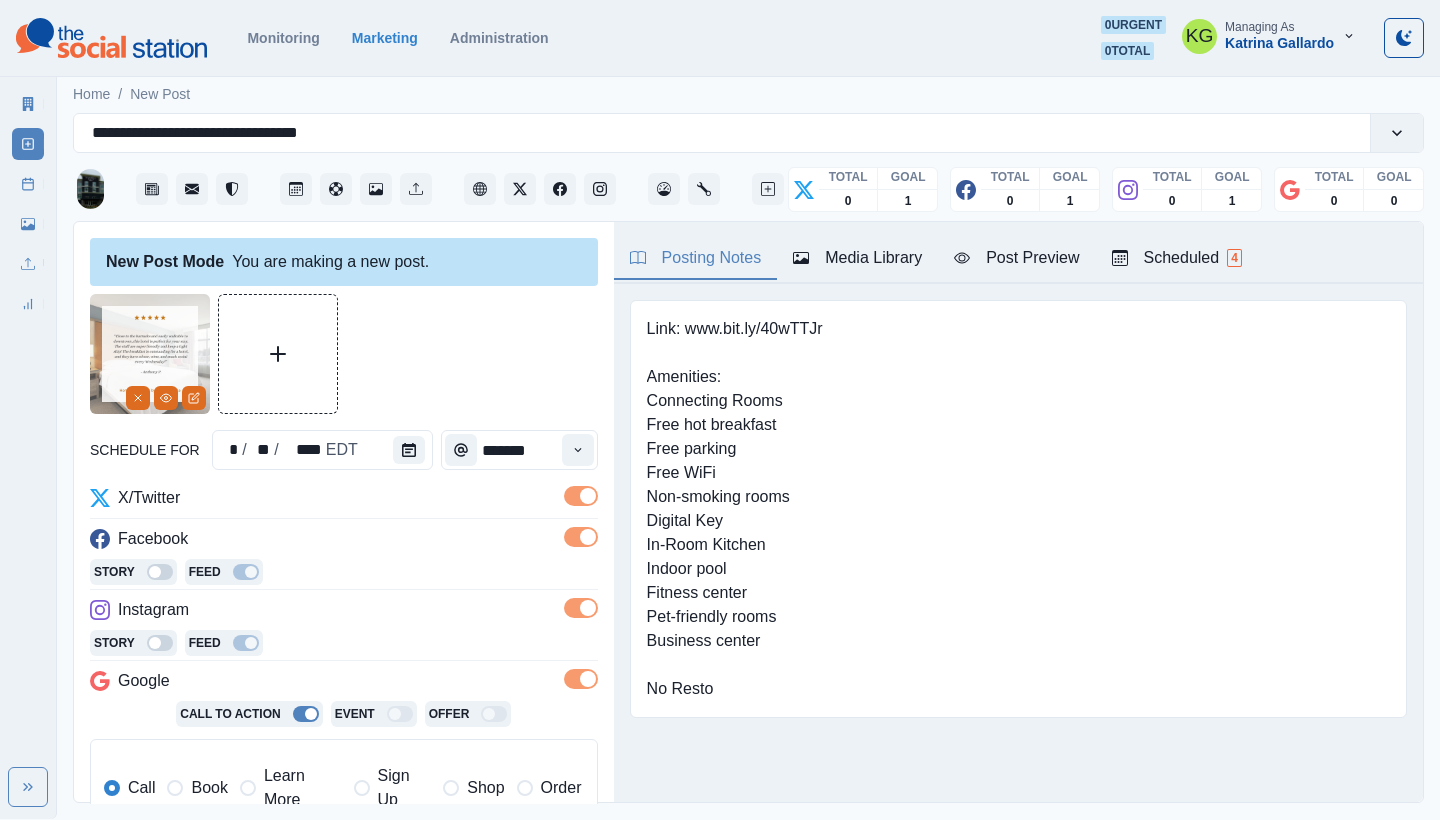 click on "Book" at bounding box center [209, 788] 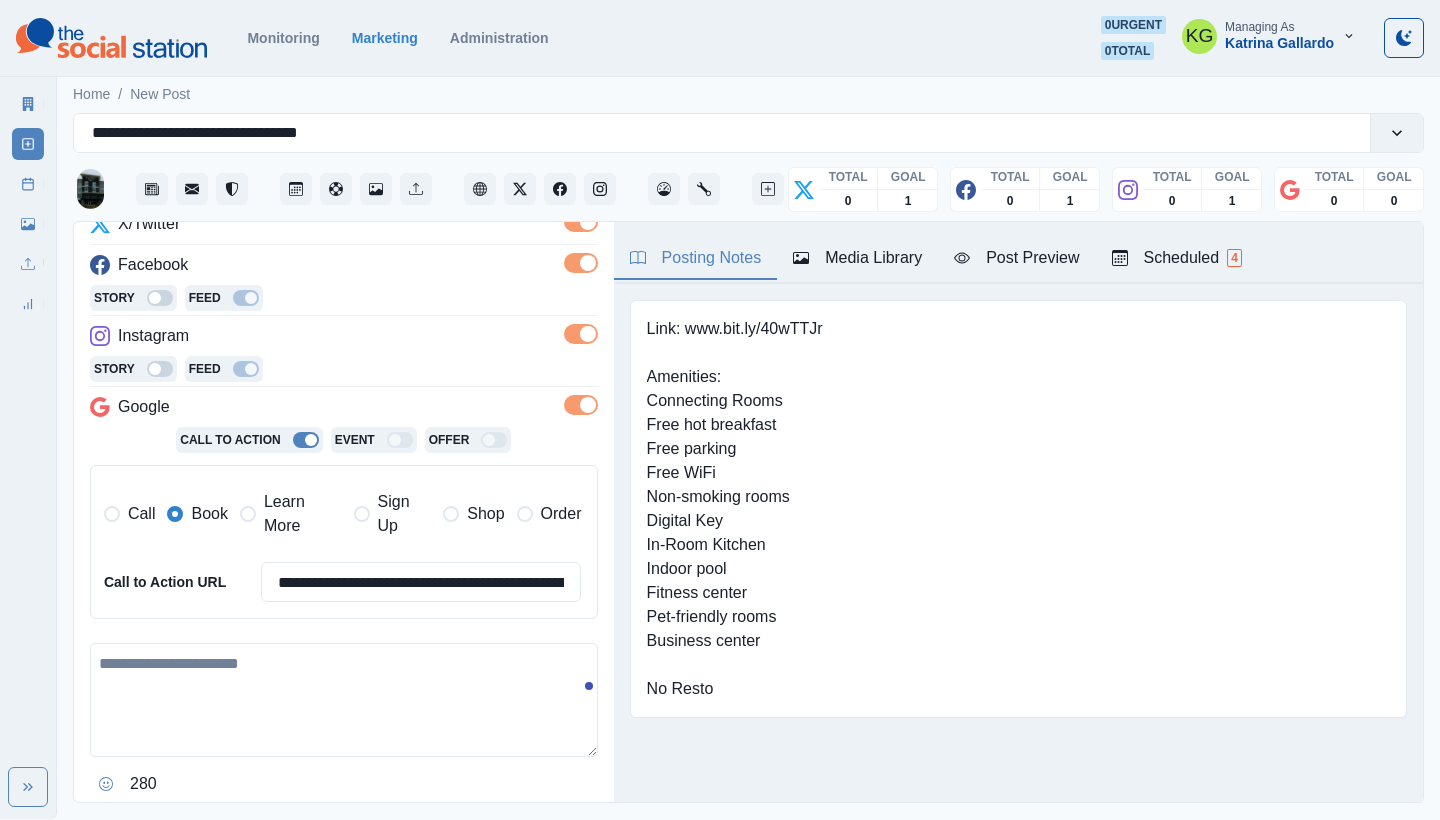 scroll, scrollTop: 387, scrollLeft: 0, axis: vertical 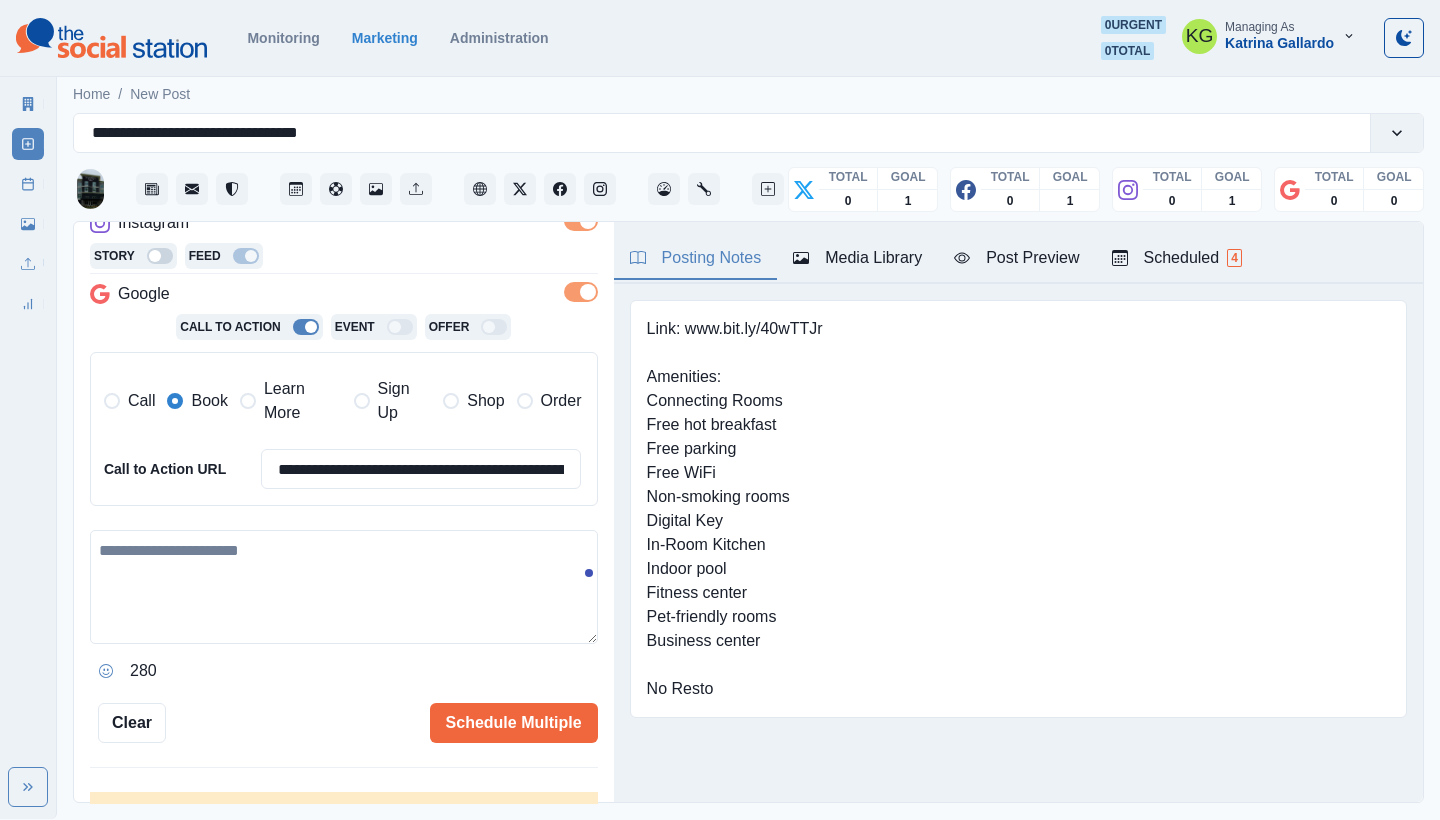 click at bounding box center (344, 587) 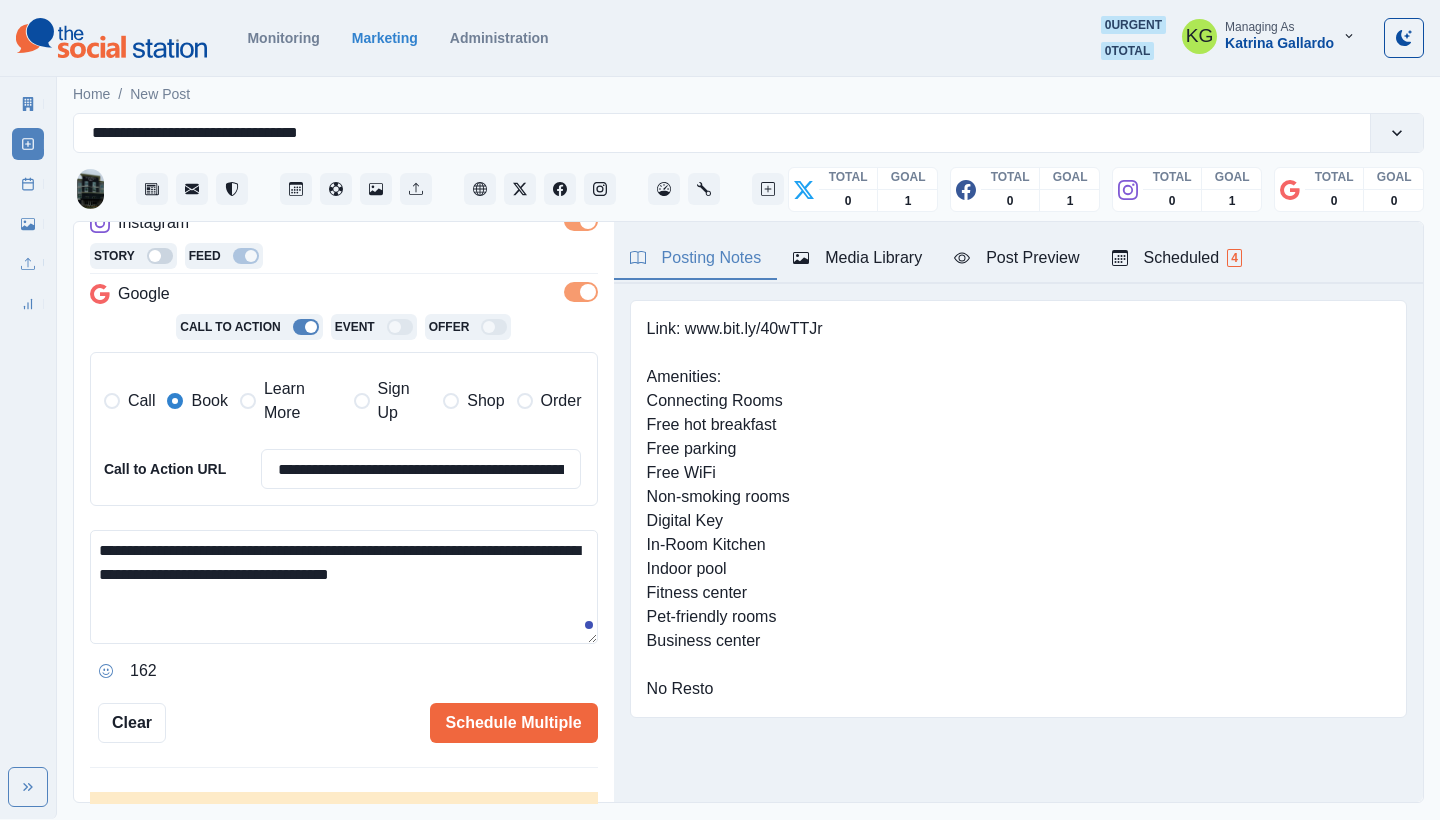 drag, startPoint x: 136, startPoint y: 570, endPoint x: 464, endPoint y: 542, distance: 329.19296 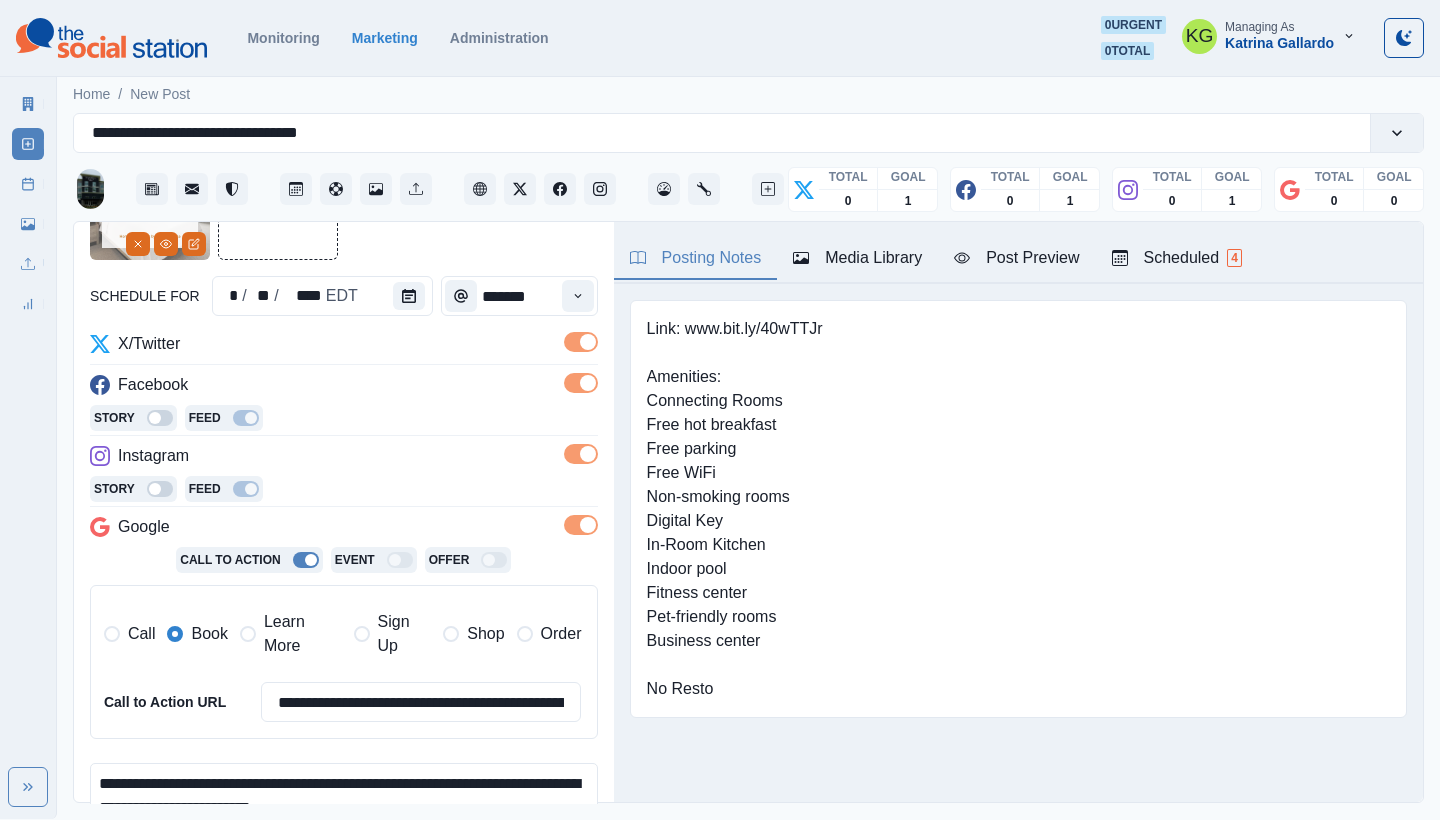 scroll, scrollTop: 58, scrollLeft: 0, axis: vertical 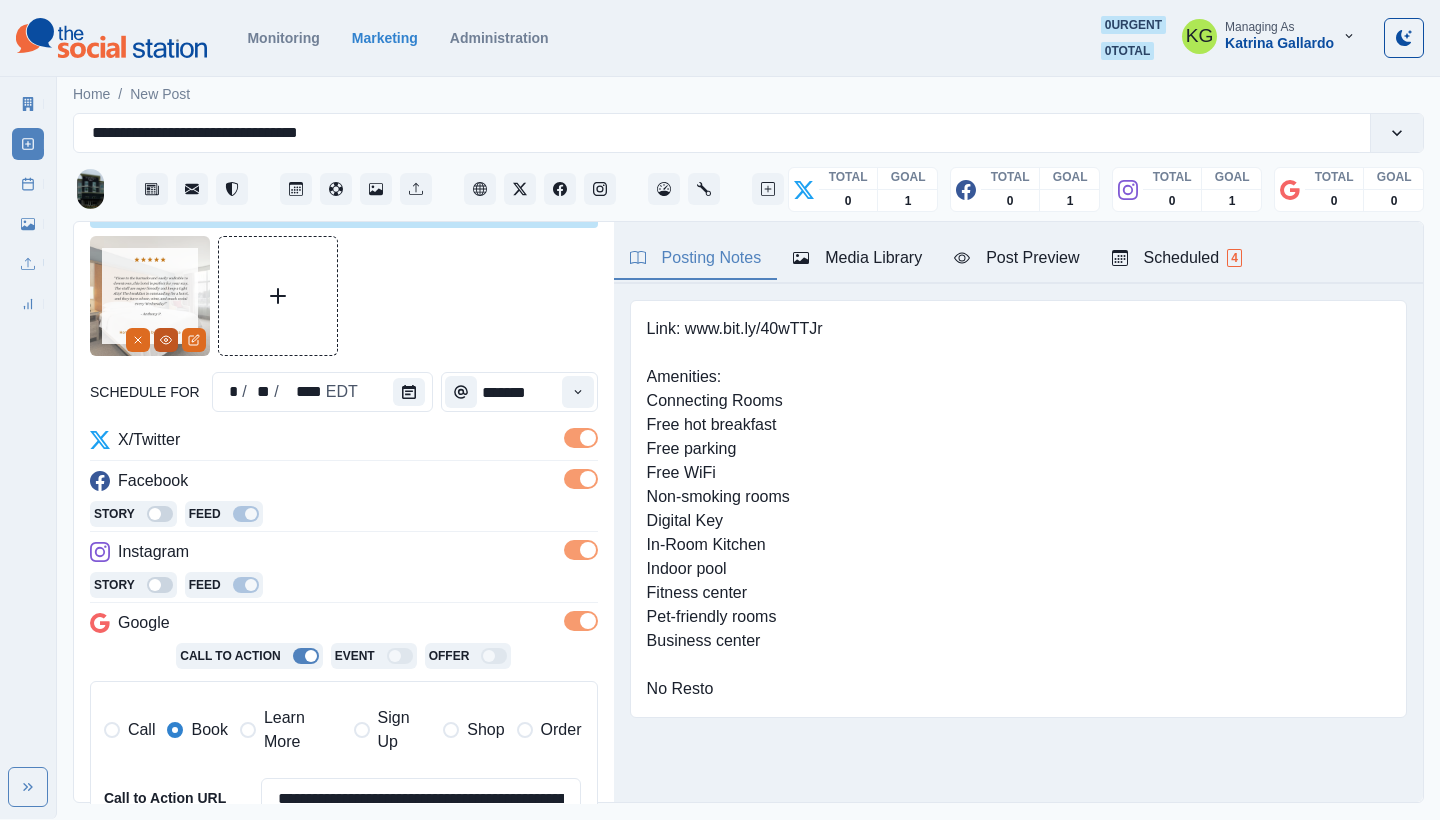 click 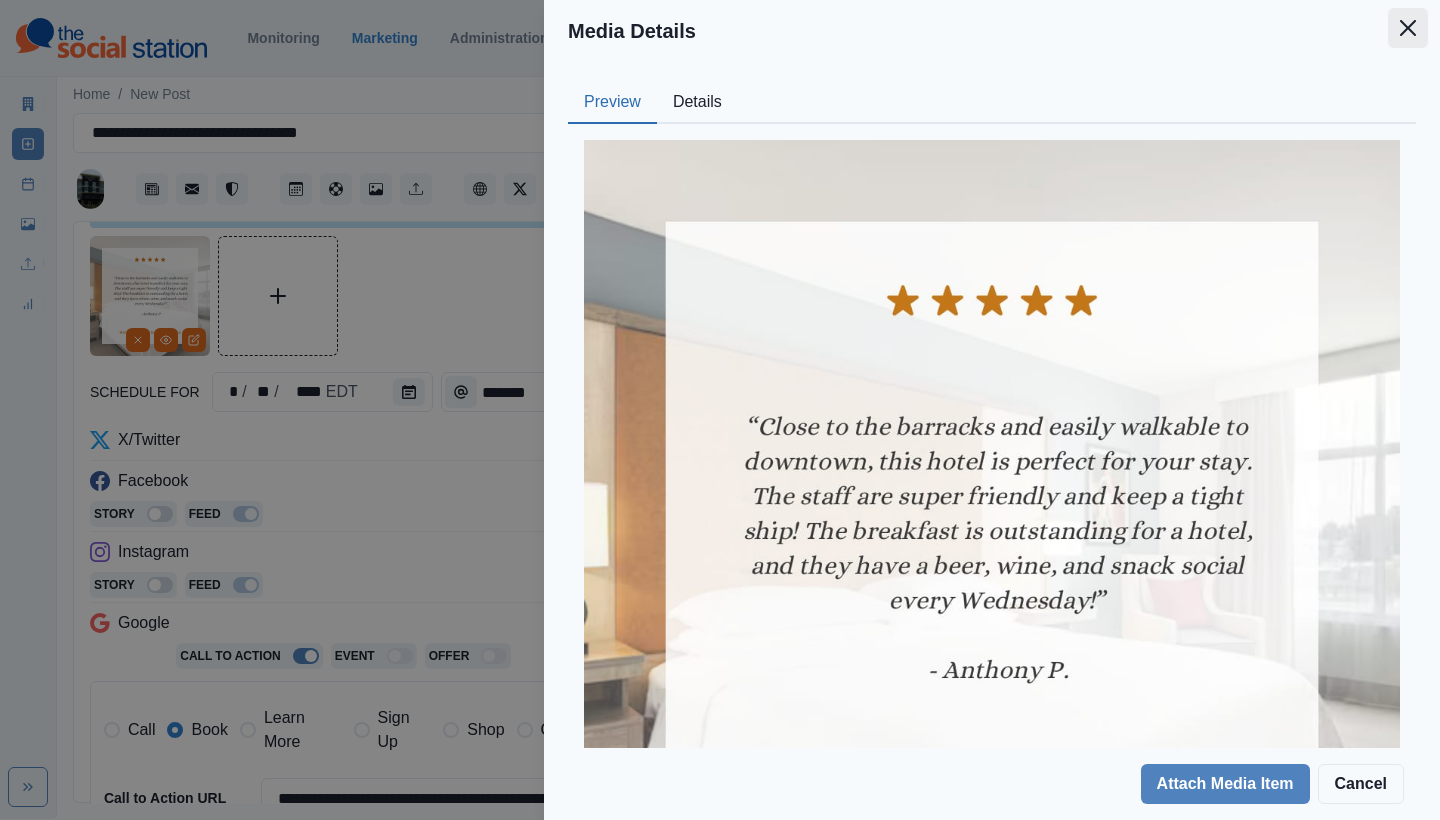 click at bounding box center (1408, 28) 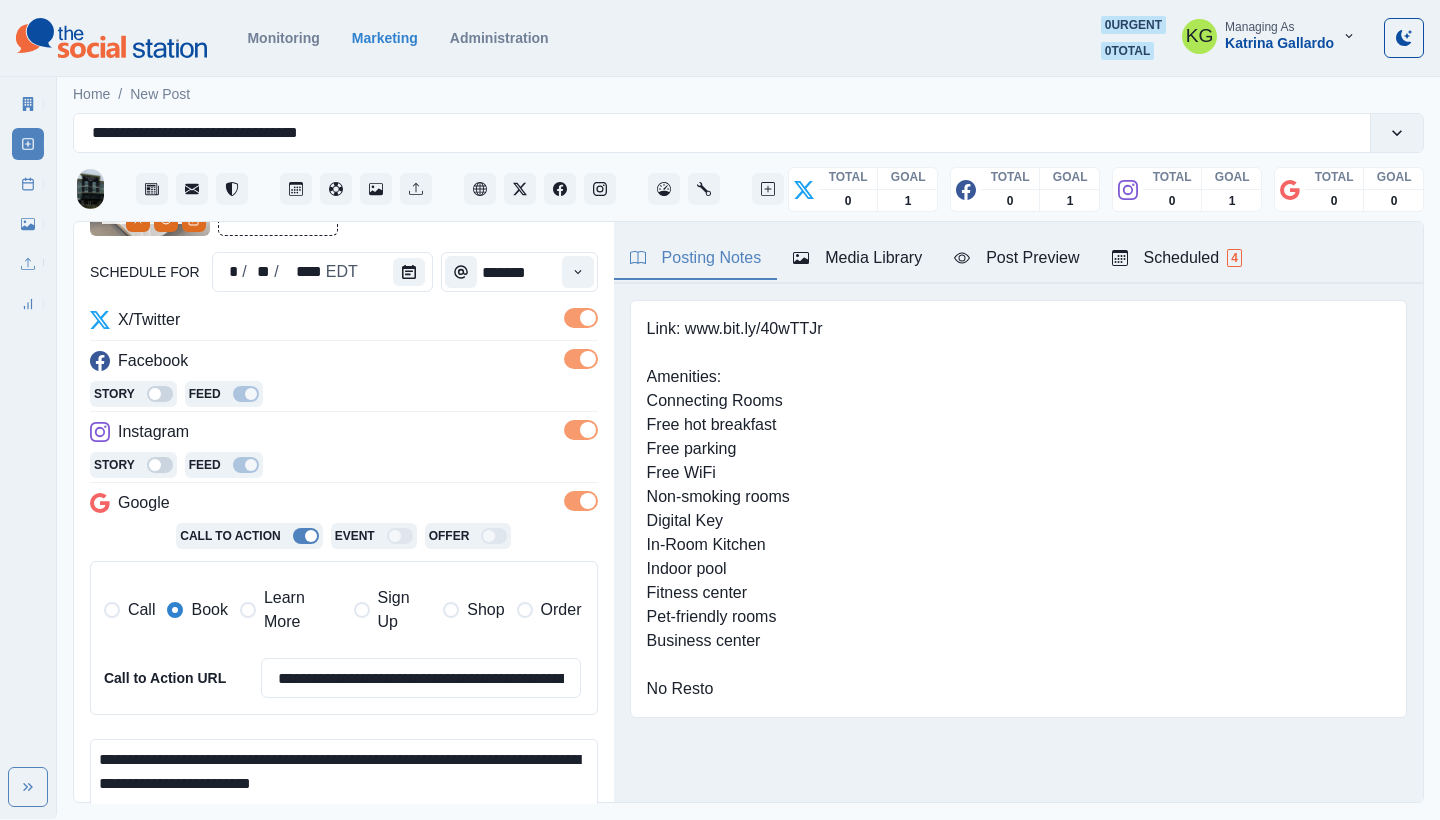 scroll, scrollTop: 307, scrollLeft: 0, axis: vertical 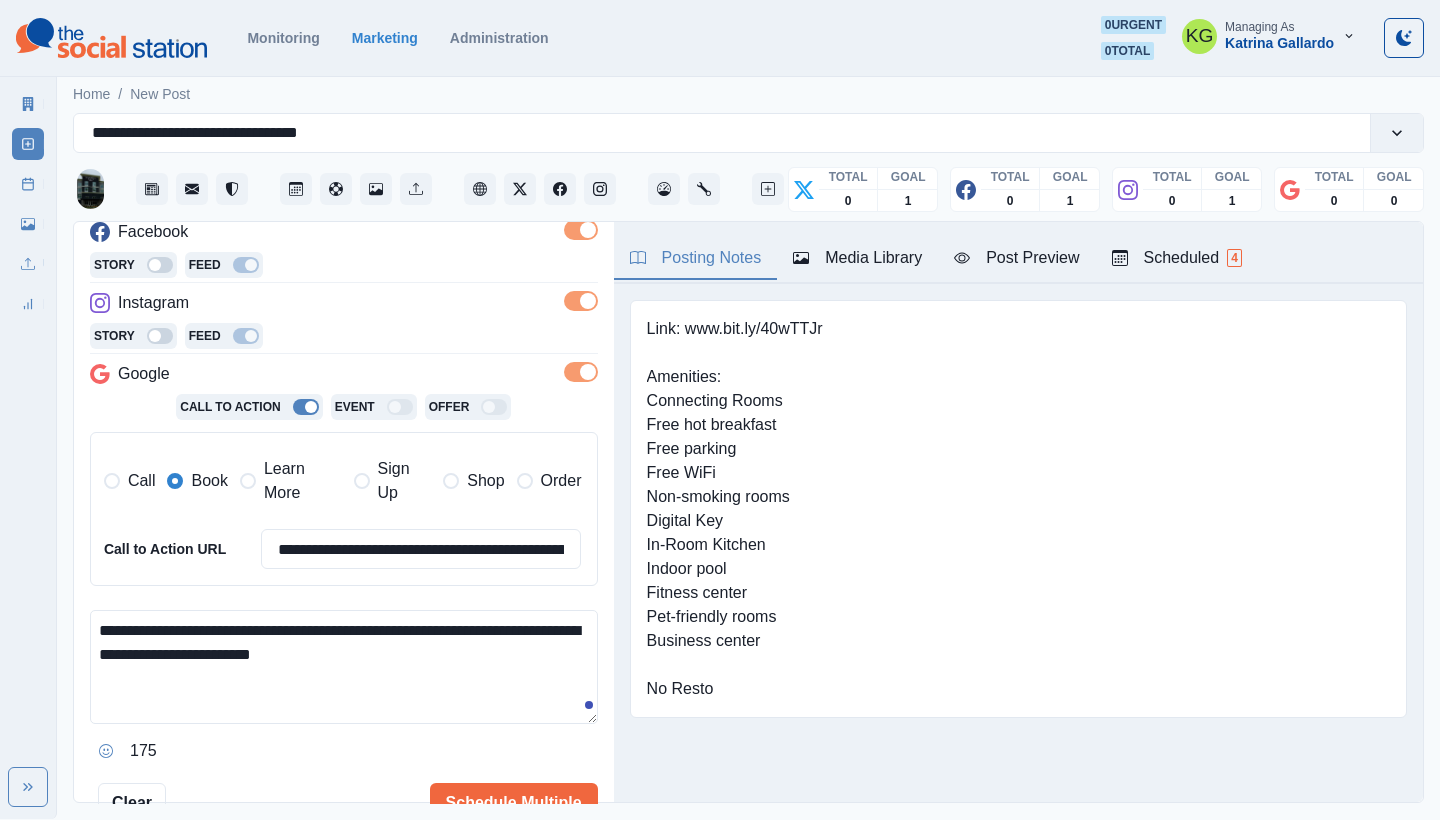 drag, startPoint x: 375, startPoint y: 650, endPoint x: 253, endPoint y: 650, distance: 122 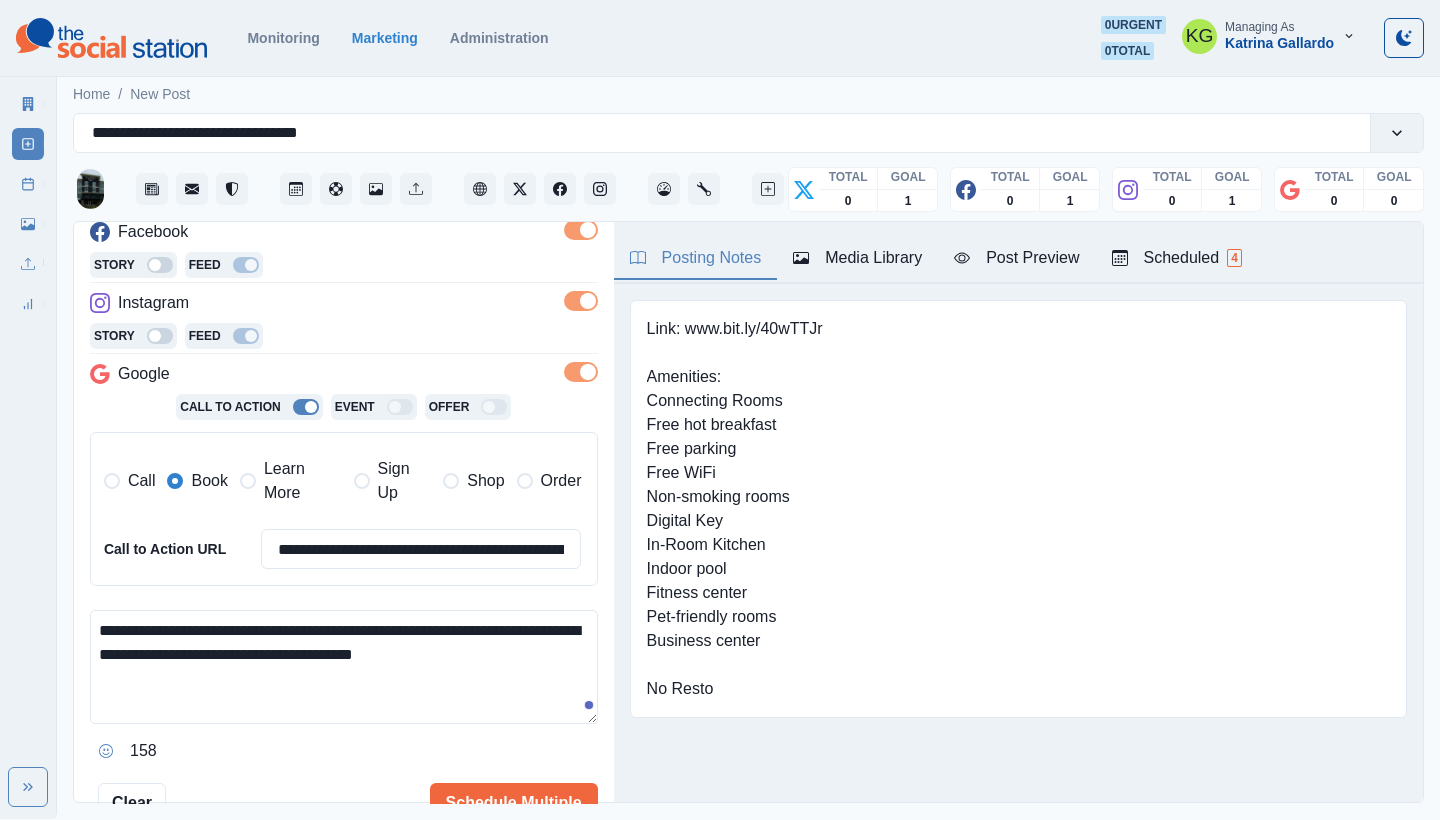 click on "**********" at bounding box center [344, 667] 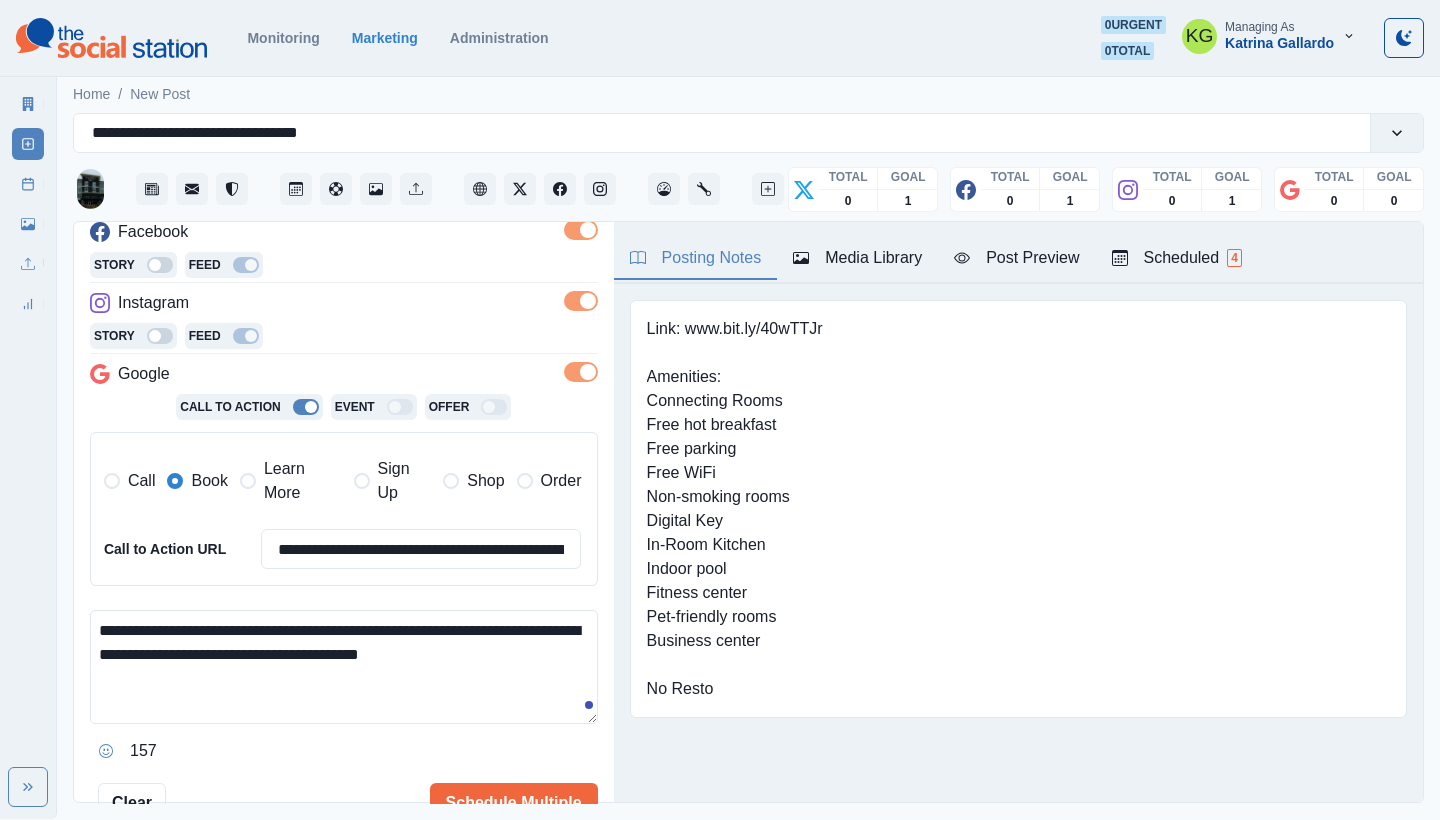 click 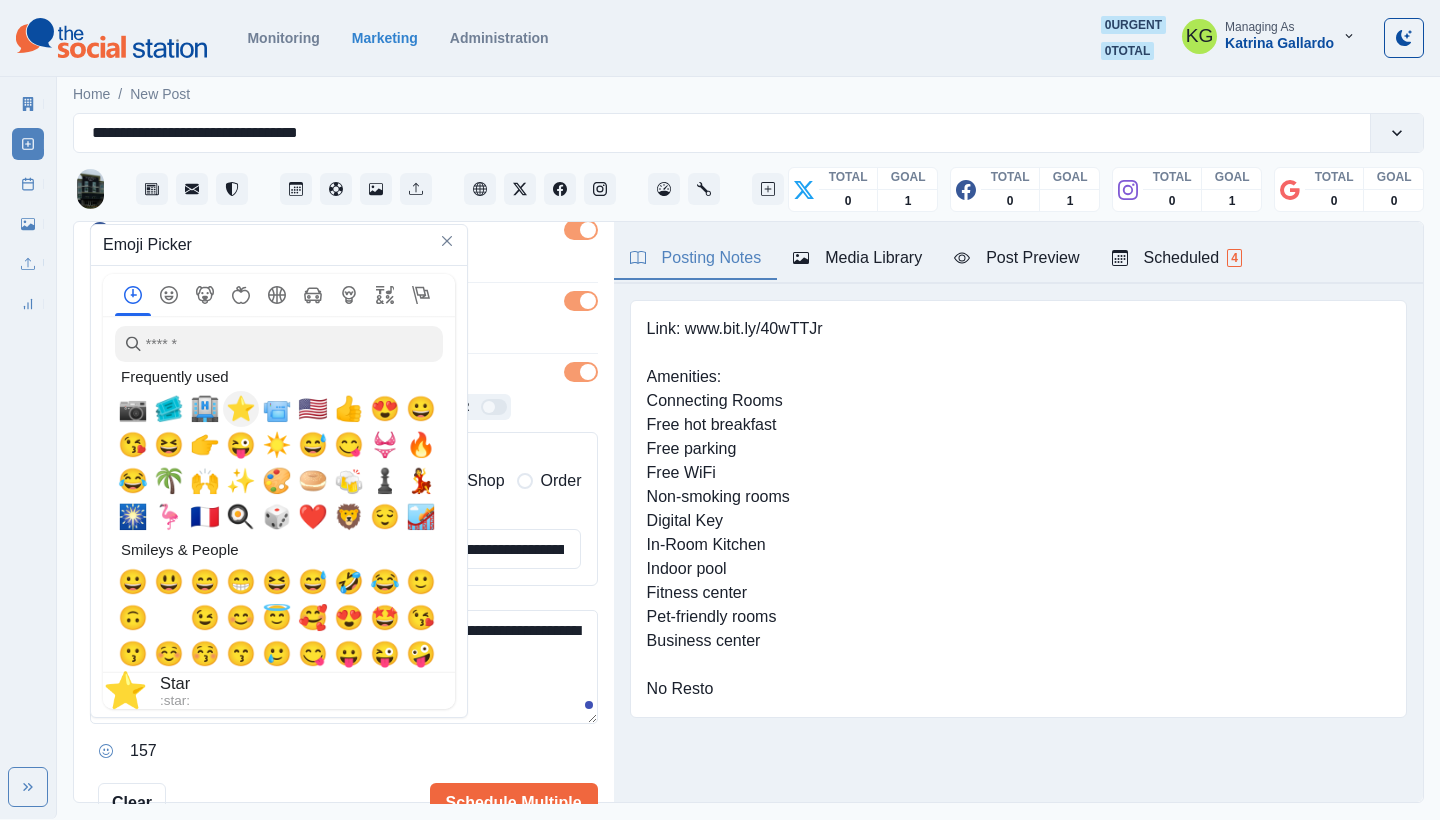 click on "⭐" at bounding box center (241, 409) 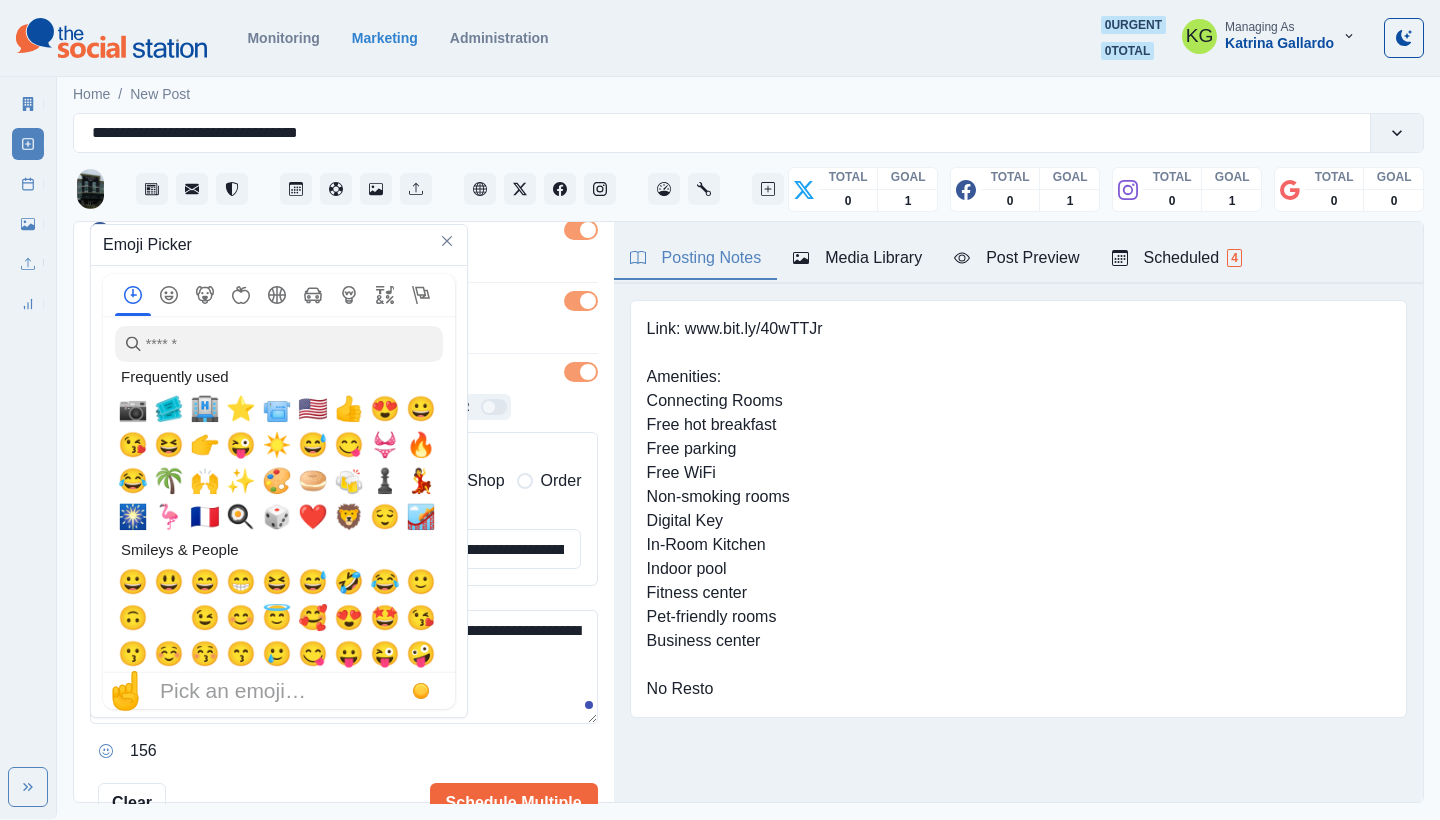 click on "**********" at bounding box center (344, 667) 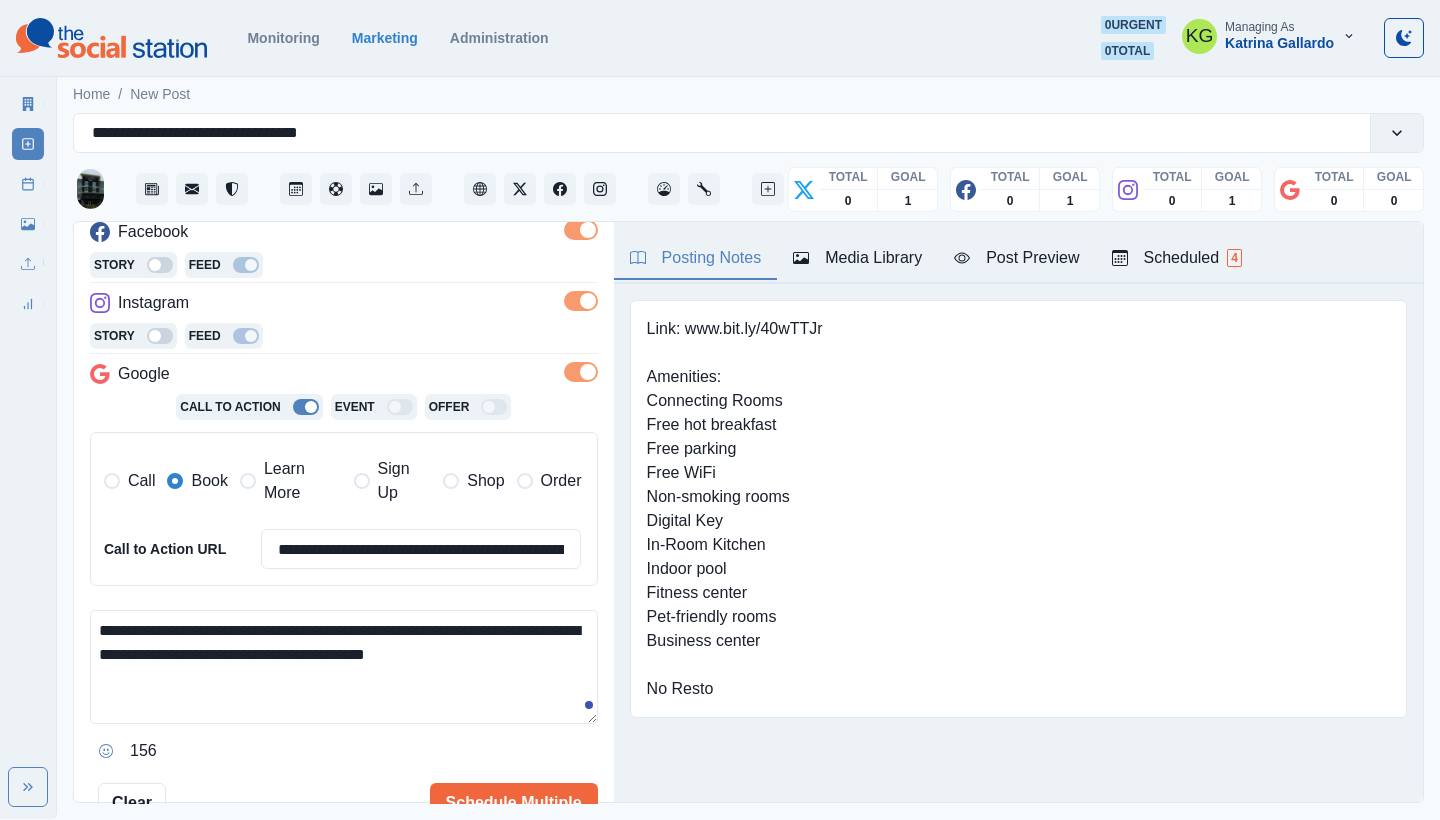 drag, startPoint x: 538, startPoint y: 647, endPoint x: 527, endPoint y: 647, distance: 11 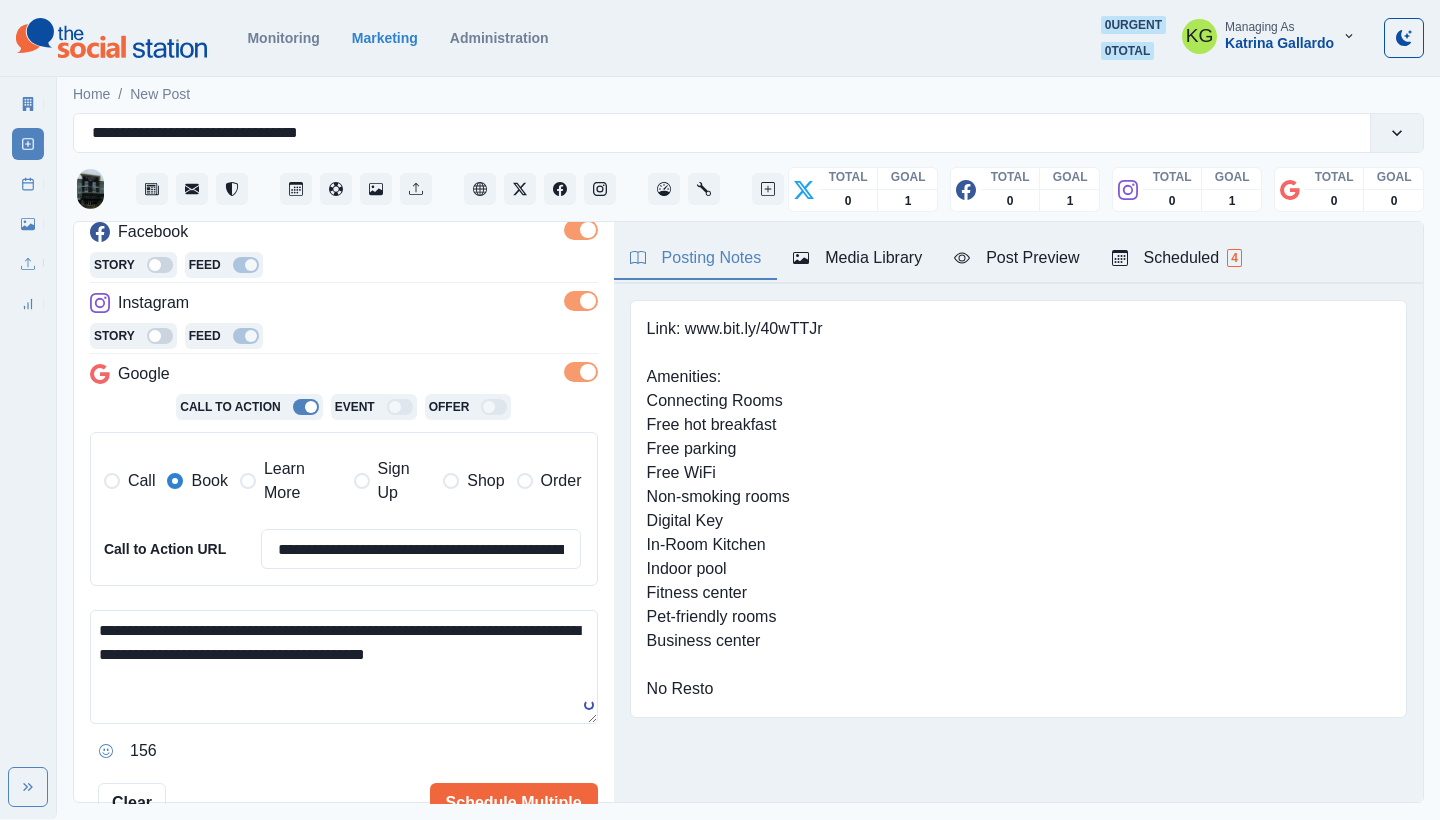 click on "**********" at bounding box center (344, 513) 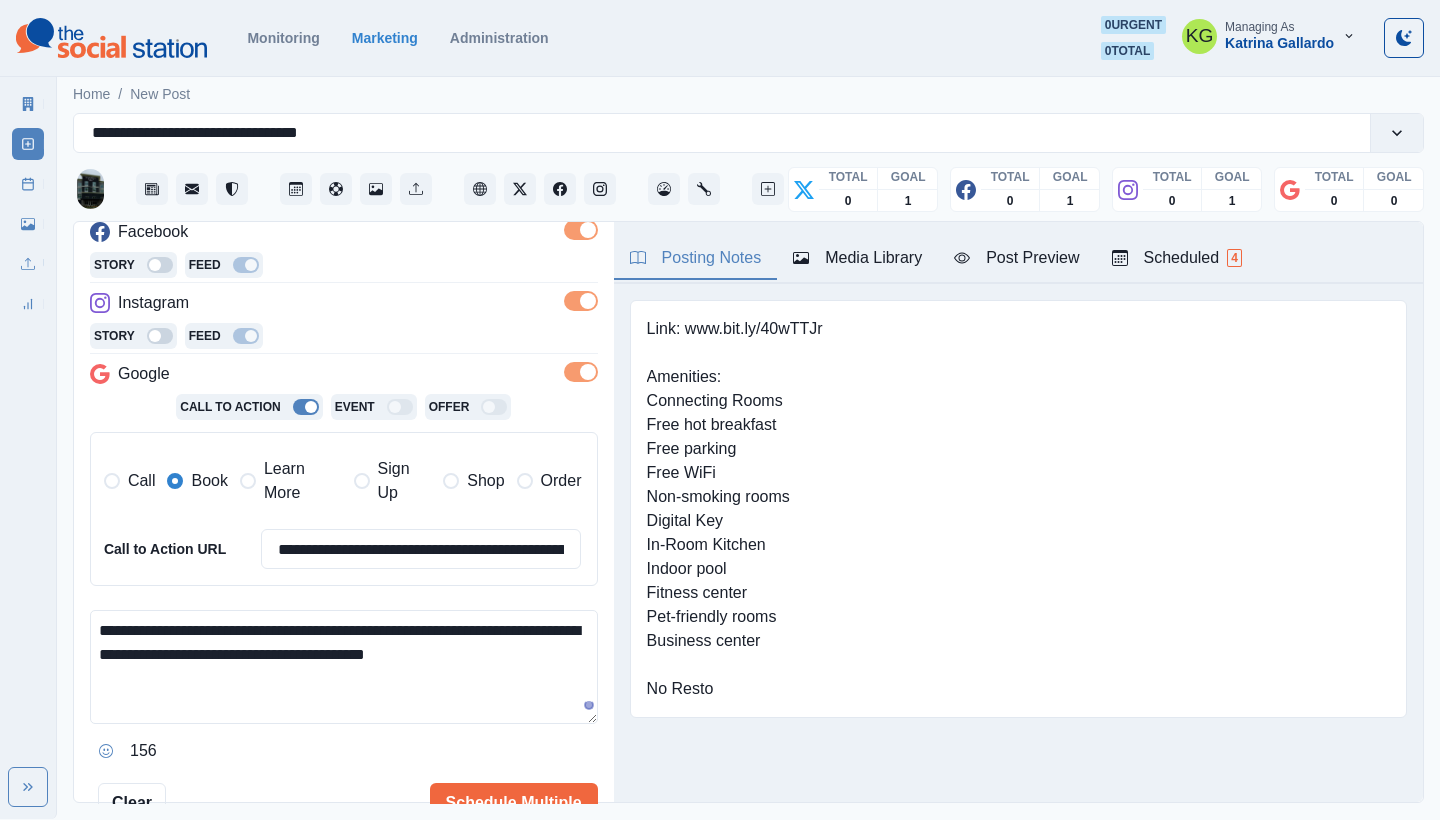 click on "**********" at bounding box center [344, 667] 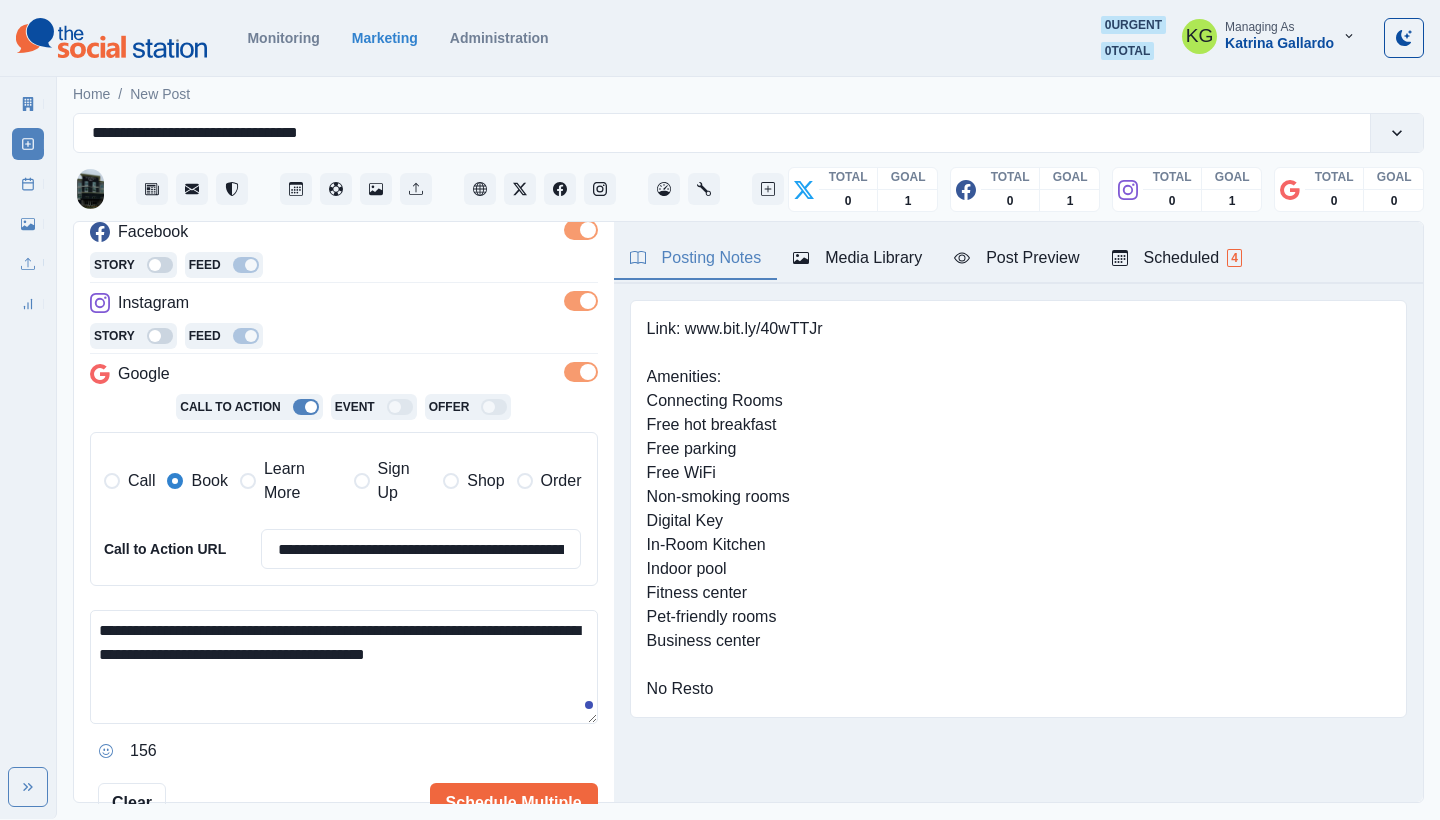 paste on "*" 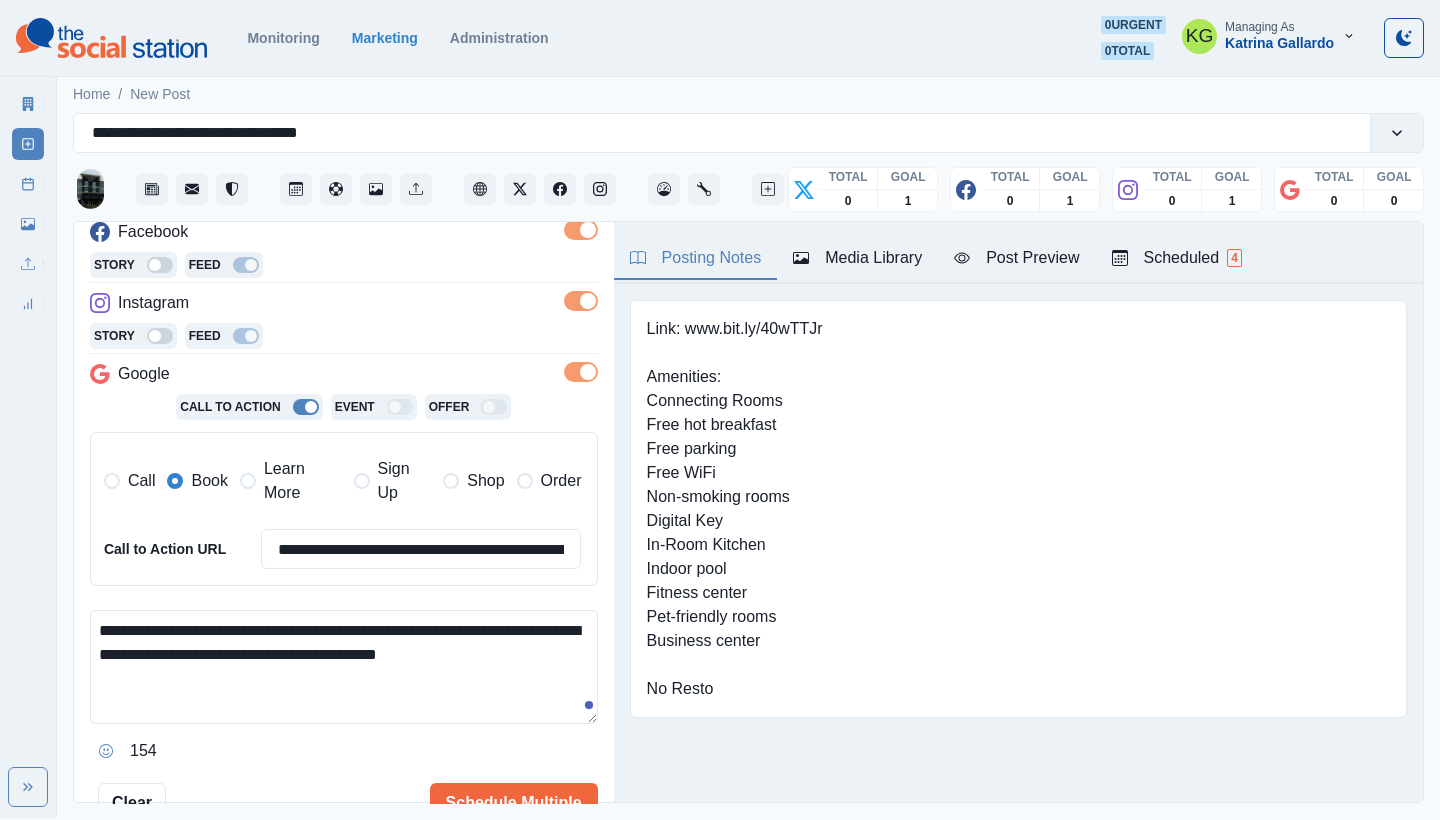 click on "**********" at bounding box center (344, 667) 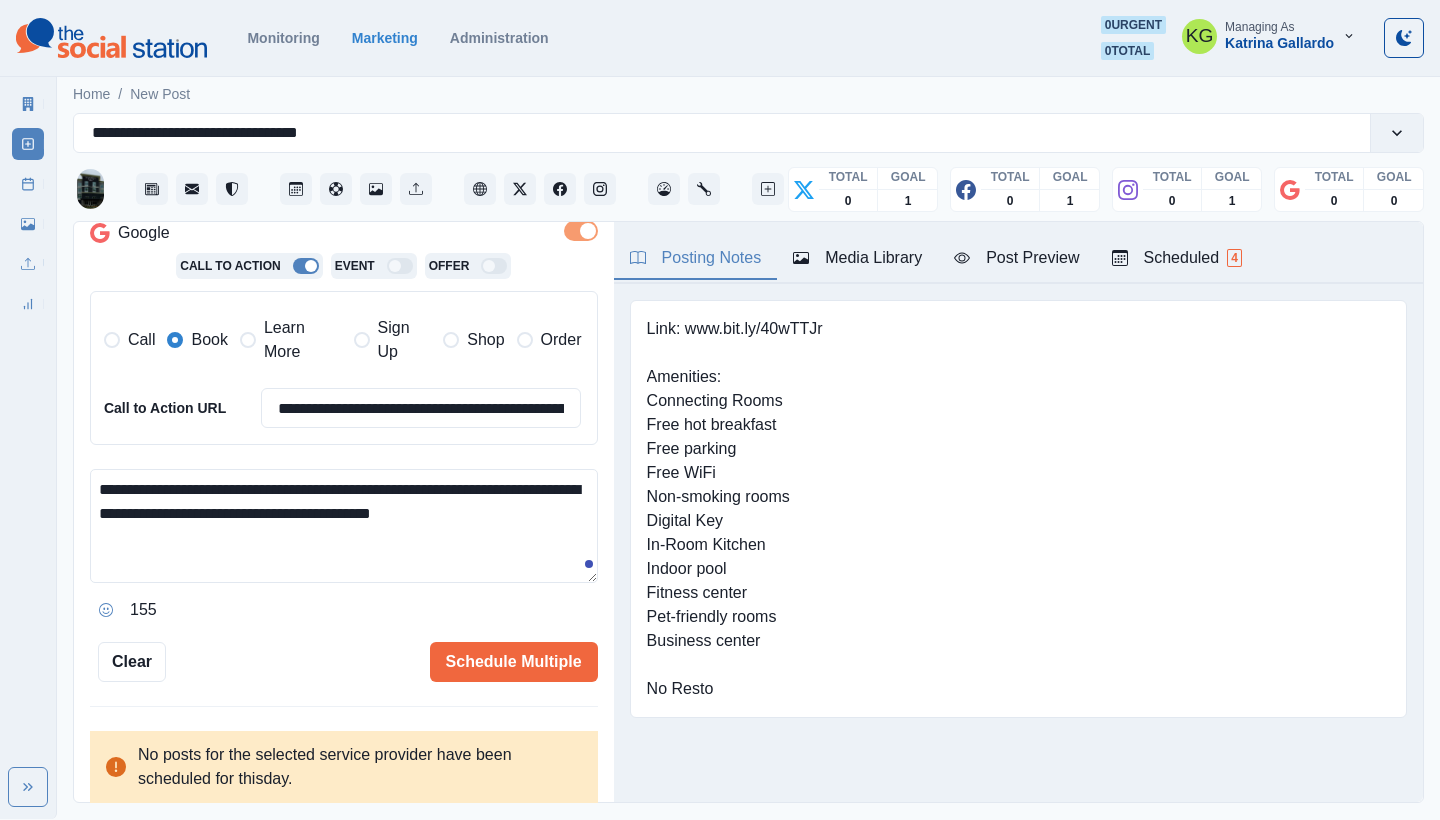 scroll, scrollTop: 450, scrollLeft: 0, axis: vertical 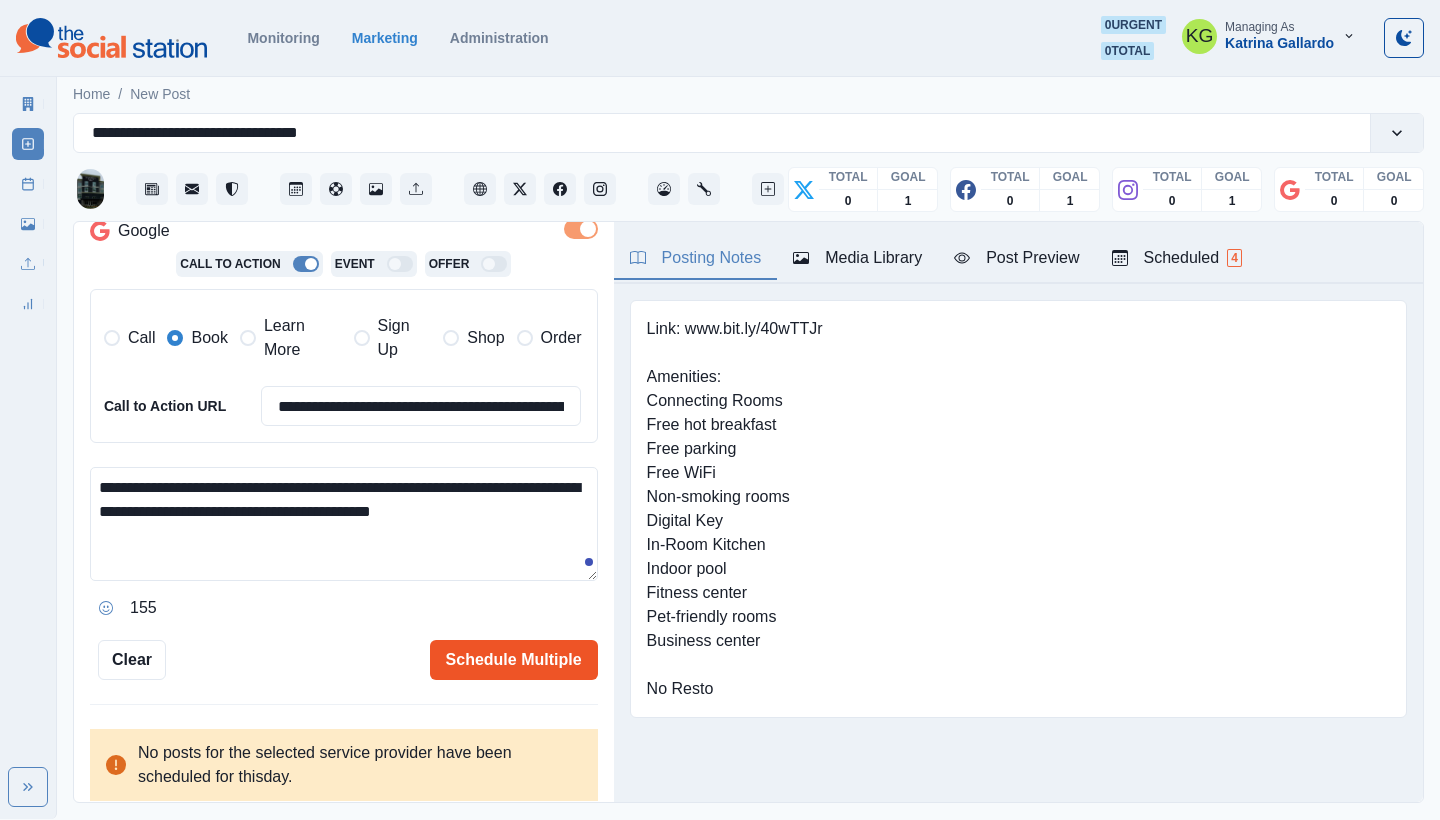 type on "**********" 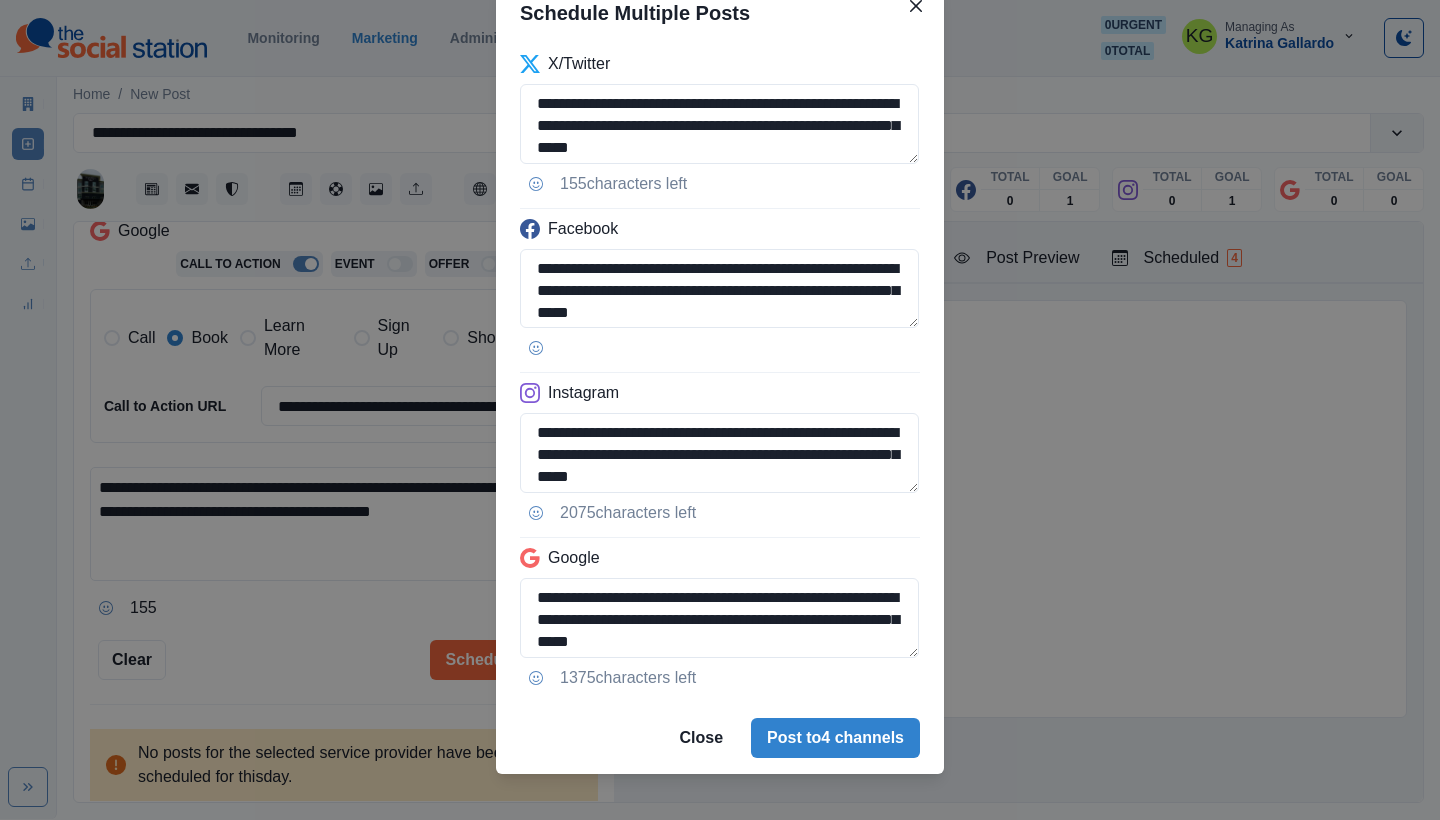 scroll, scrollTop: 101, scrollLeft: 0, axis: vertical 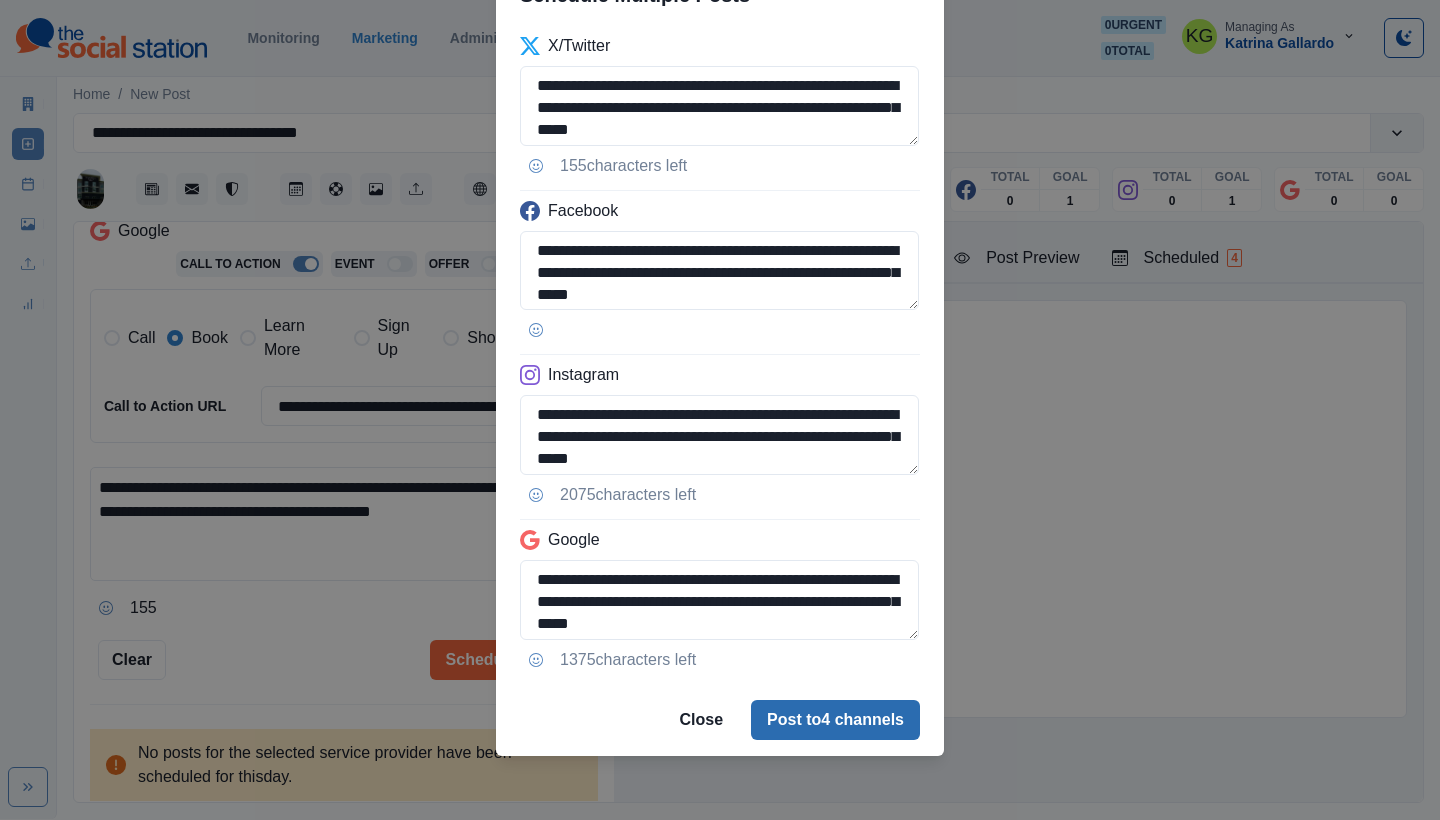 click on "Post to  4   channels" at bounding box center (835, 720) 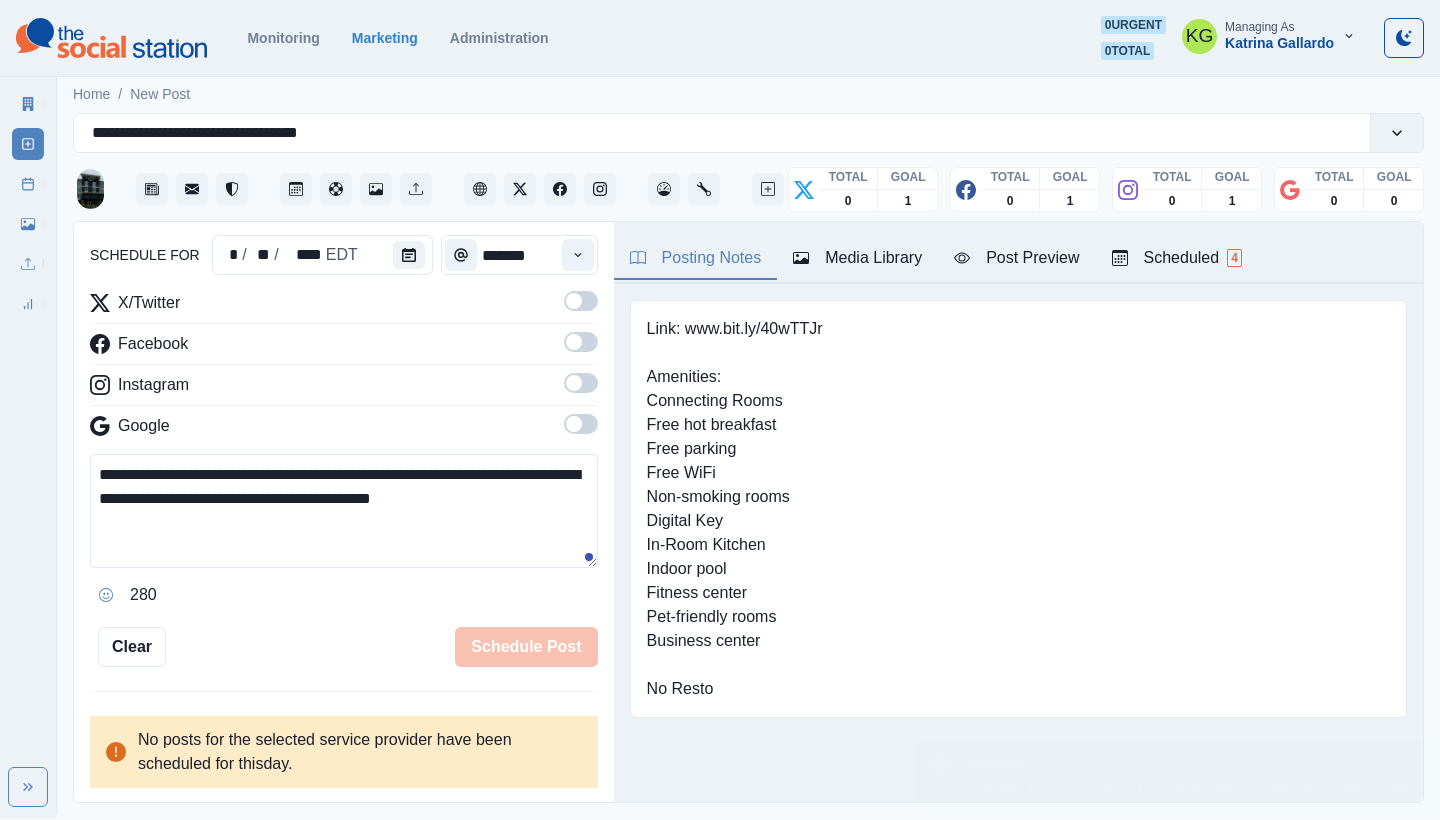 type 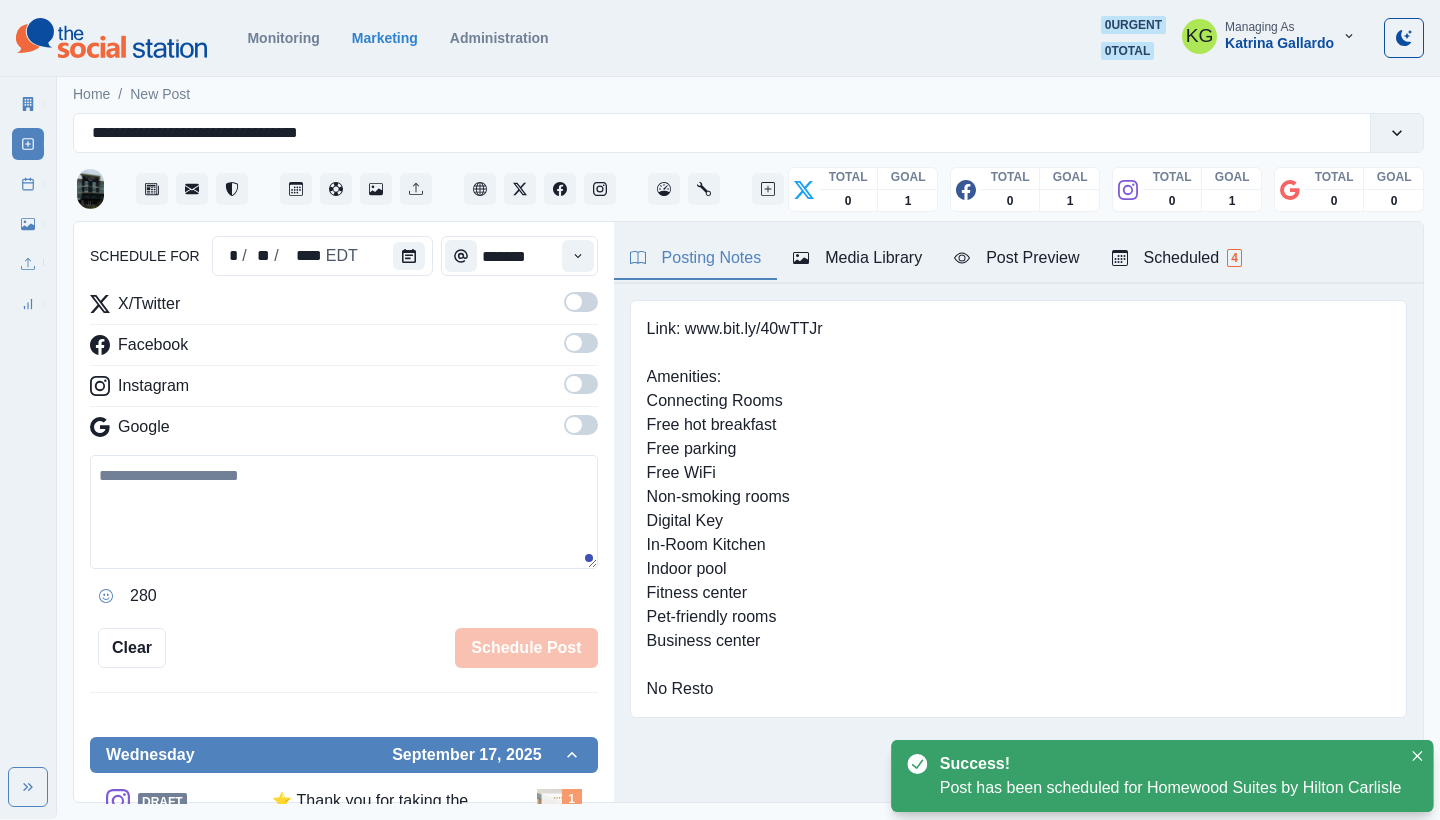 scroll, scrollTop: 122, scrollLeft: 0, axis: vertical 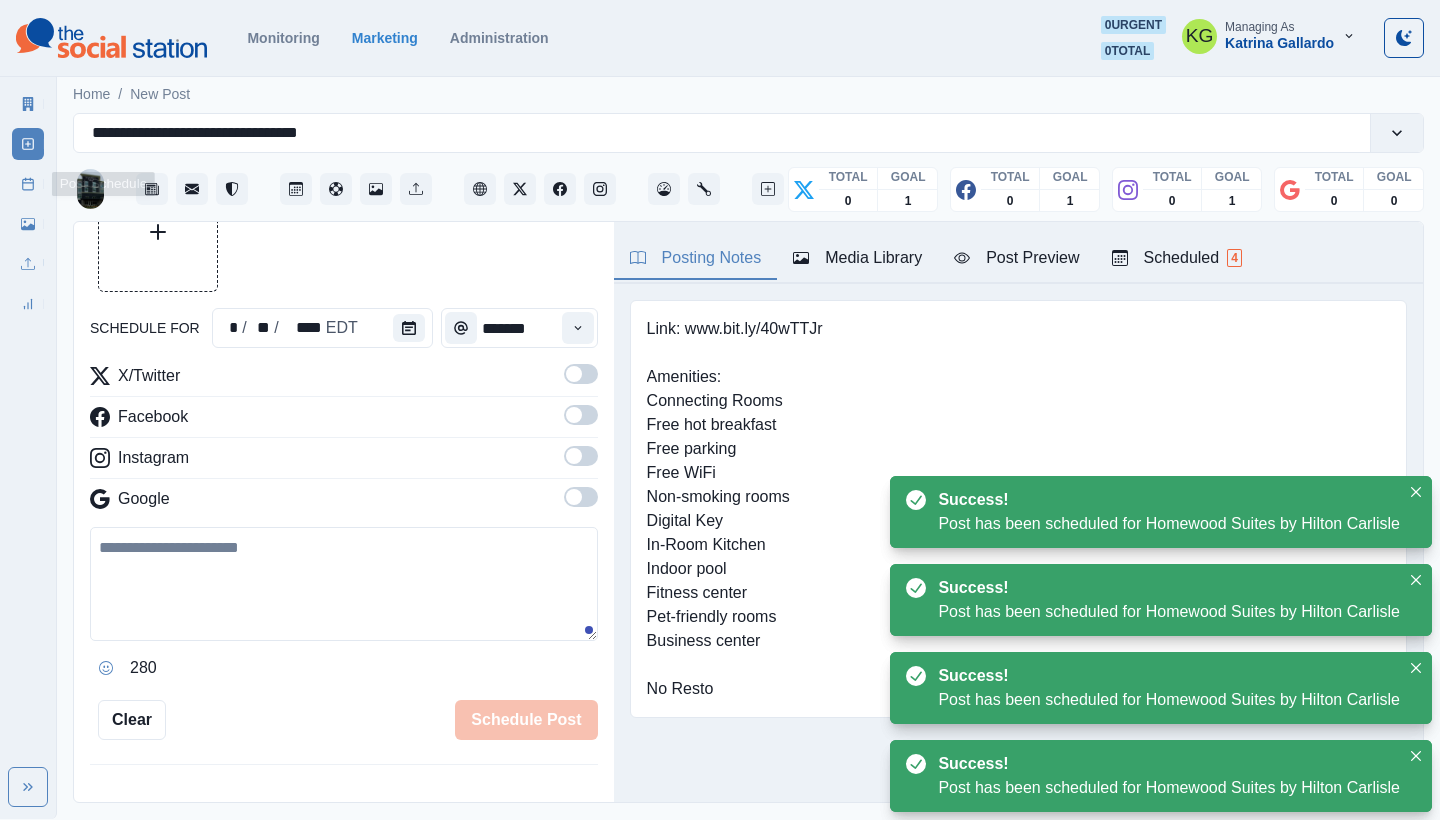 click 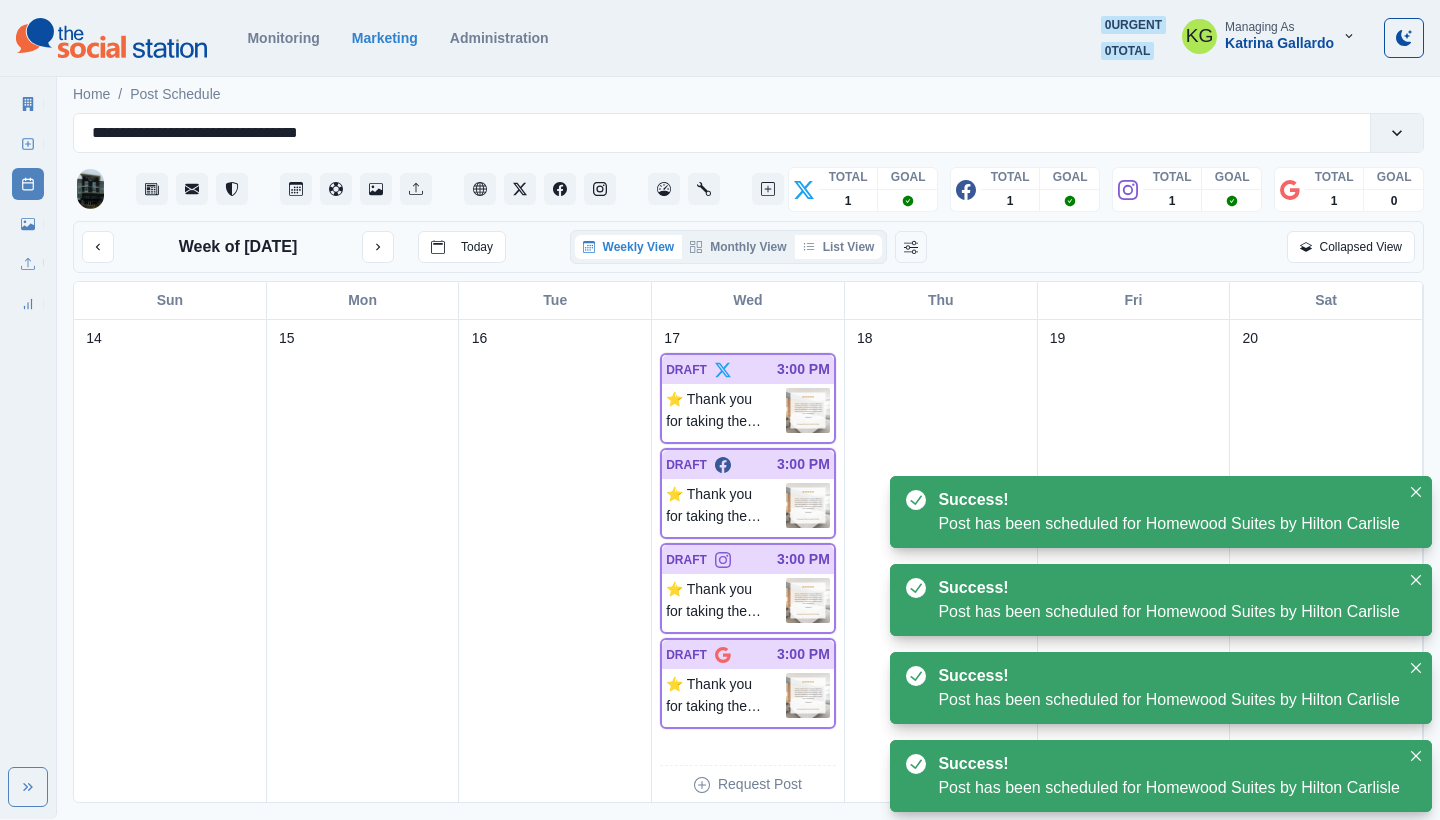 click on "List View" at bounding box center (839, 247) 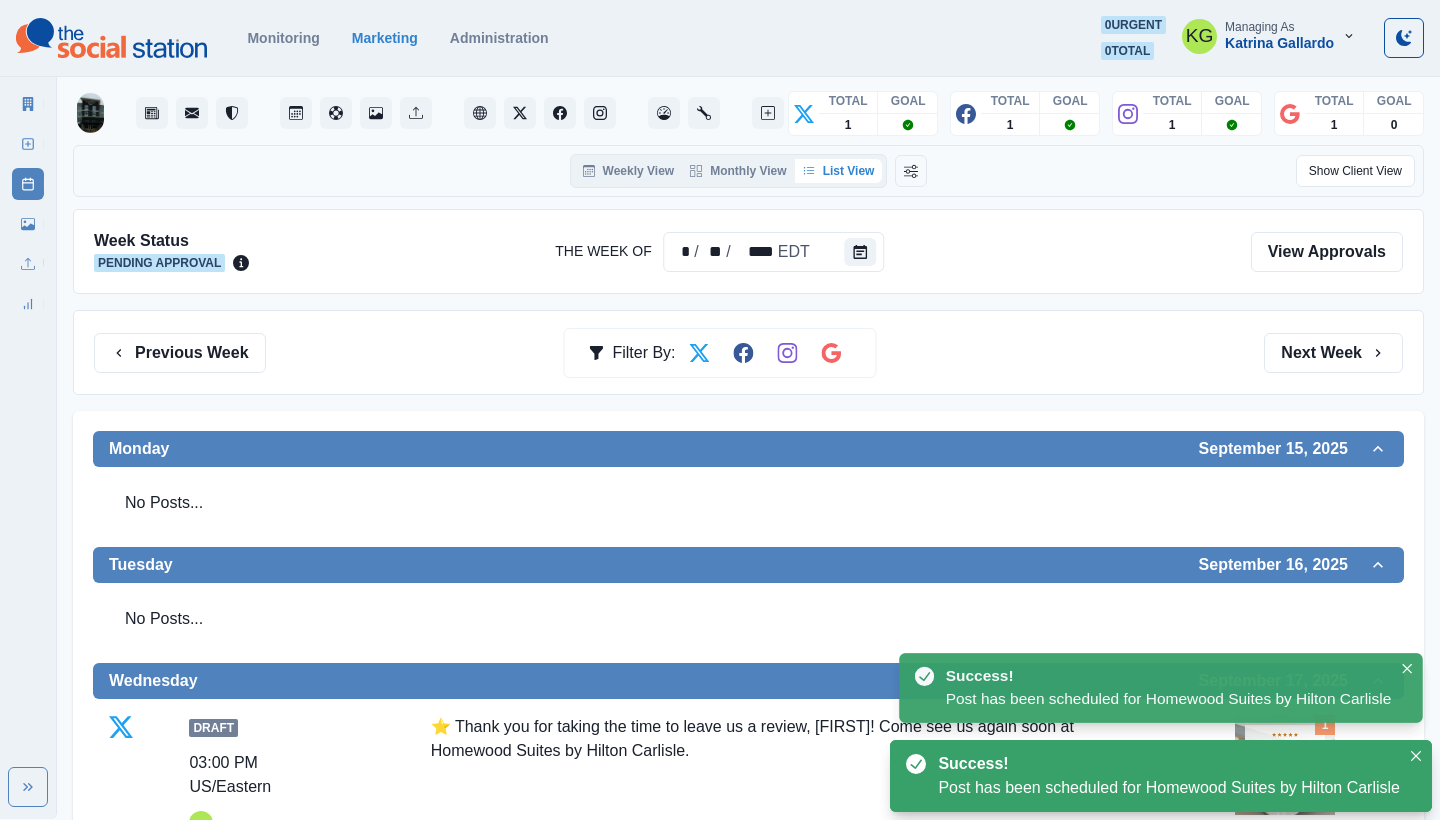 scroll, scrollTop: 0, scrollLeft: 0, axis: both 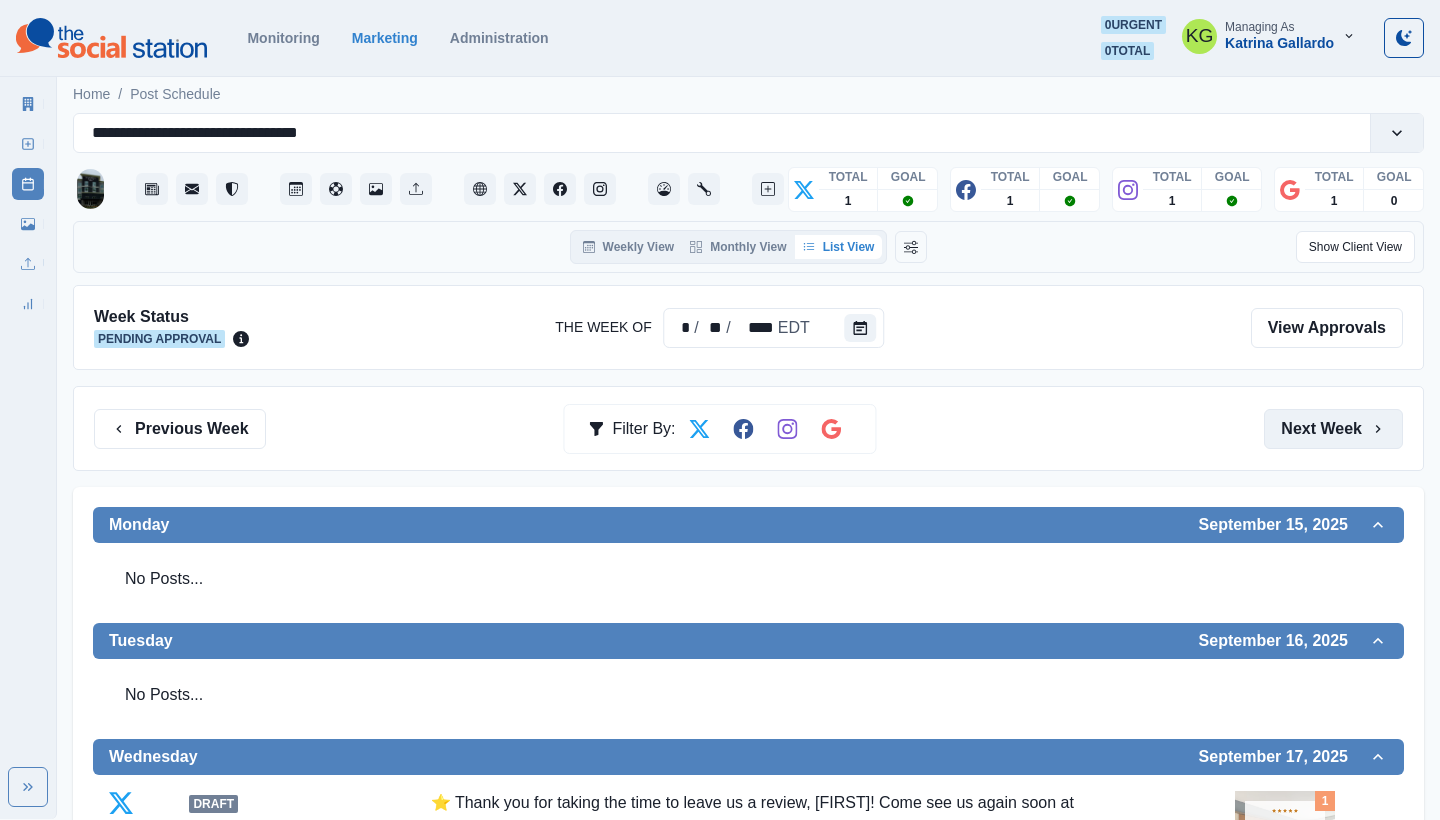 click on "Next Week" at bounding box center [1333, 429] 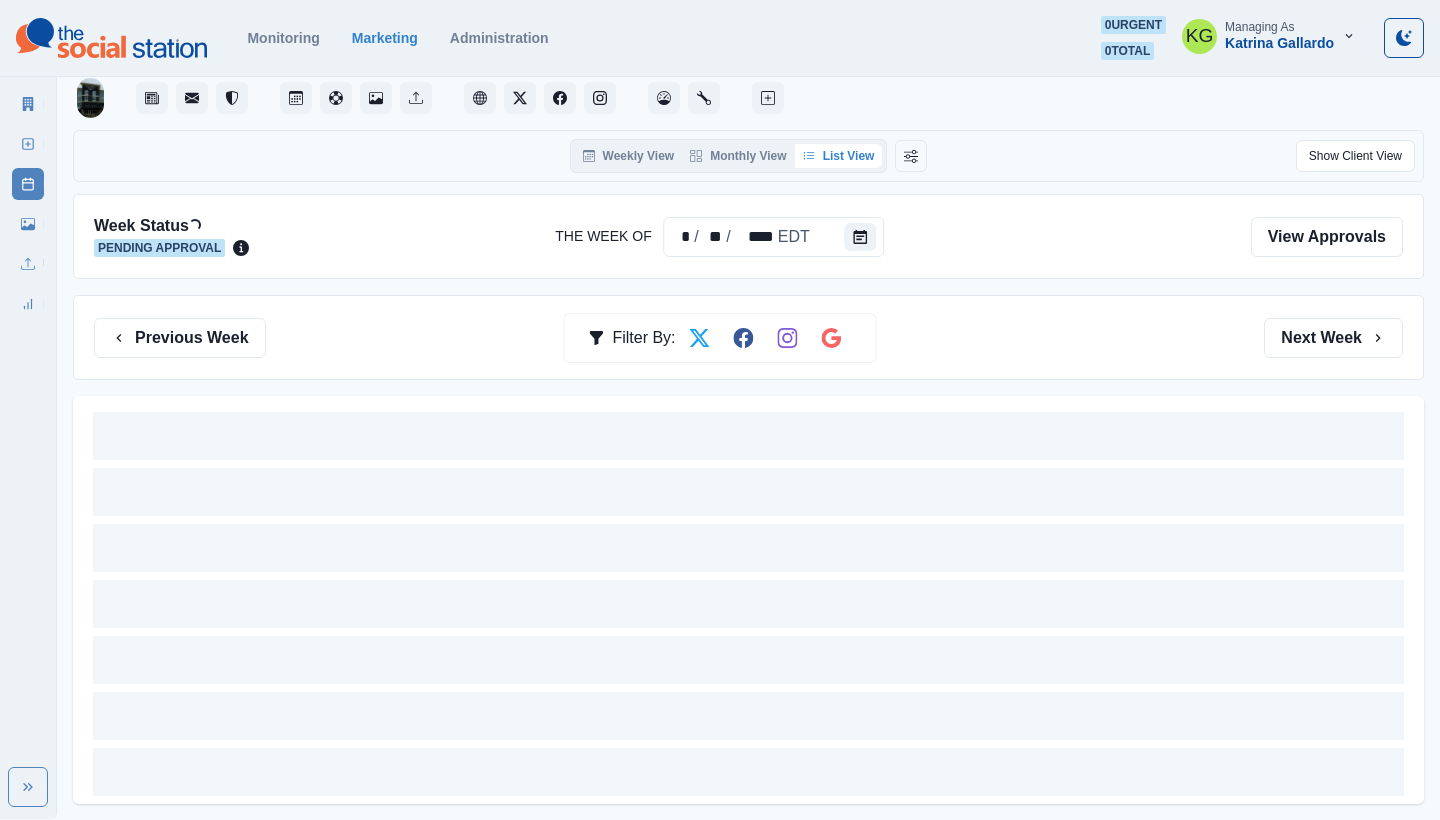 scroll, scrollTop: 0, scrollLeft: 0, axis: both 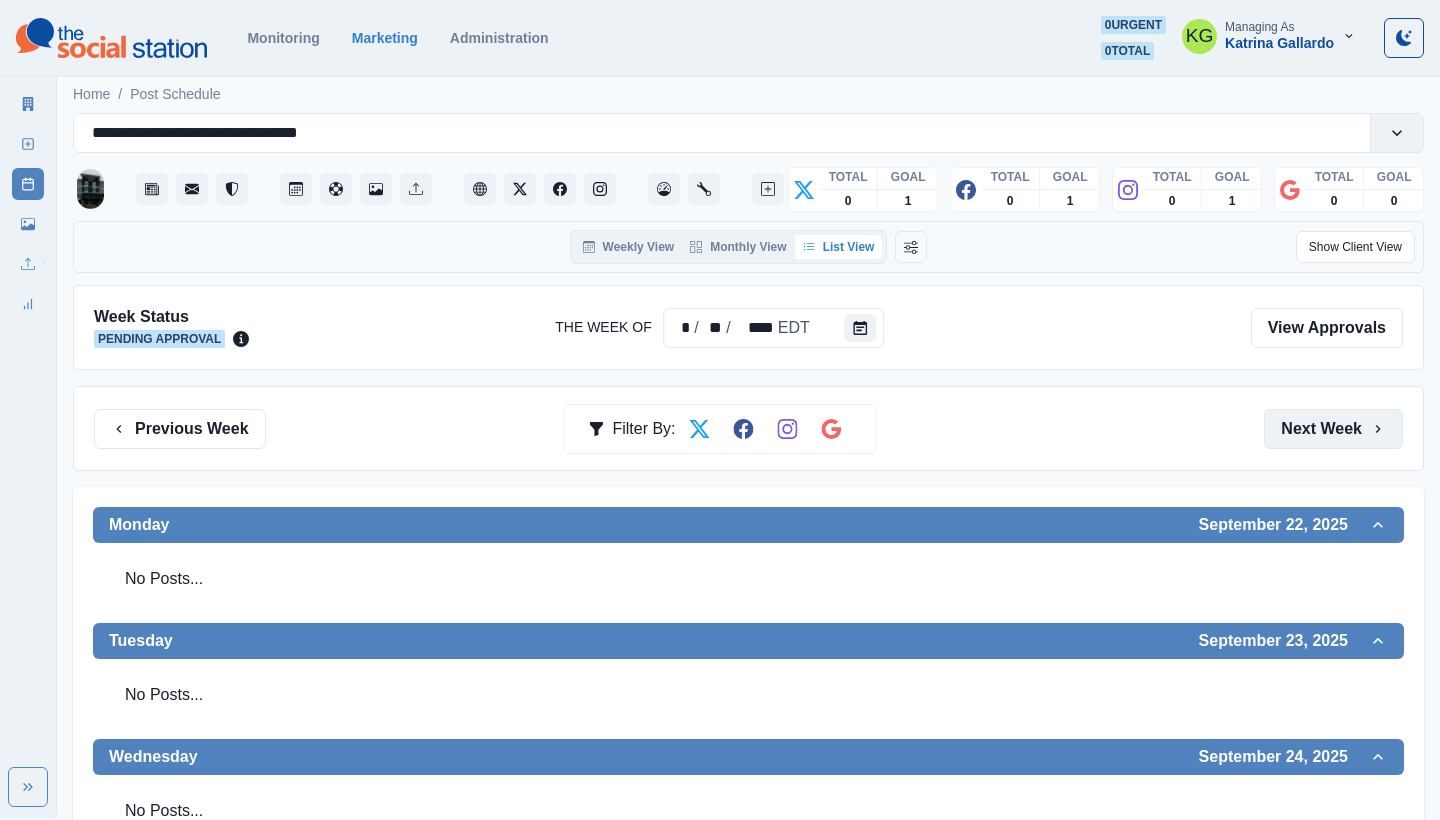 click on "Next Week" at bounding box center (1333, 429) 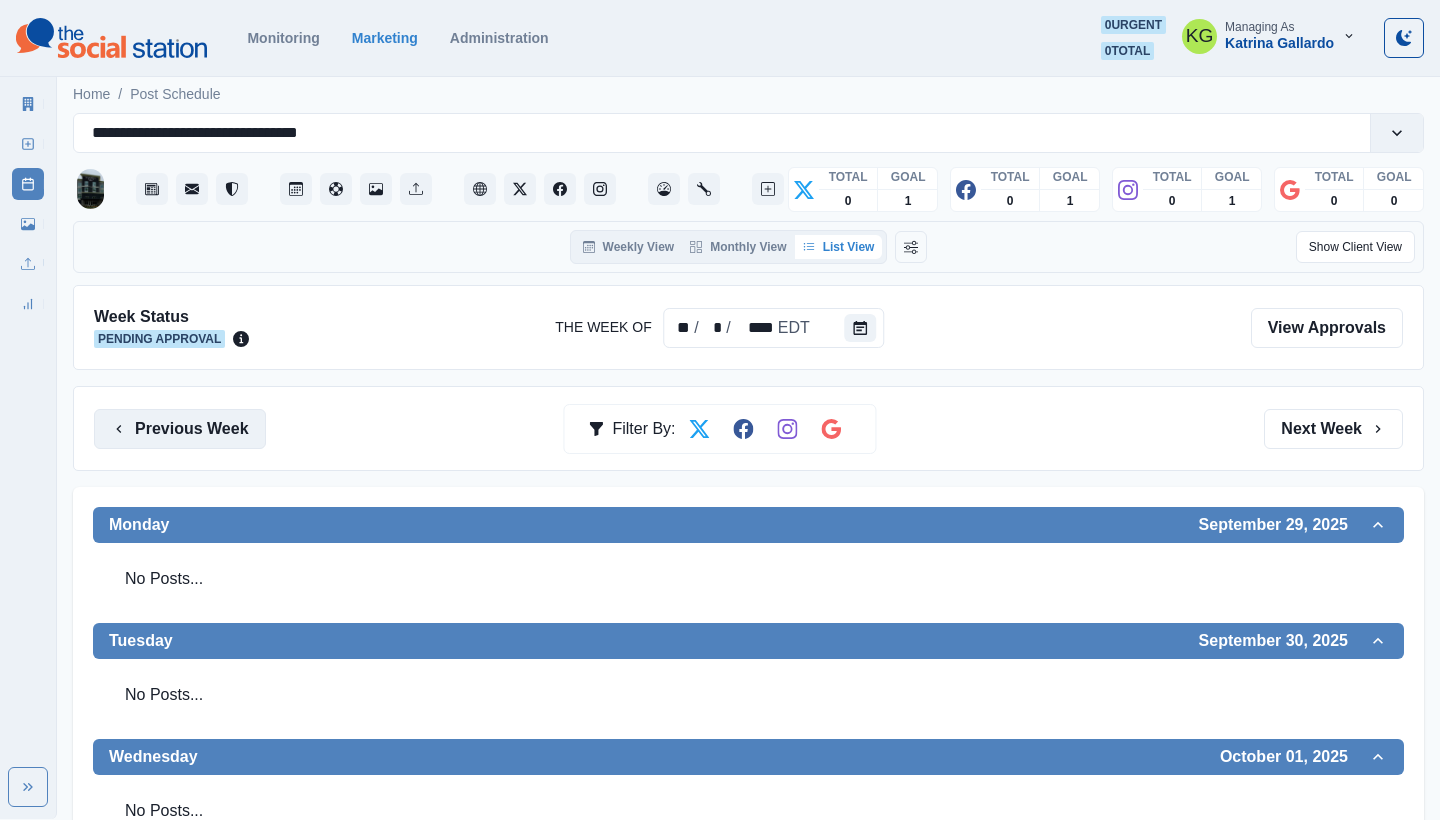 scroll, scrollTop: 0, scrollLeft: 0, axis: both 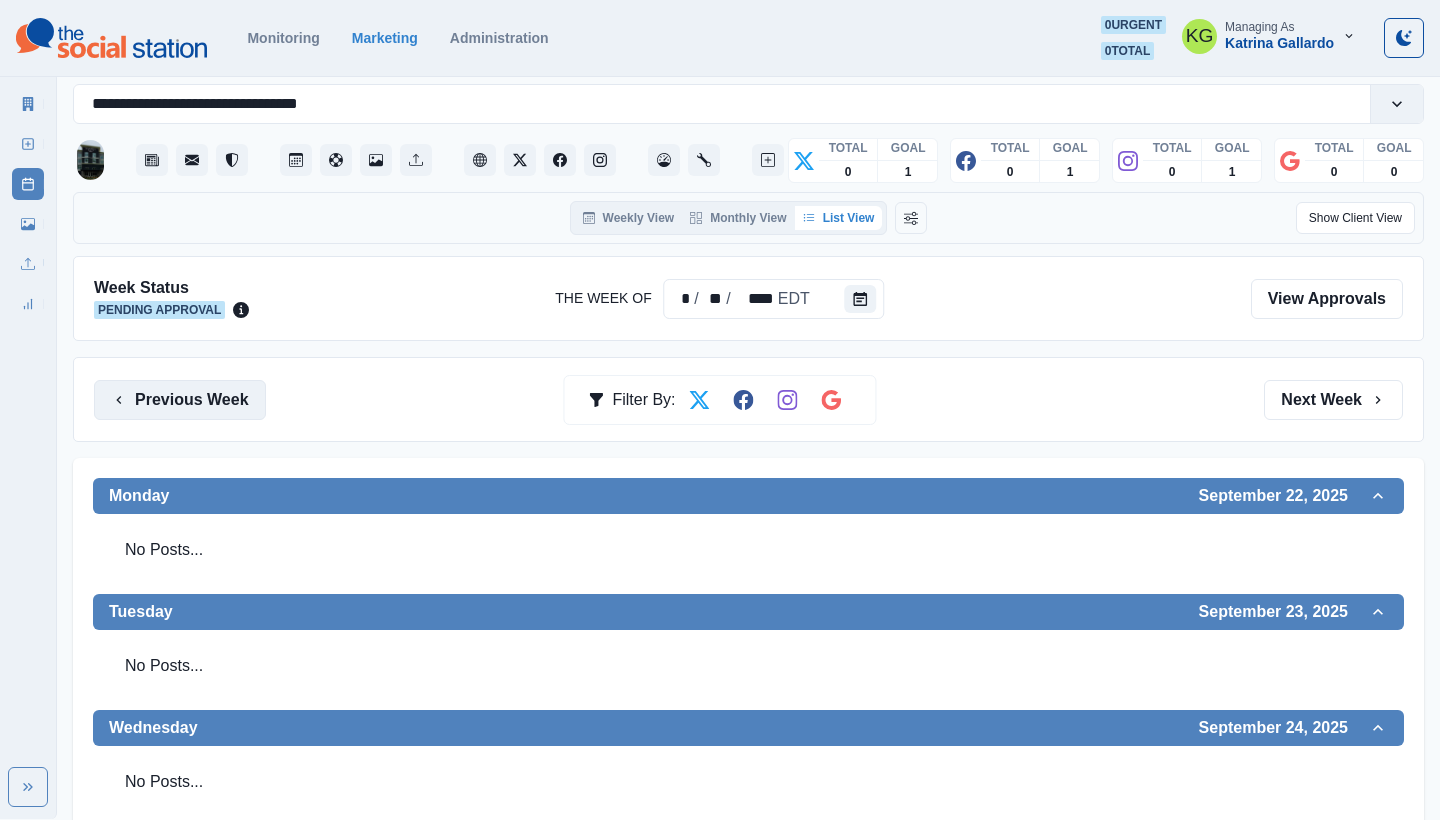 click on "Previous Week" at bounding box center (180, 400) 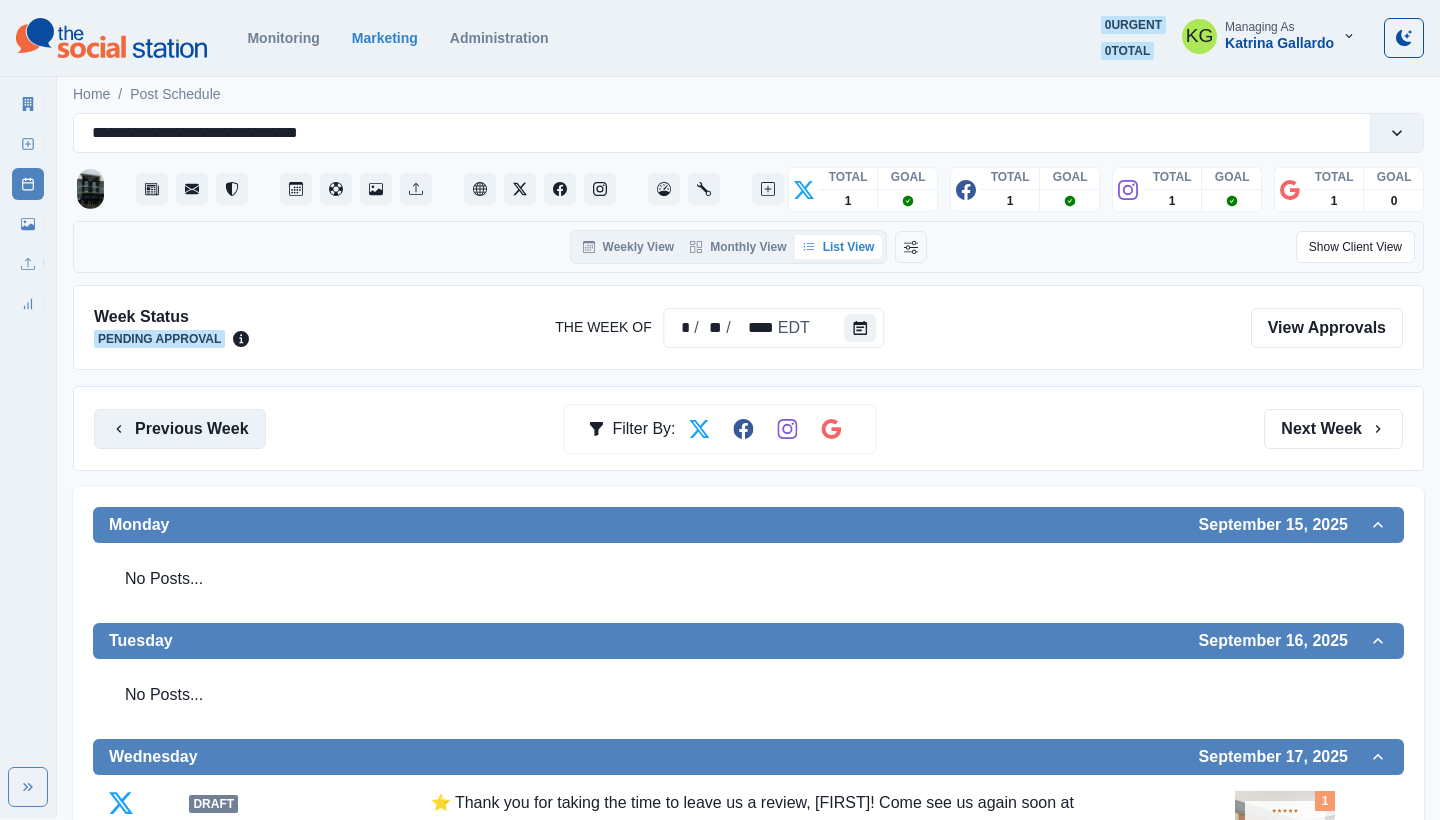 scroll, scrollTop: 0, scrollLeft: 0, axis: both 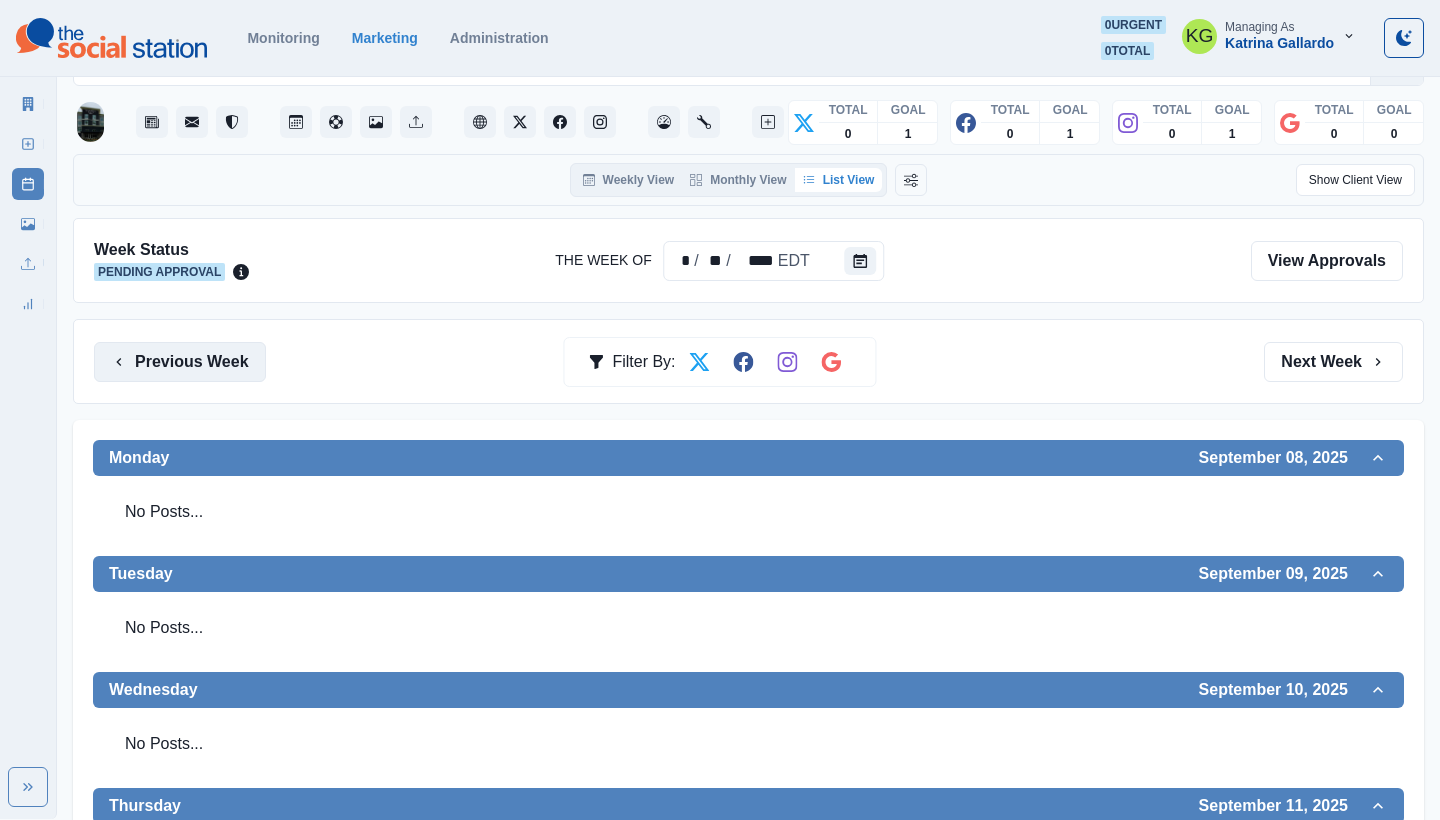 click on "Previous Week" at bounding box center [180, 362] 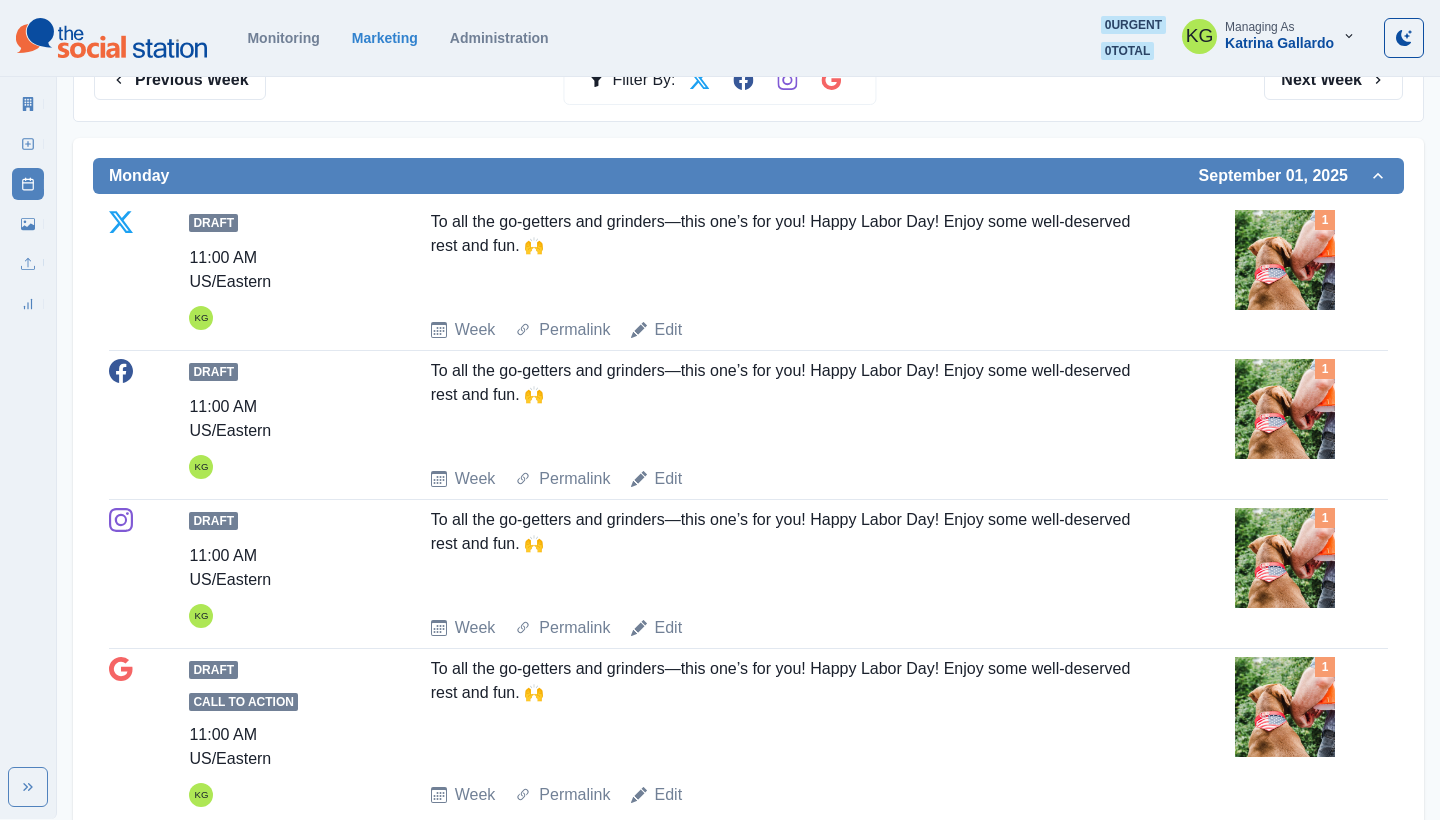 scroll, scrollTop: 214, scrollLeft: 0, axis: vertical 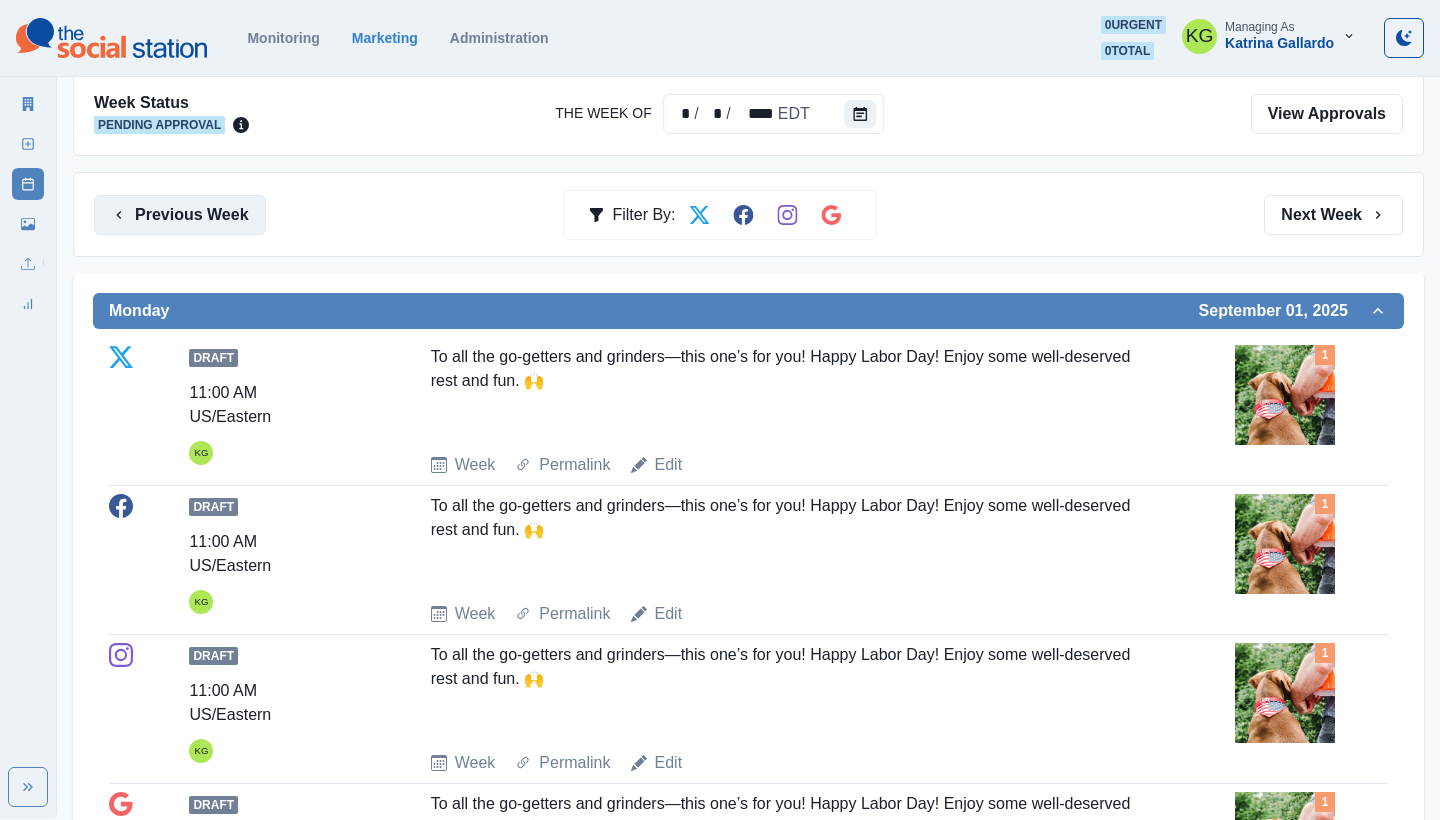 click on "Previous Week" at bounding box center (180, 215) 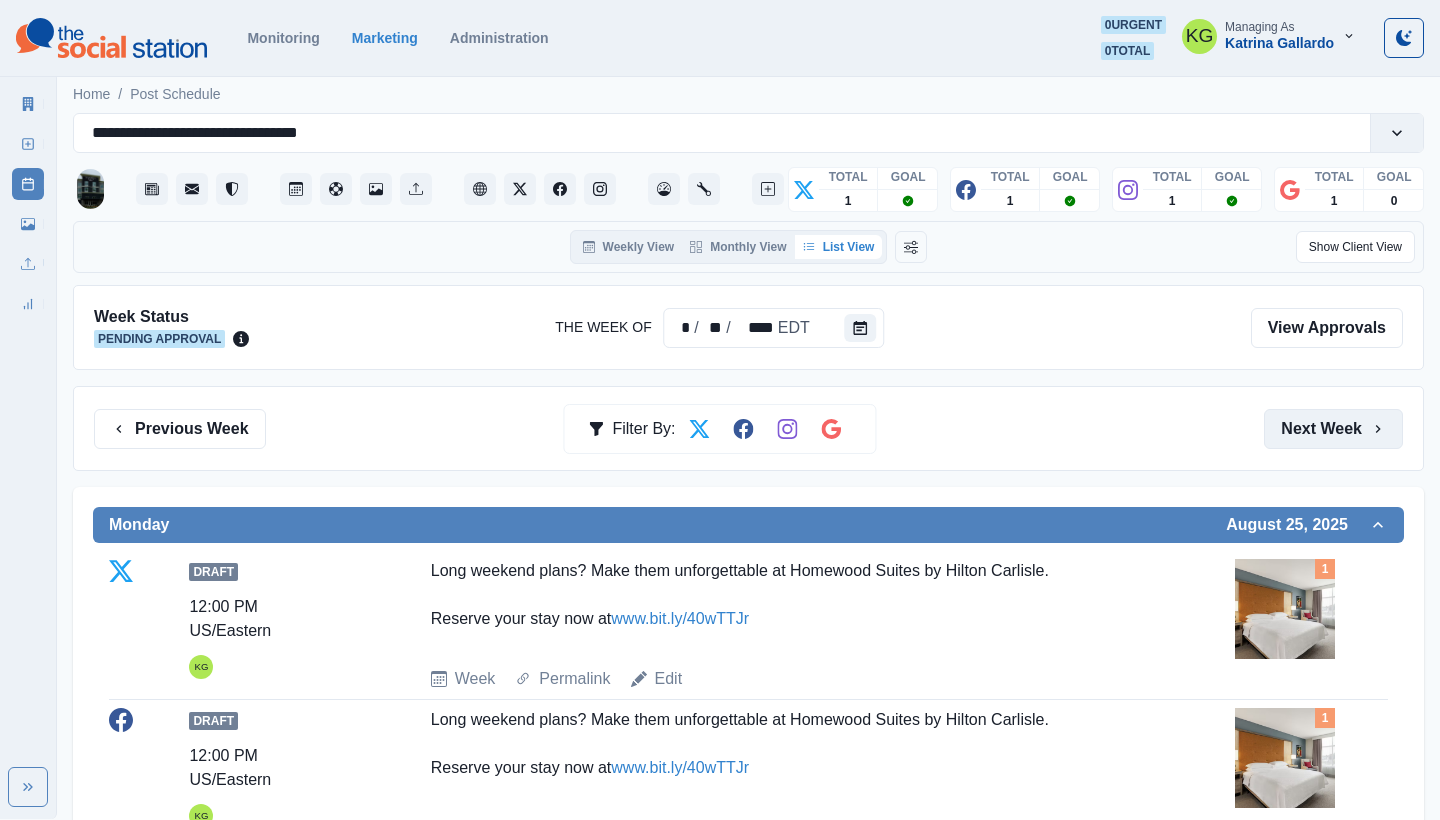 scroll, scrollTop: 0, scrollLeft: 0, axis: both 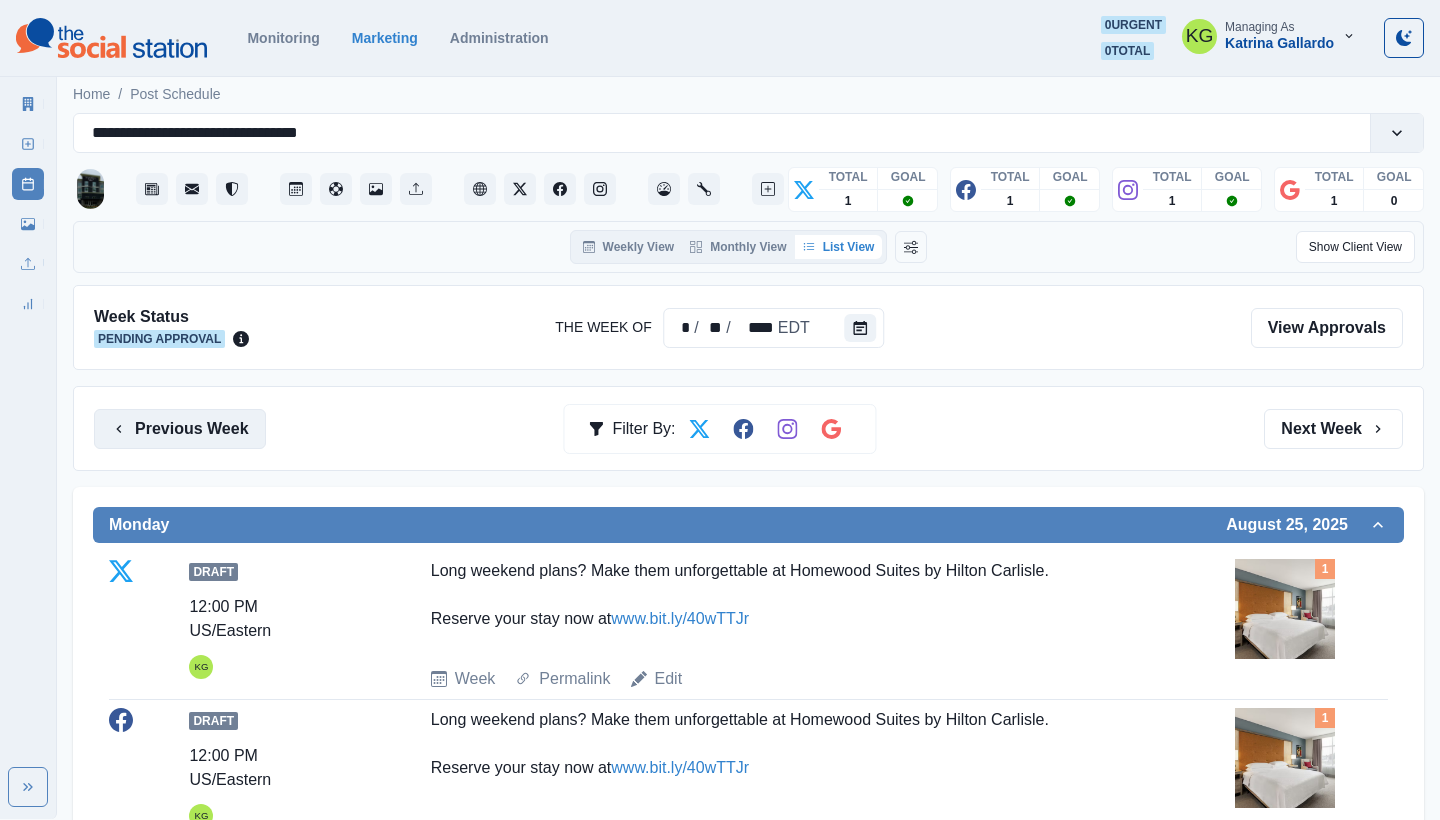 click on "Previous Week" at bounding box center (180, 429) 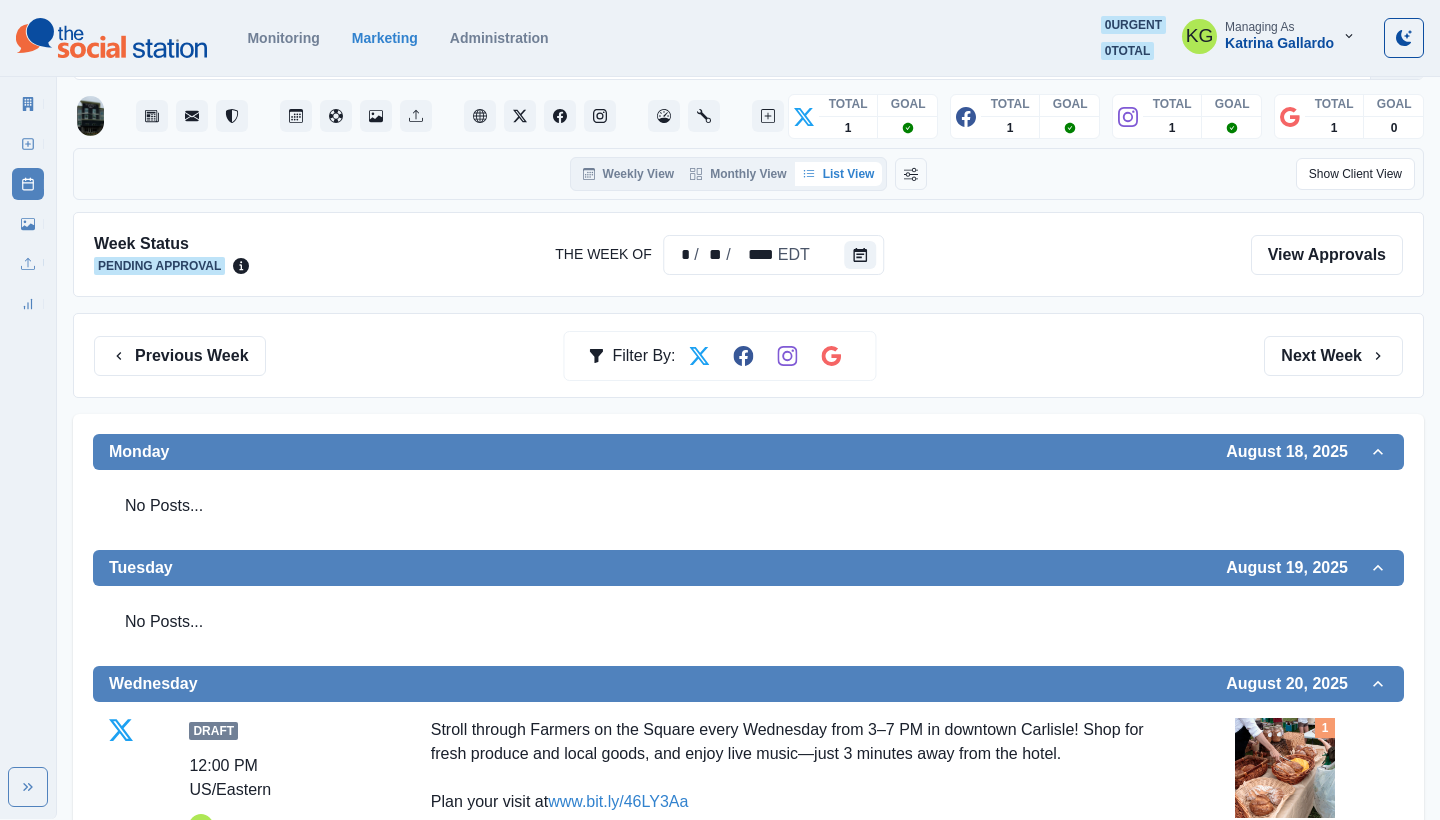 scroll, scrollTop: 116, scrollLeft: 0, axis: vertical 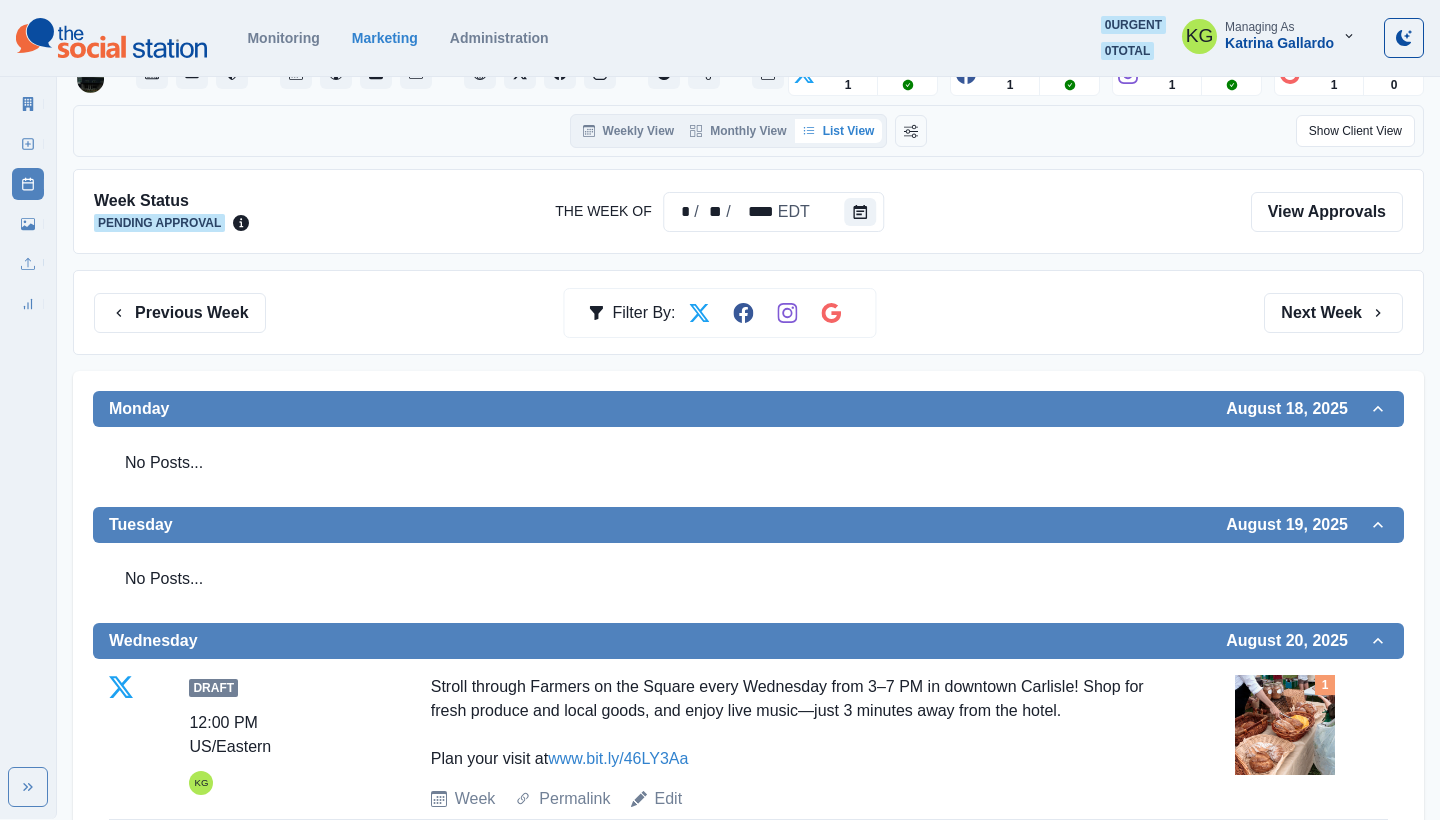 click on "Previous Week Filter By: Next Week" at bounding box center [748, 312] 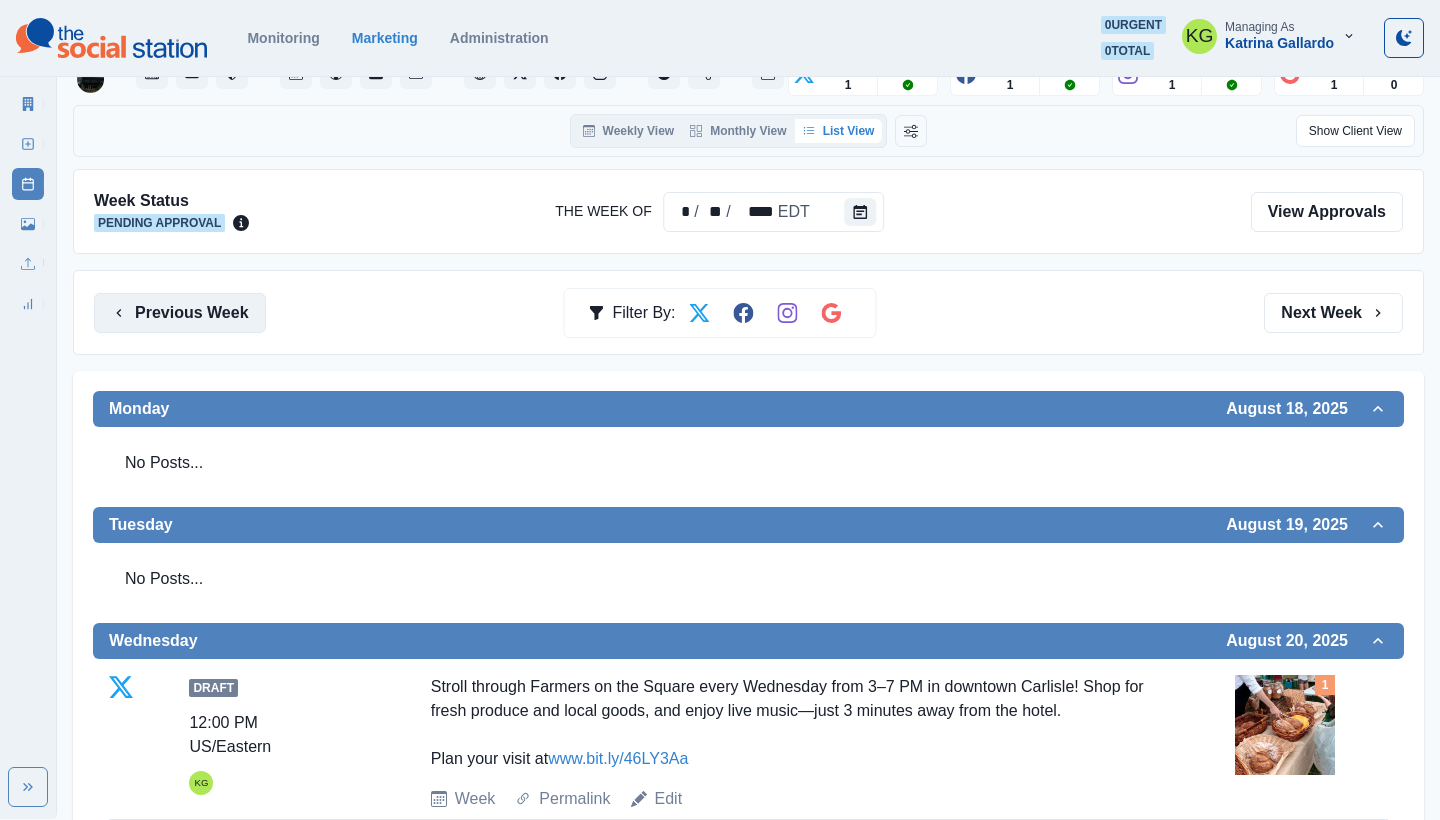 click on "Previous Week" at bounding box center (180, 313) 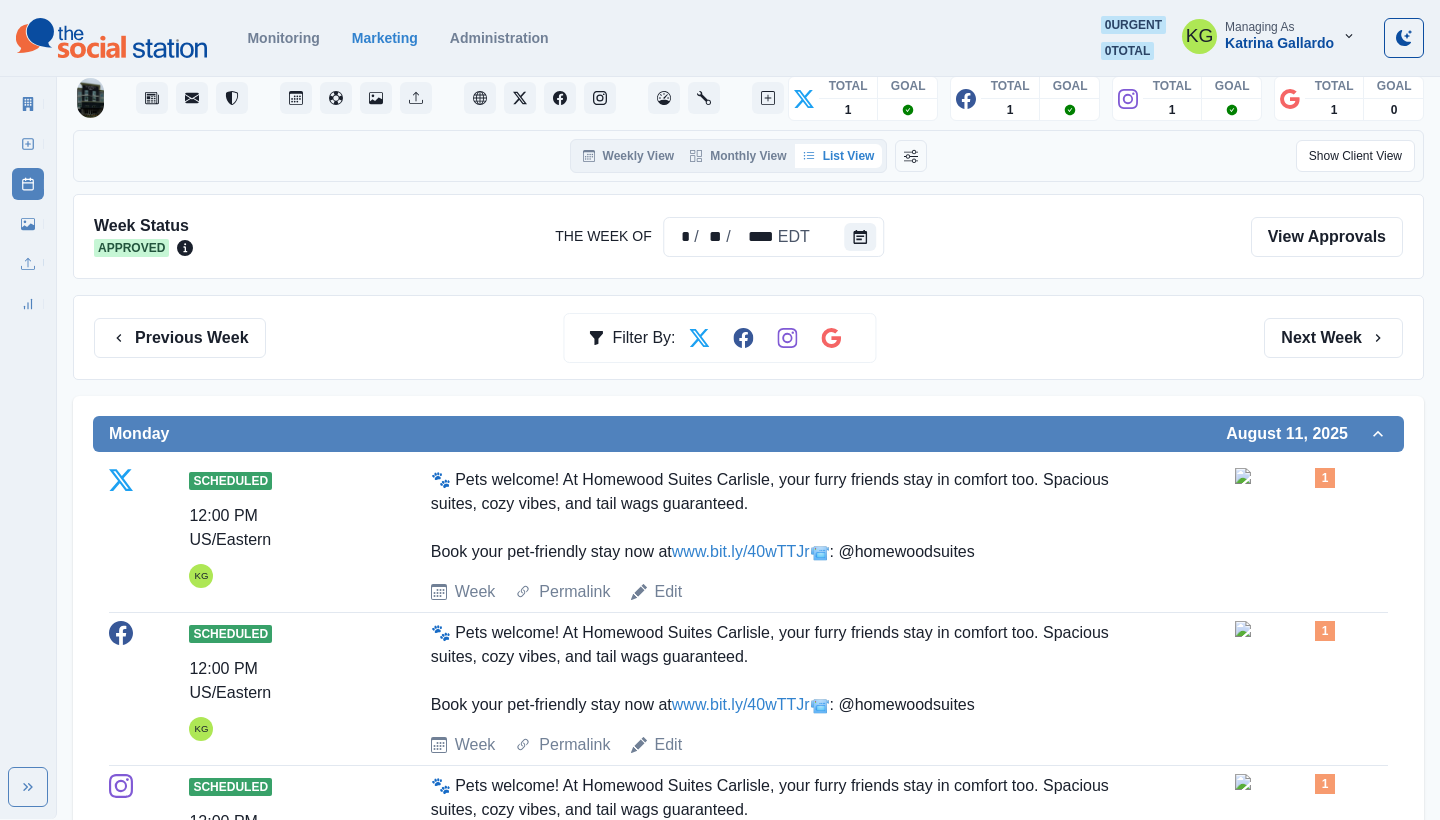 scroll, scrollTop: 0, scrollLeft: 0, axis: both 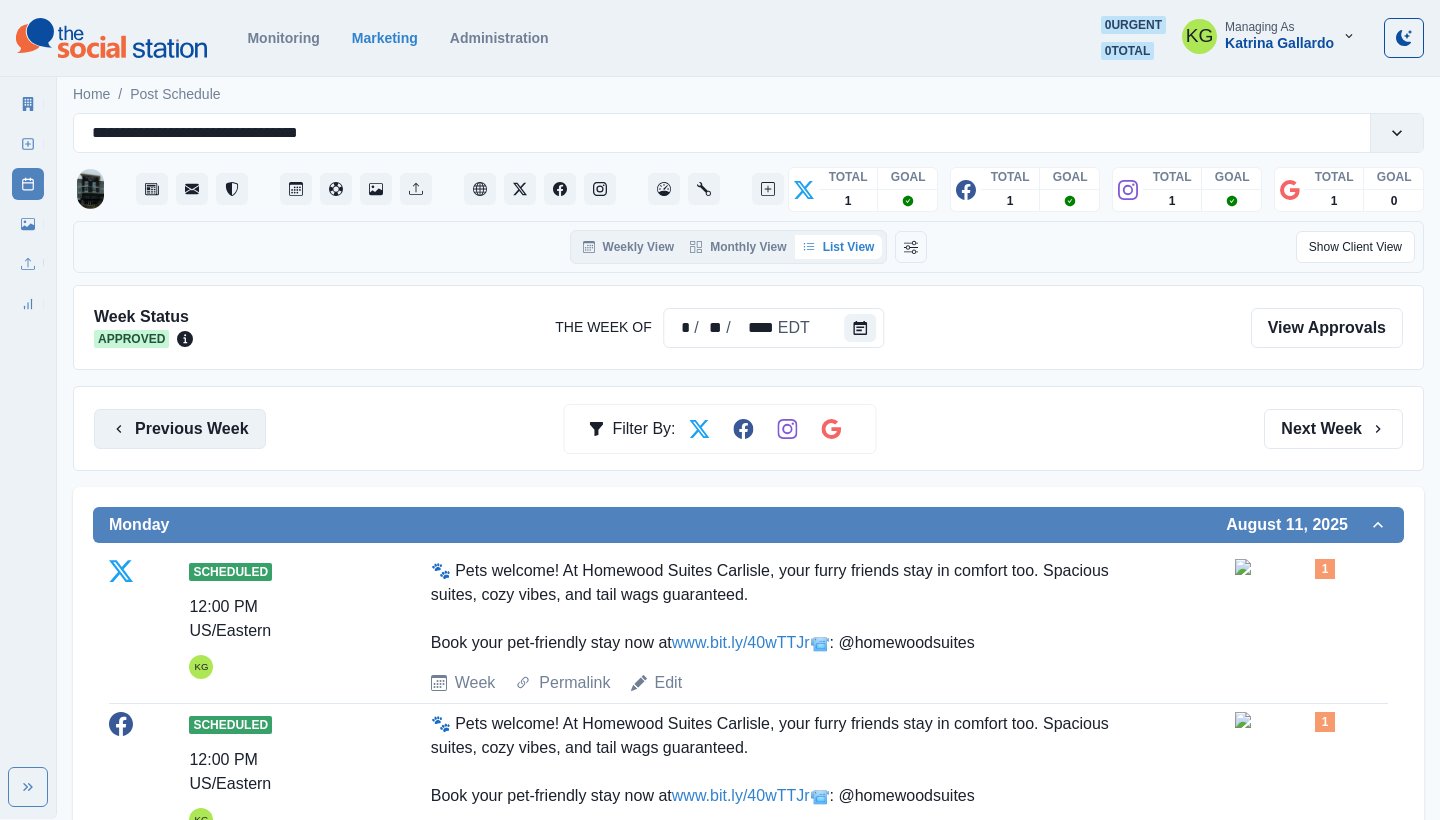 click on "Previous Week" at bounding box center [180, 429] 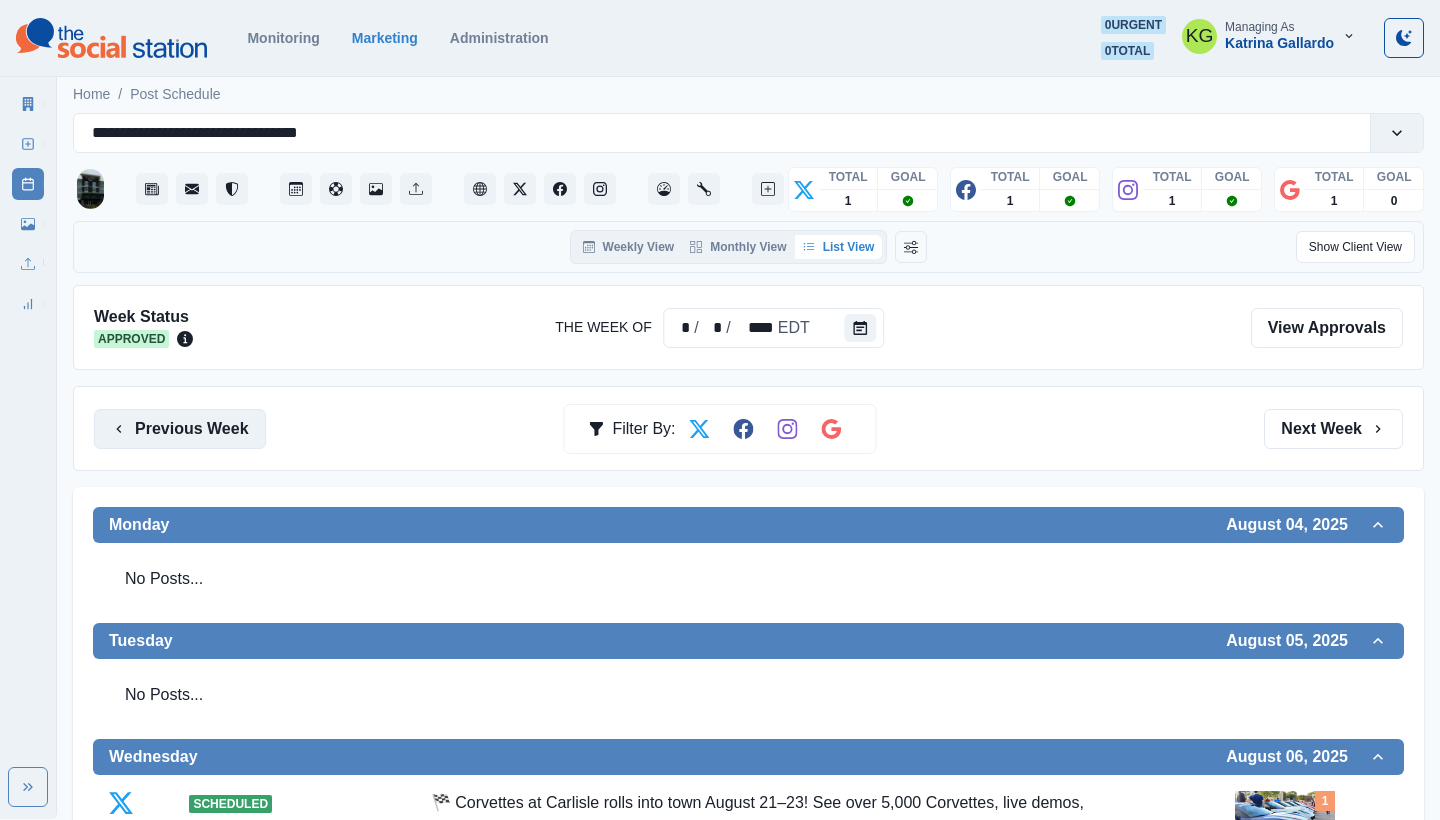 scroll, scrollTop: 0, scrollLeft: 0, axis: both 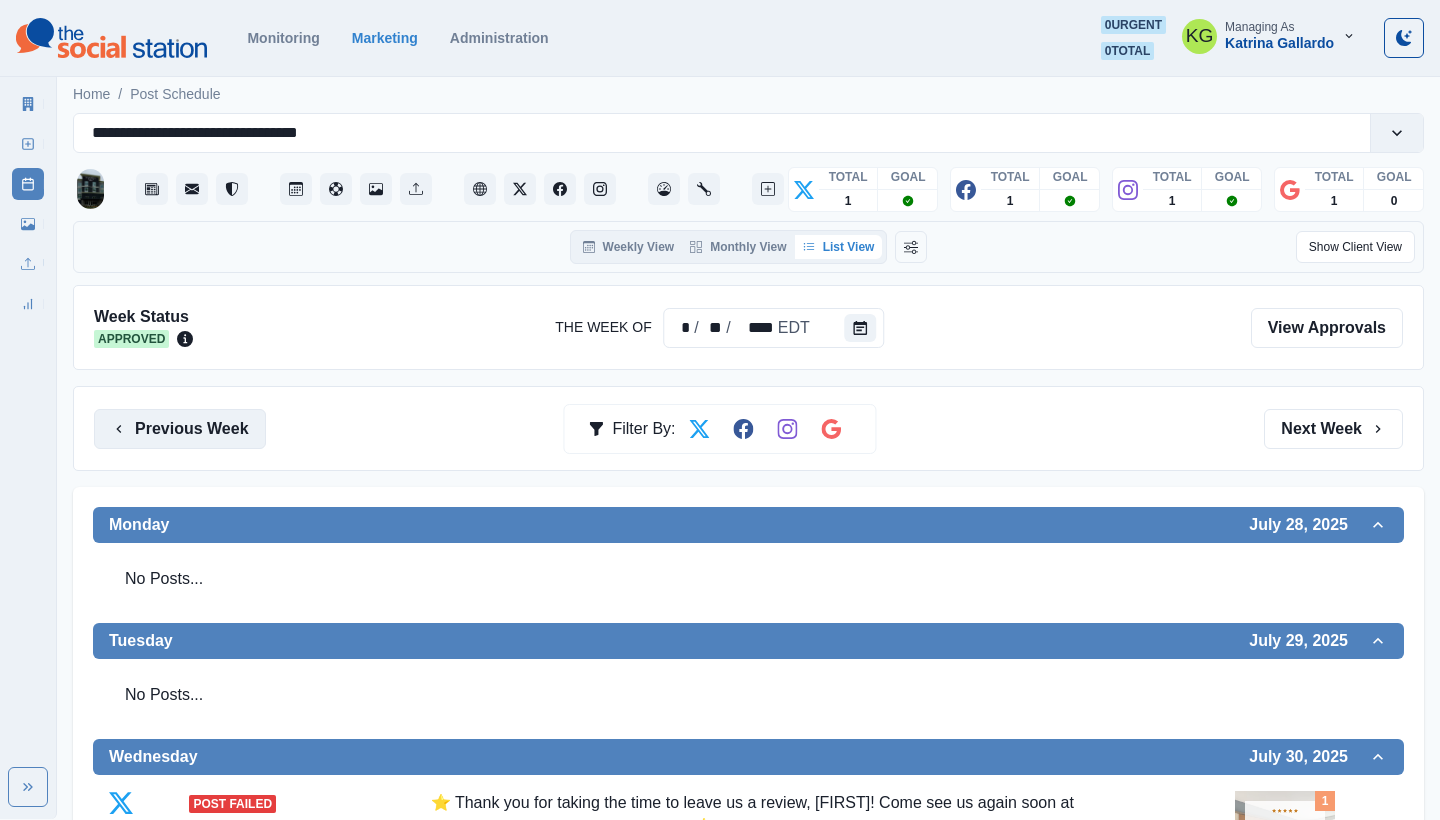click on "Previous Week" at bounding box center [180, 429] 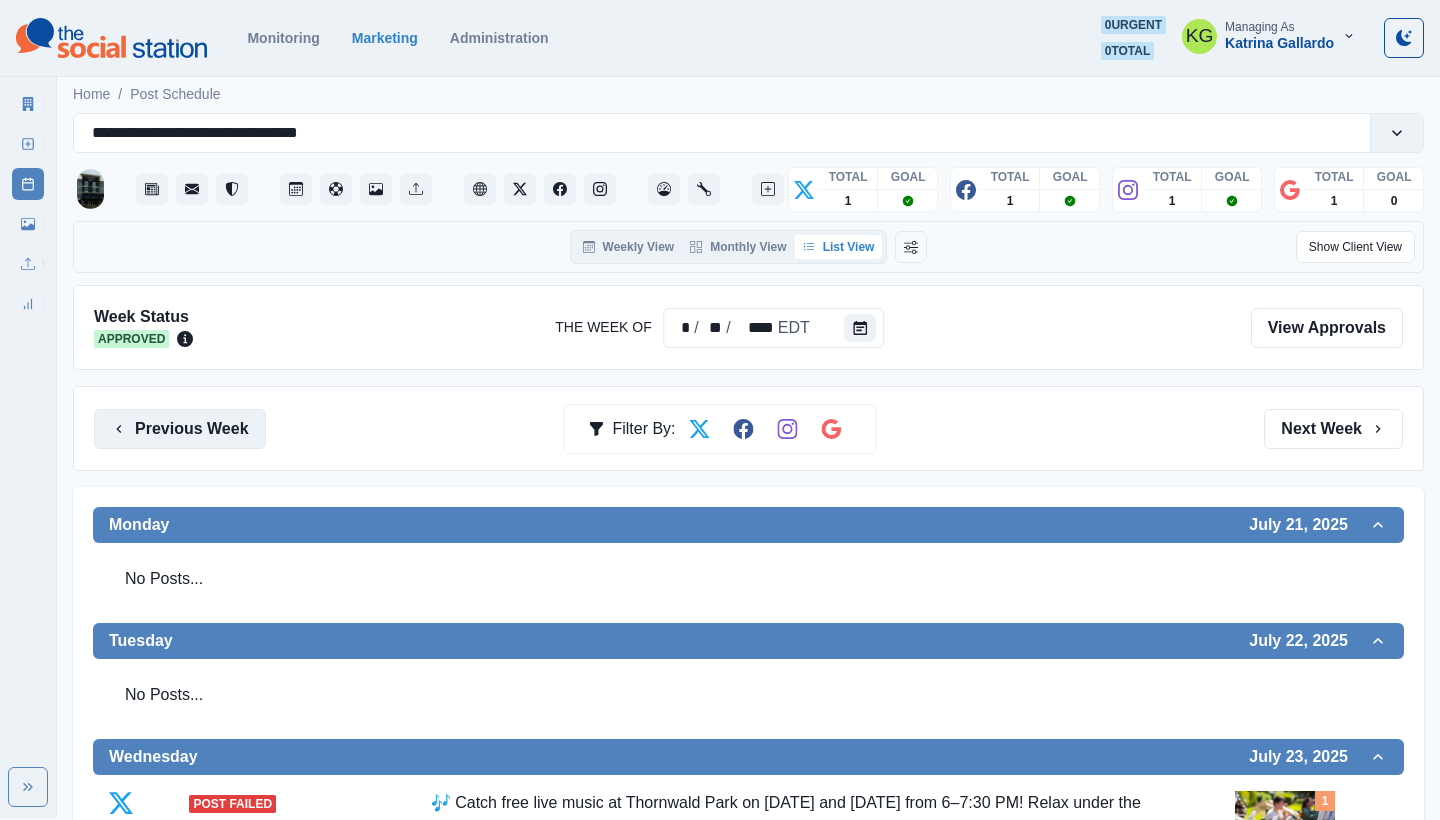 scroll, scrollTop: -1, scrollLeft: 0, axis: vertical 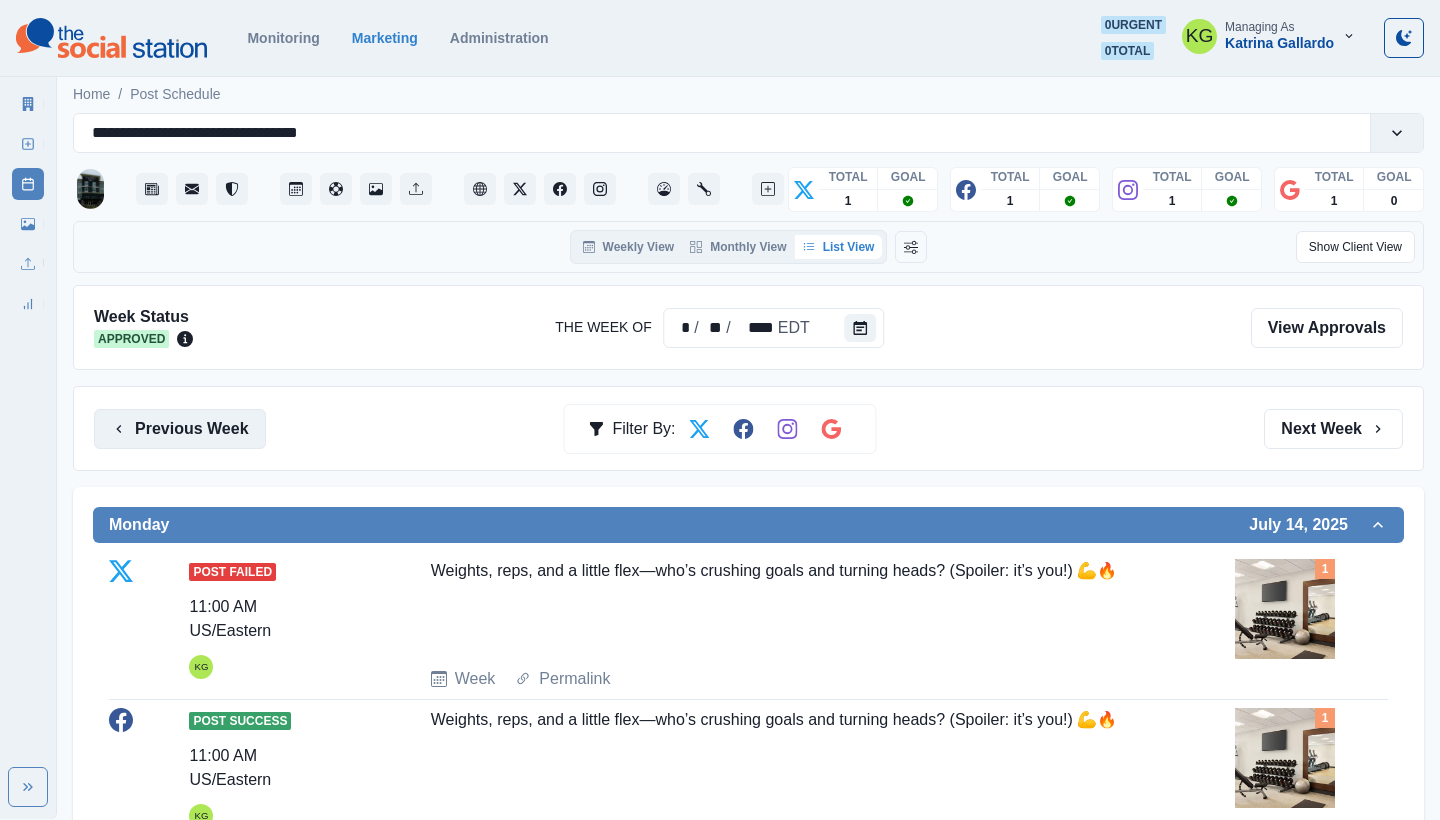 click on "Previous Week" at bounding box center [180, 429] 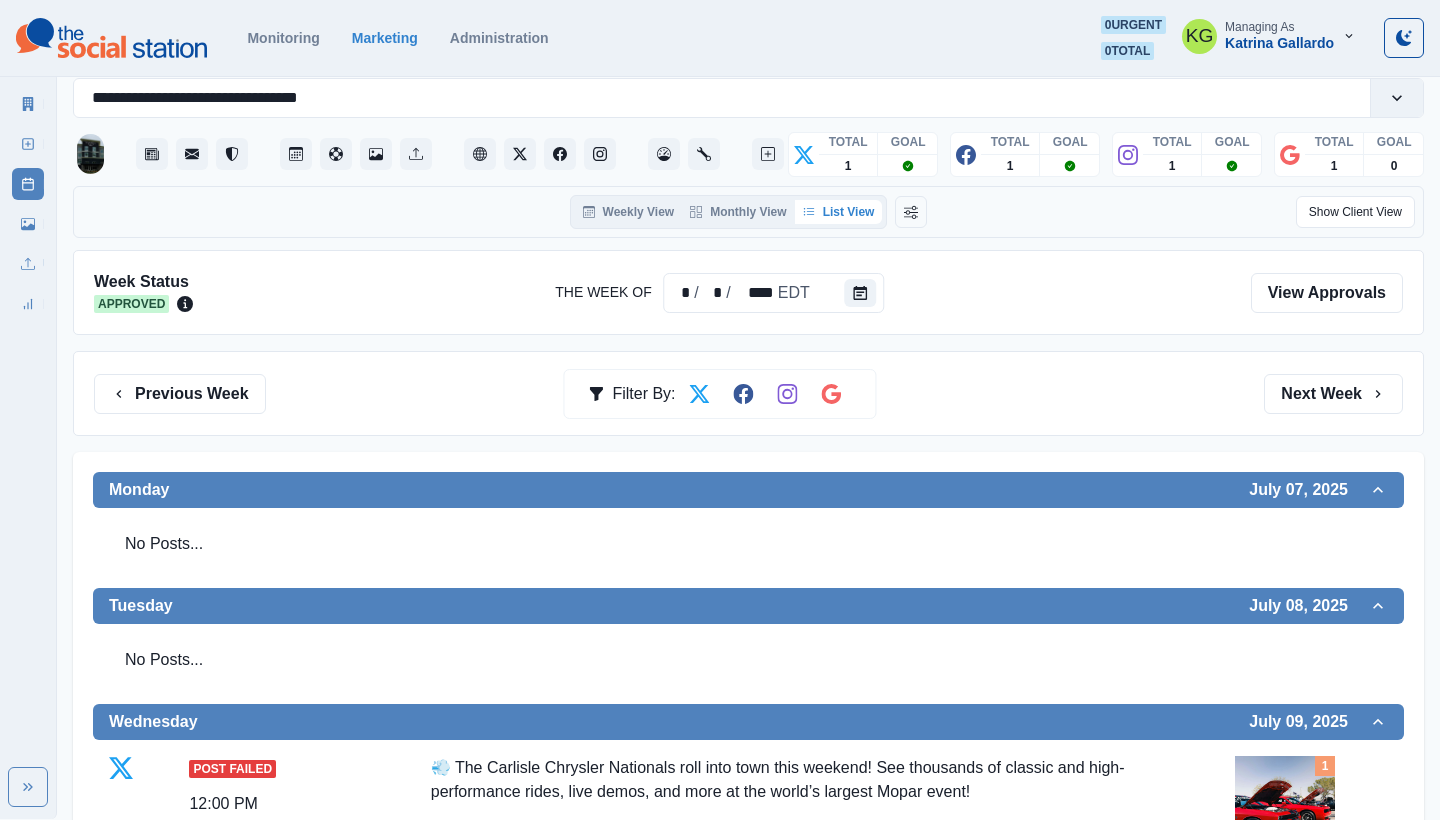scroll, scrollTop: 29, scrollLeft: 0, axis: vertical 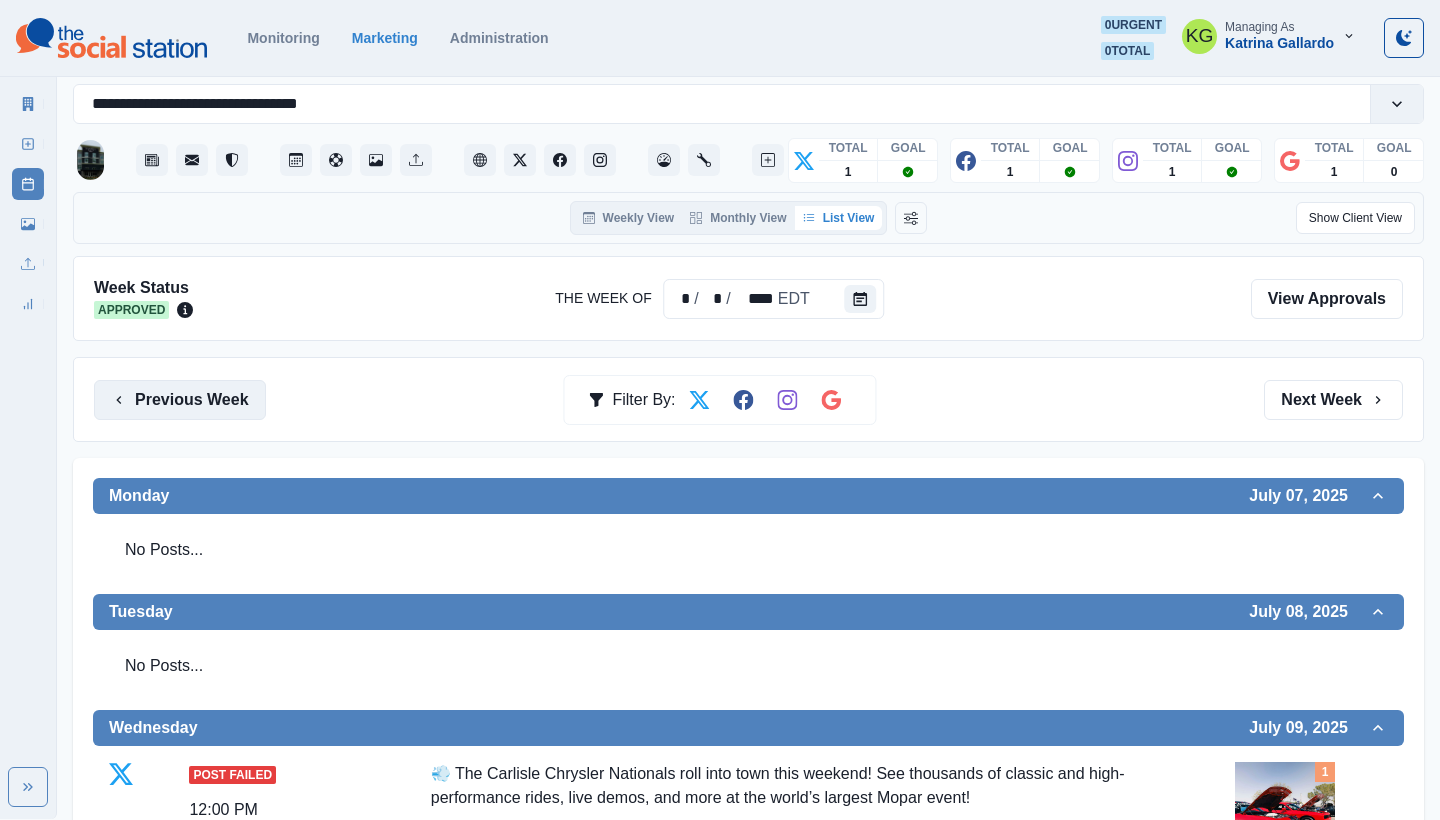 click on "Previous Week" at bounding box center (180, 400) 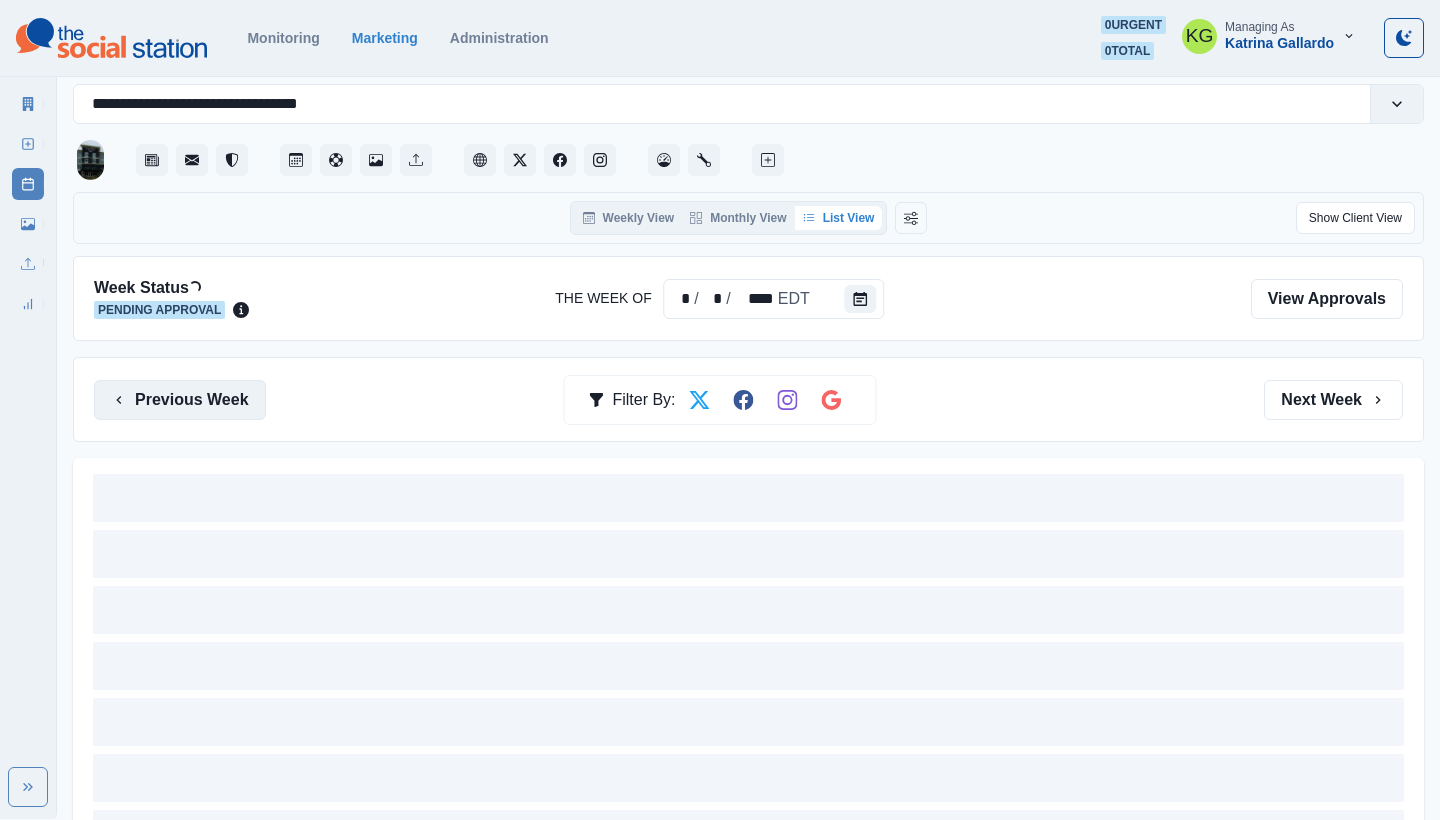 scroll, scrollTop: 0, scrollLeft: 0, axis: both 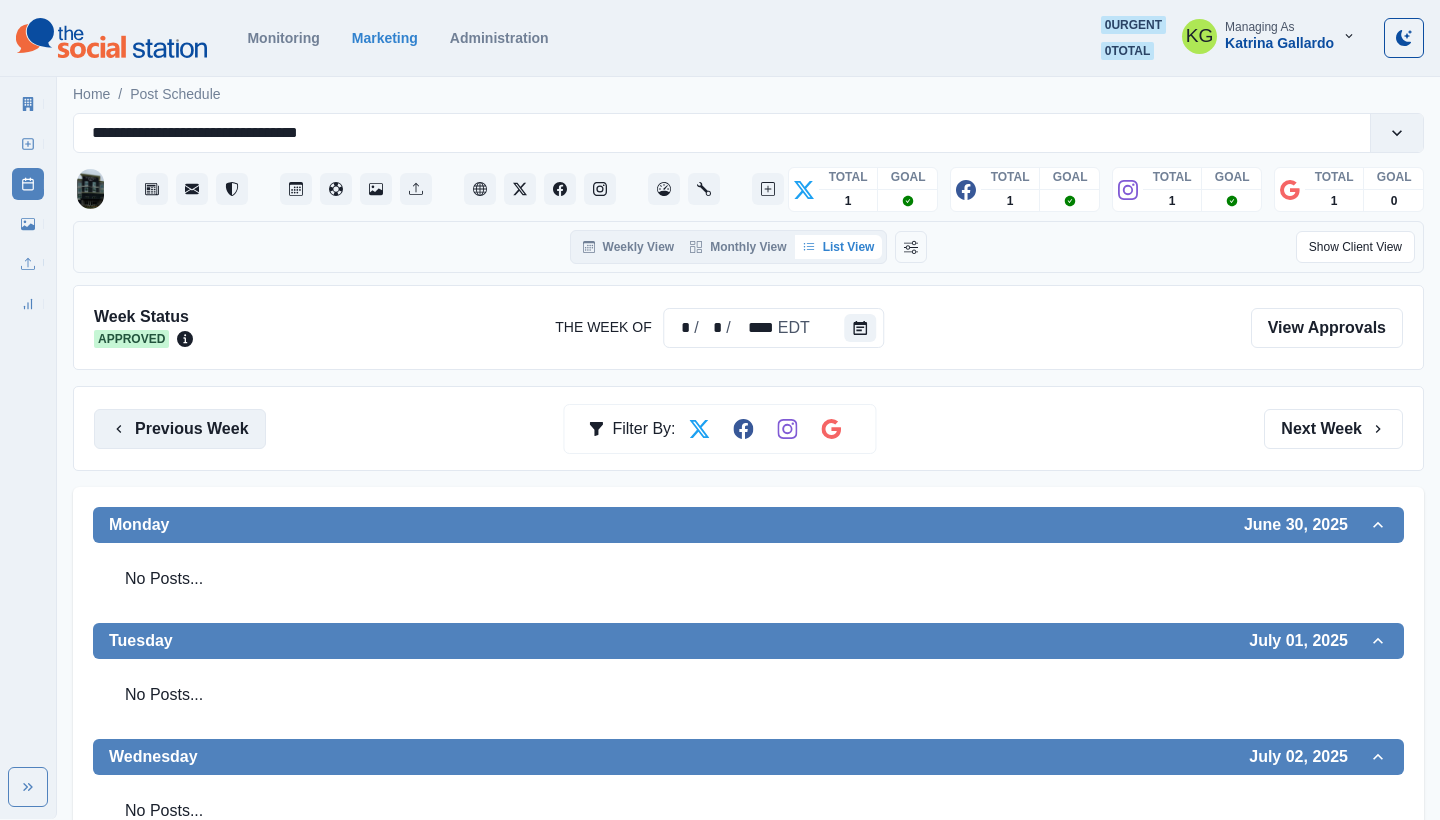 click on "Previous Week" at bounding box center (180, 429) 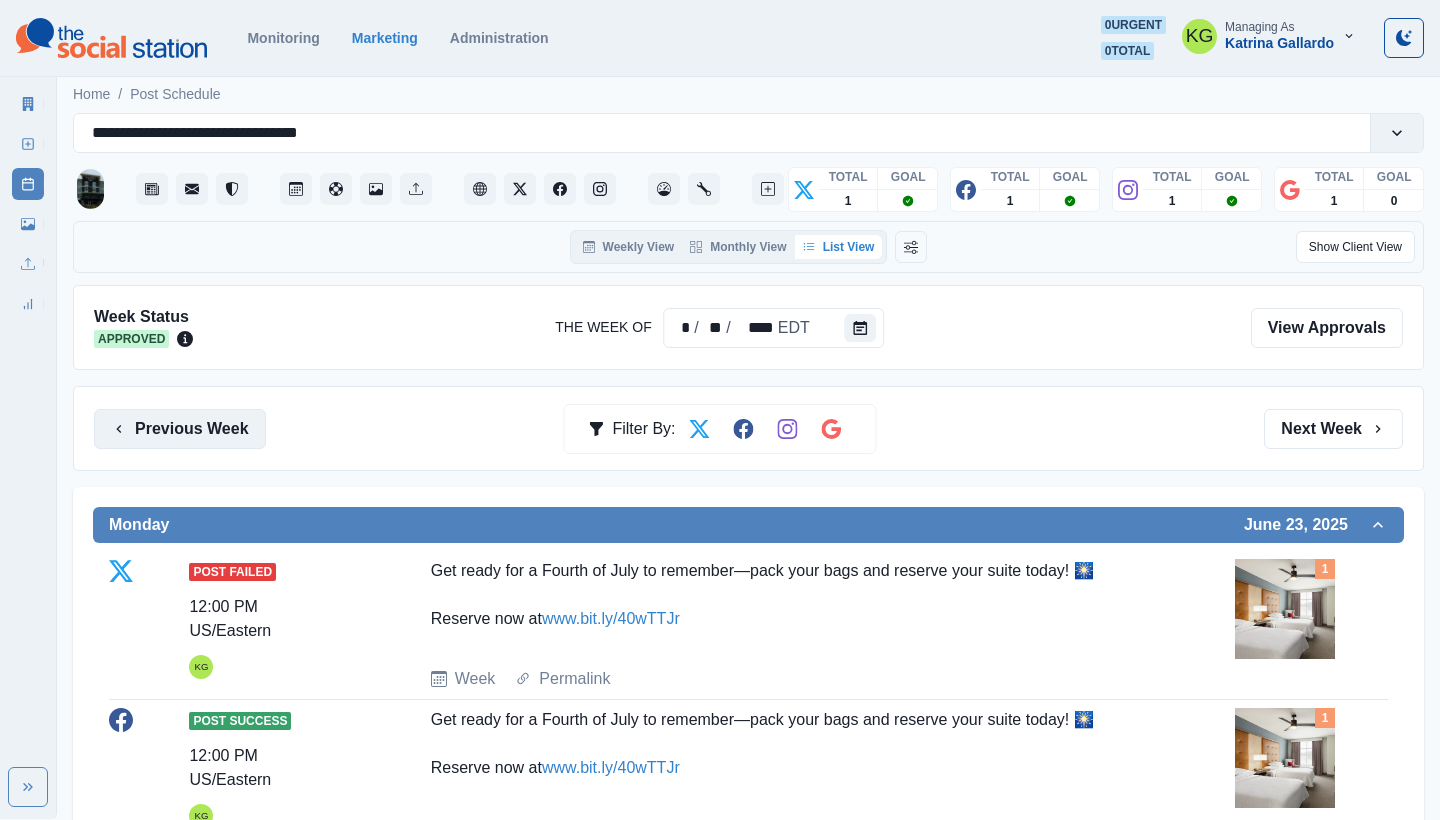 click on "Previous Week" at bounding box center (180, 429) 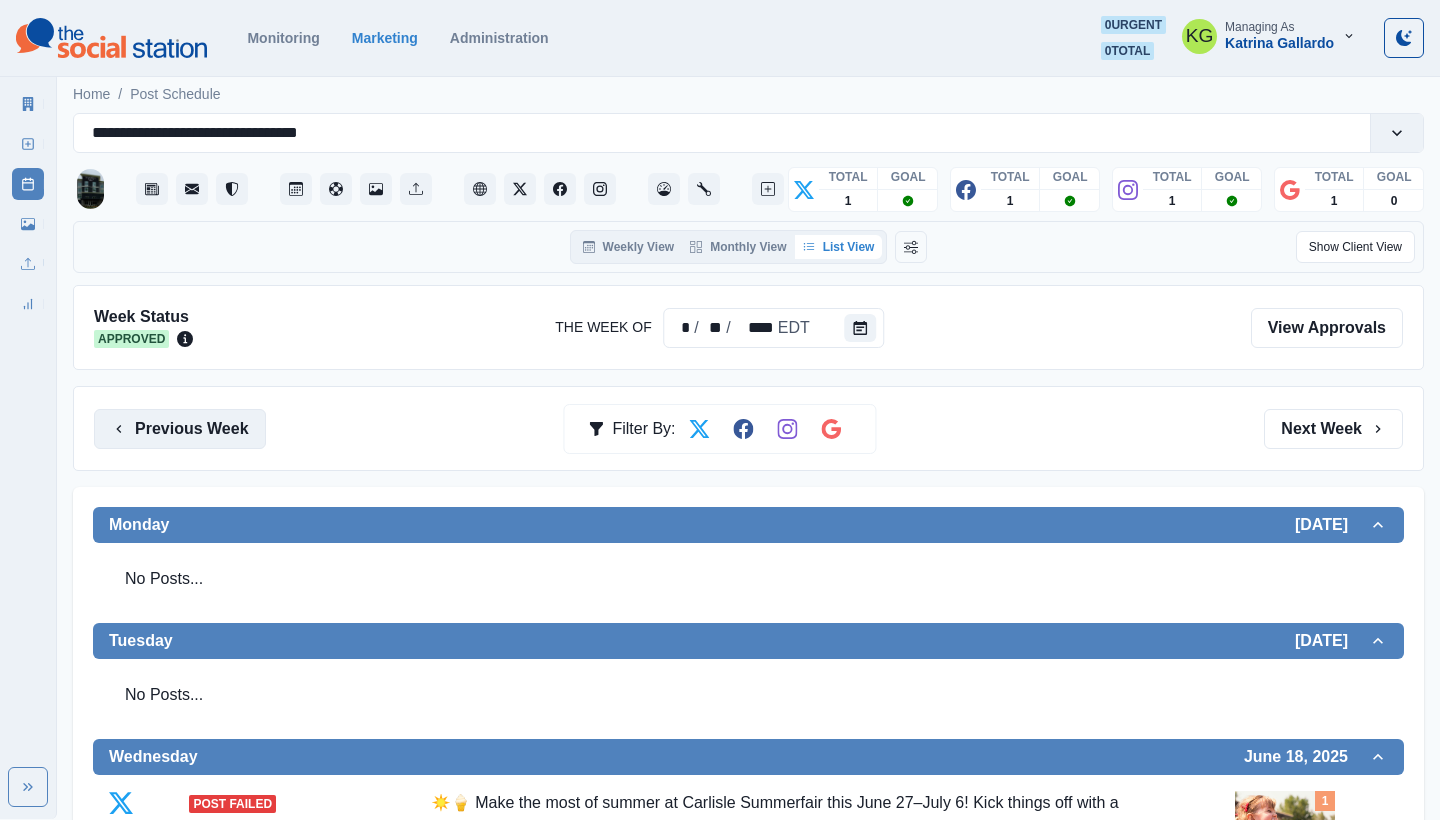 click on "Previous Week" at bounding box center (180, 429) 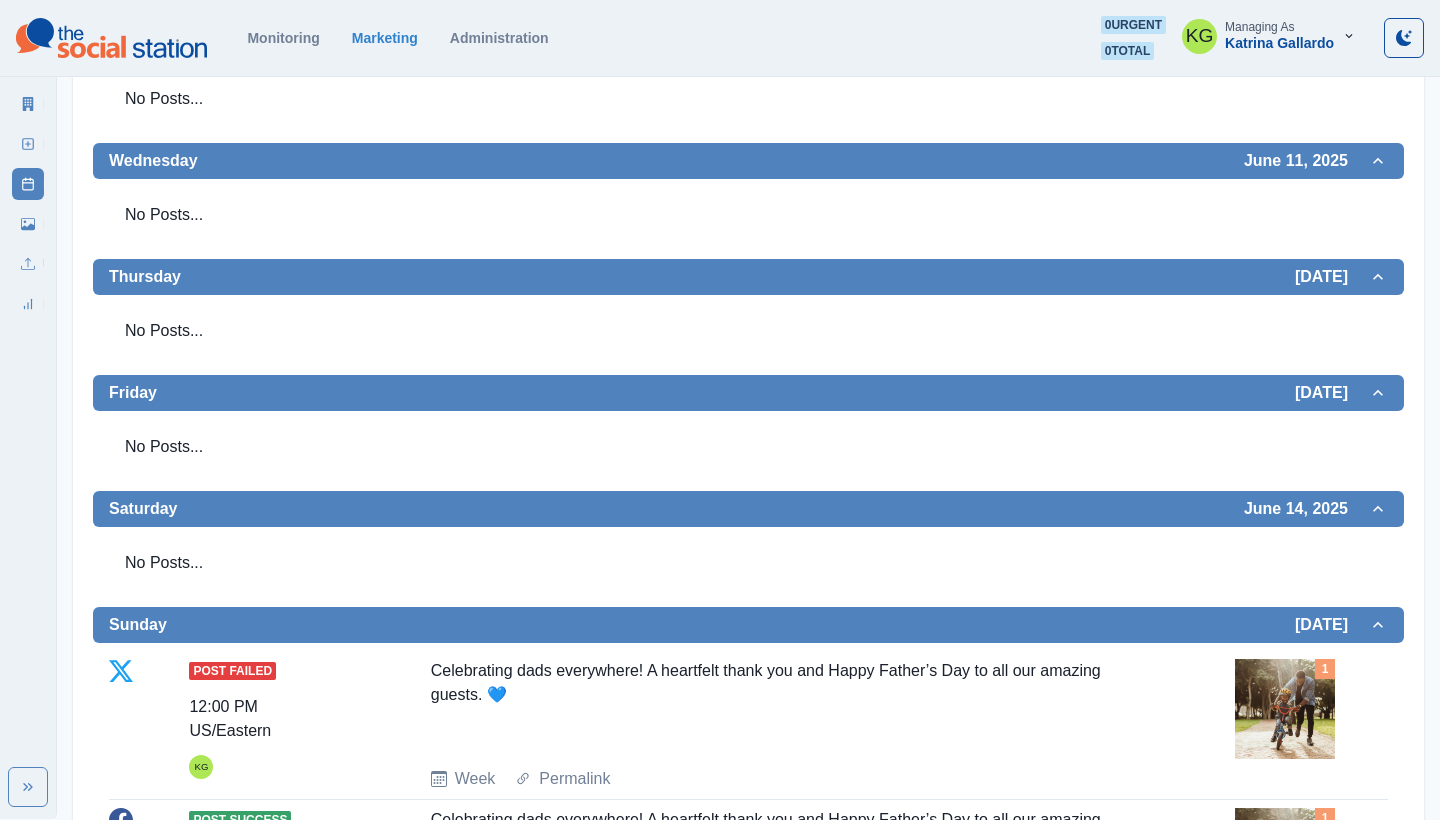 scroll, scrollTop: 38, scrollLeft: 0, axis: vertical 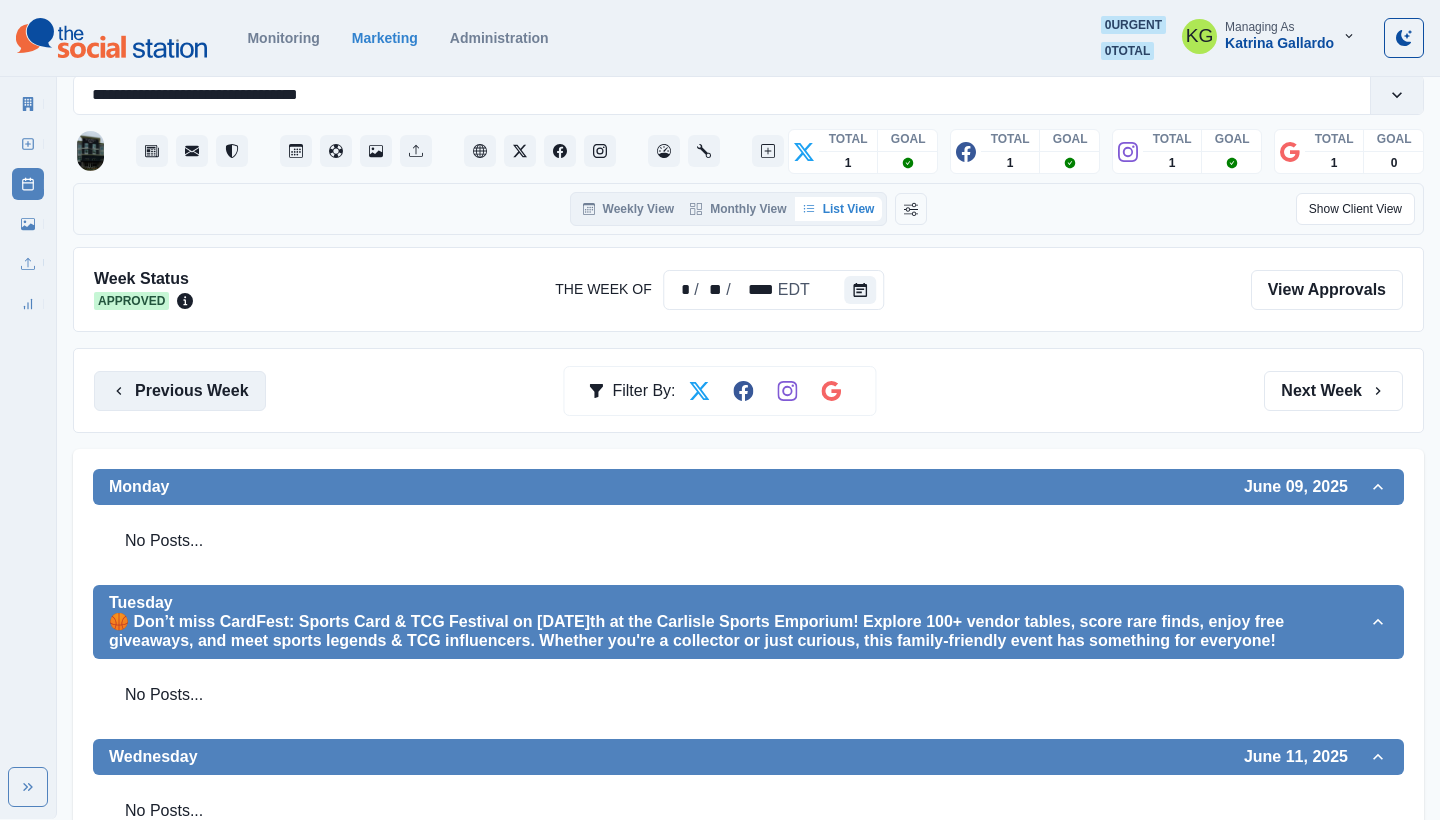 click on "Previous Week" at bounding box center [180, 391] 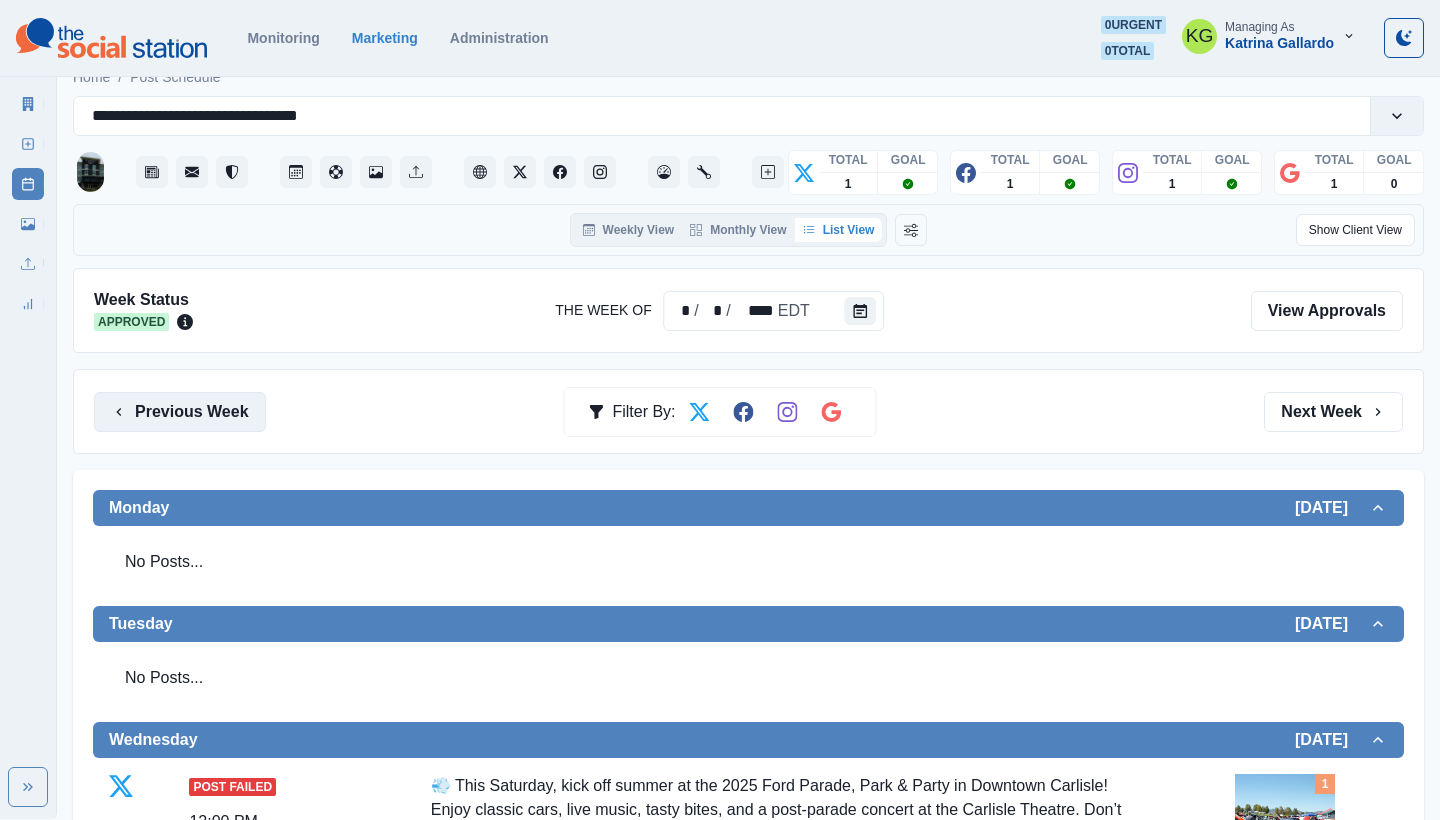 scroll, scrollTop: 25, scrollLeft: 0, axis: vertical 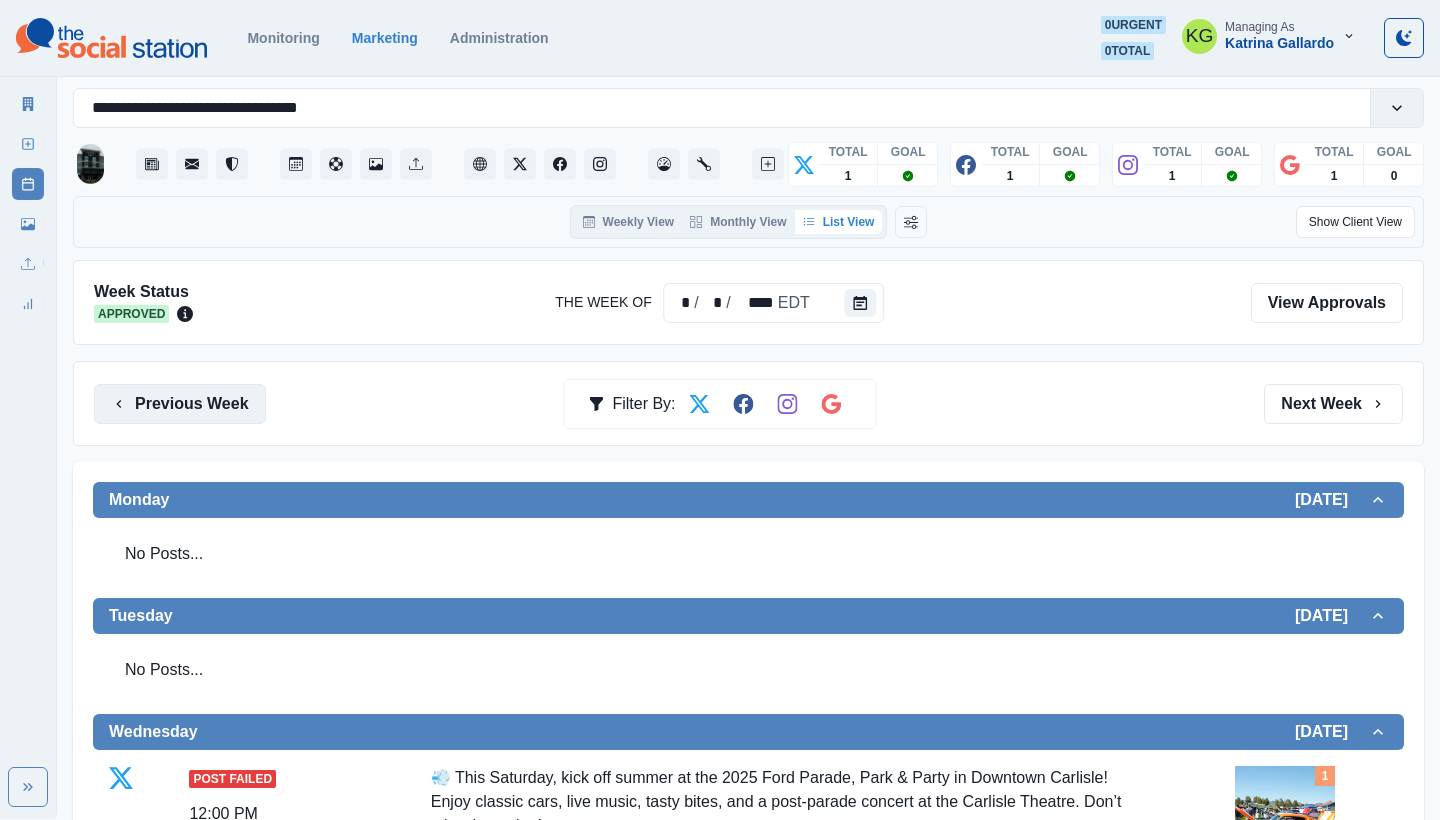 click on "Previous Week" at bounding box center [180, 404] 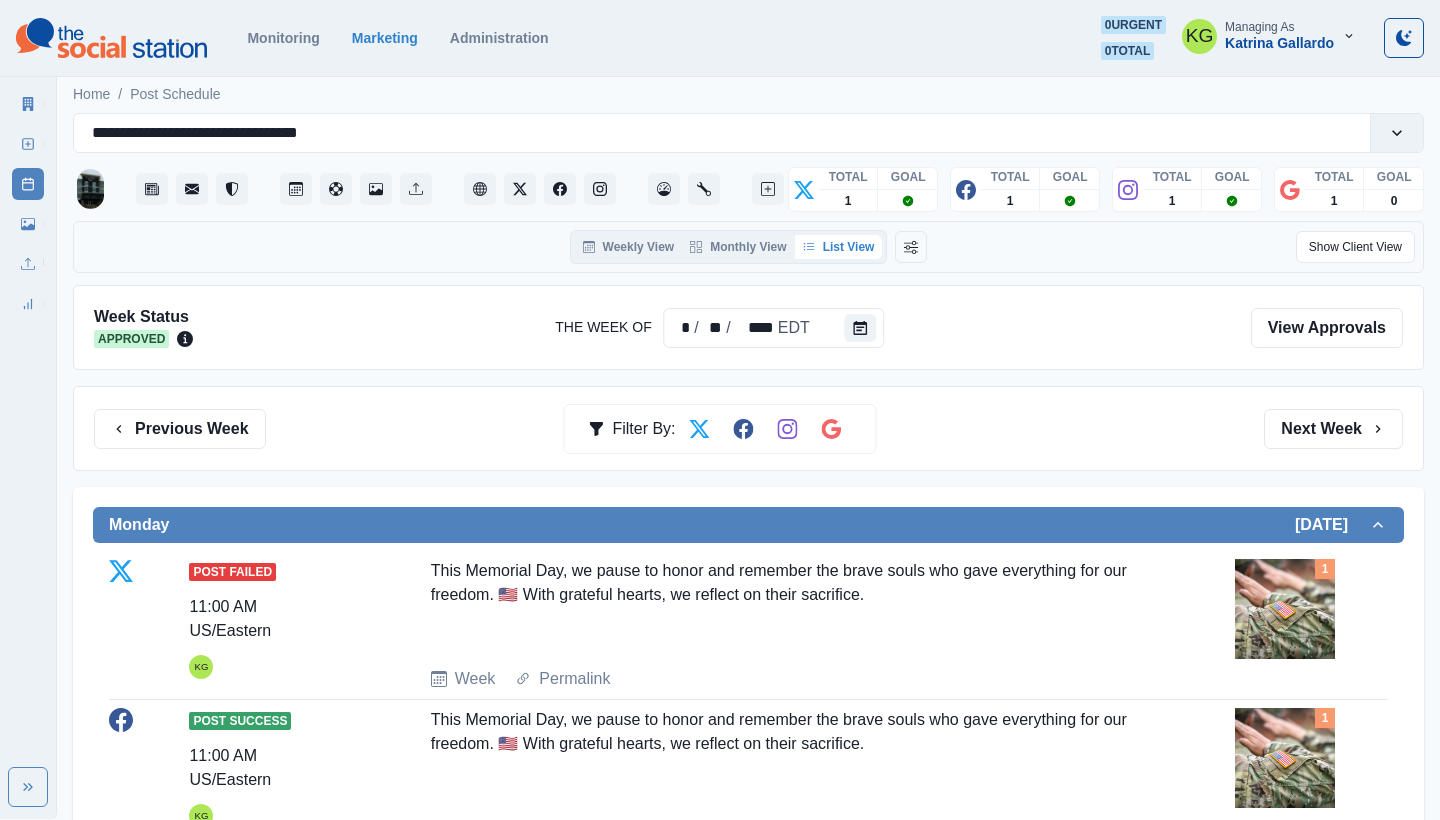 scroll, scrollTop: 14, scrollLeft: 0, axis: vertical 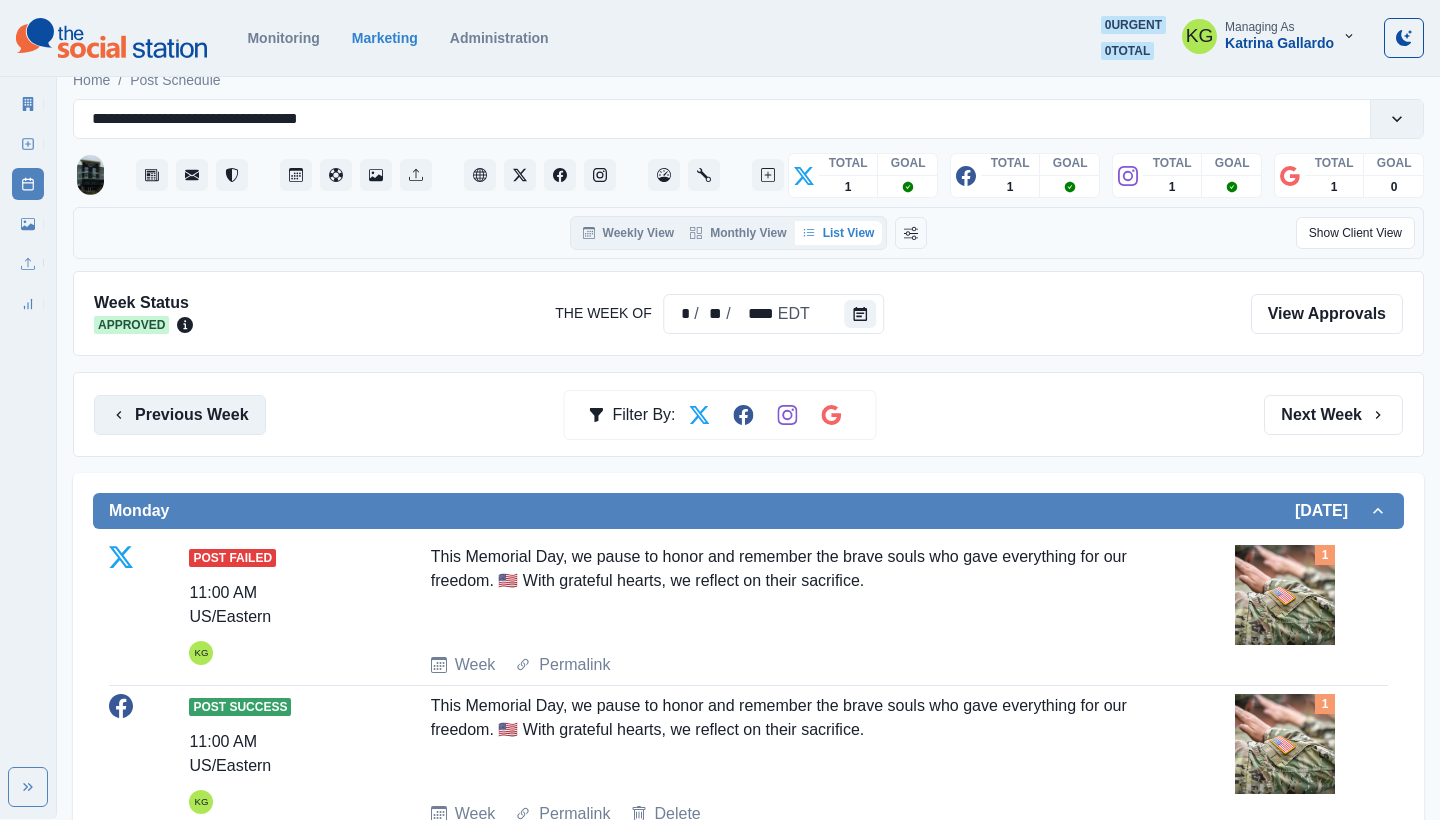 click on "Previous Week" at bounding box center [180, 415] 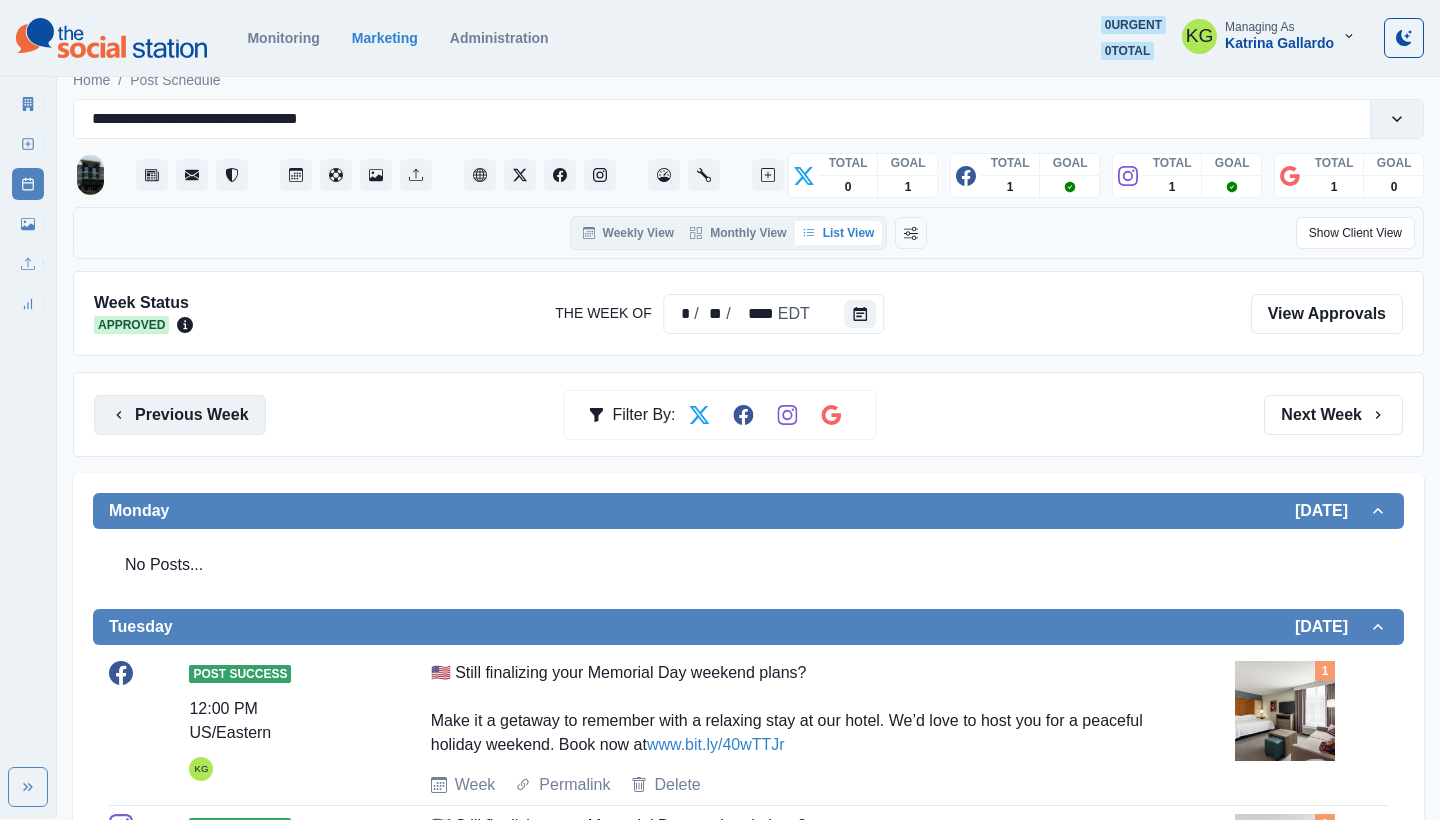 scroll, scrollTop: 0, scrollLeft: 0, axis: both 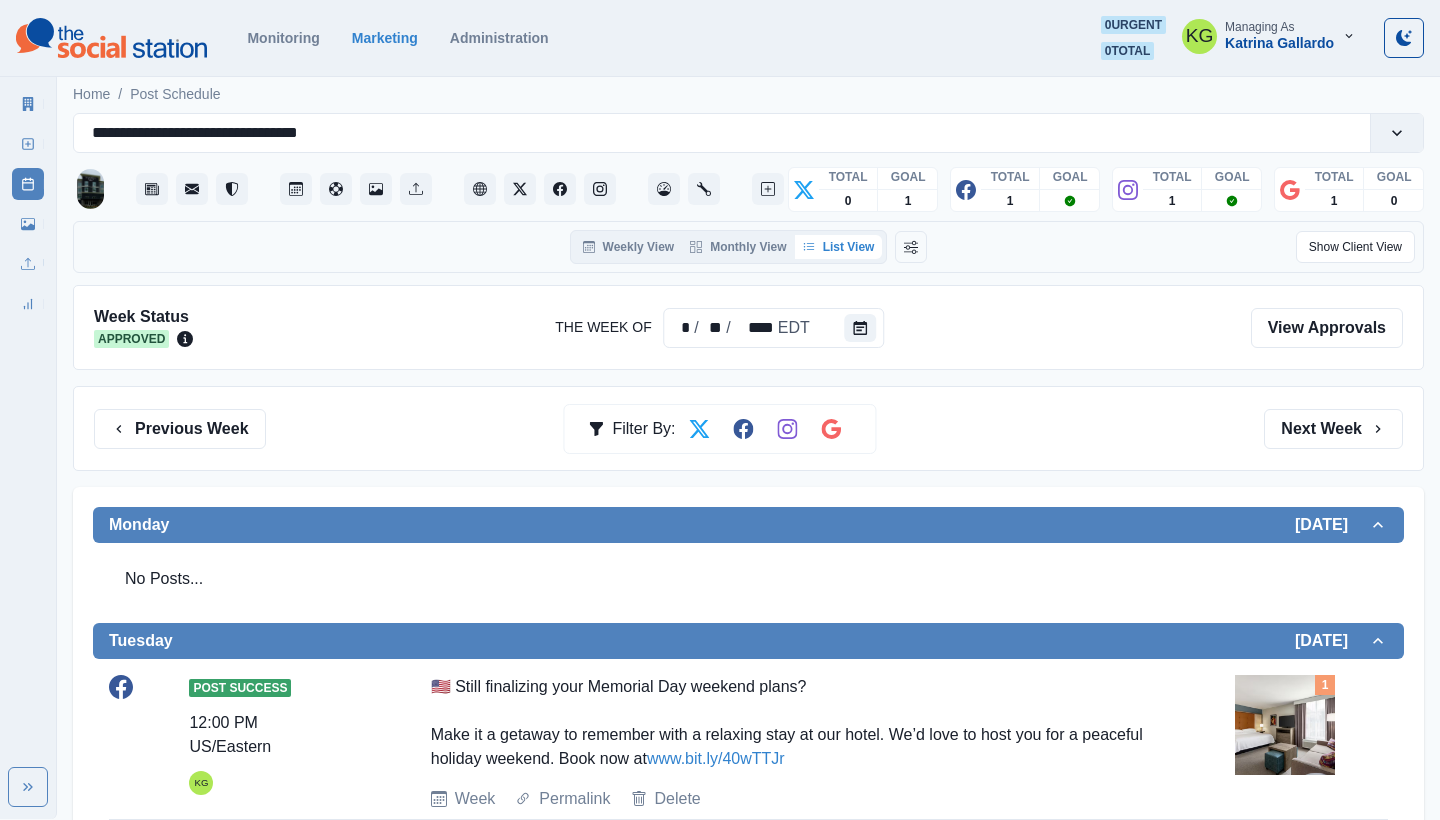 click on "Previous Week Filter By: Next Week" at bounding box center (748, 428) 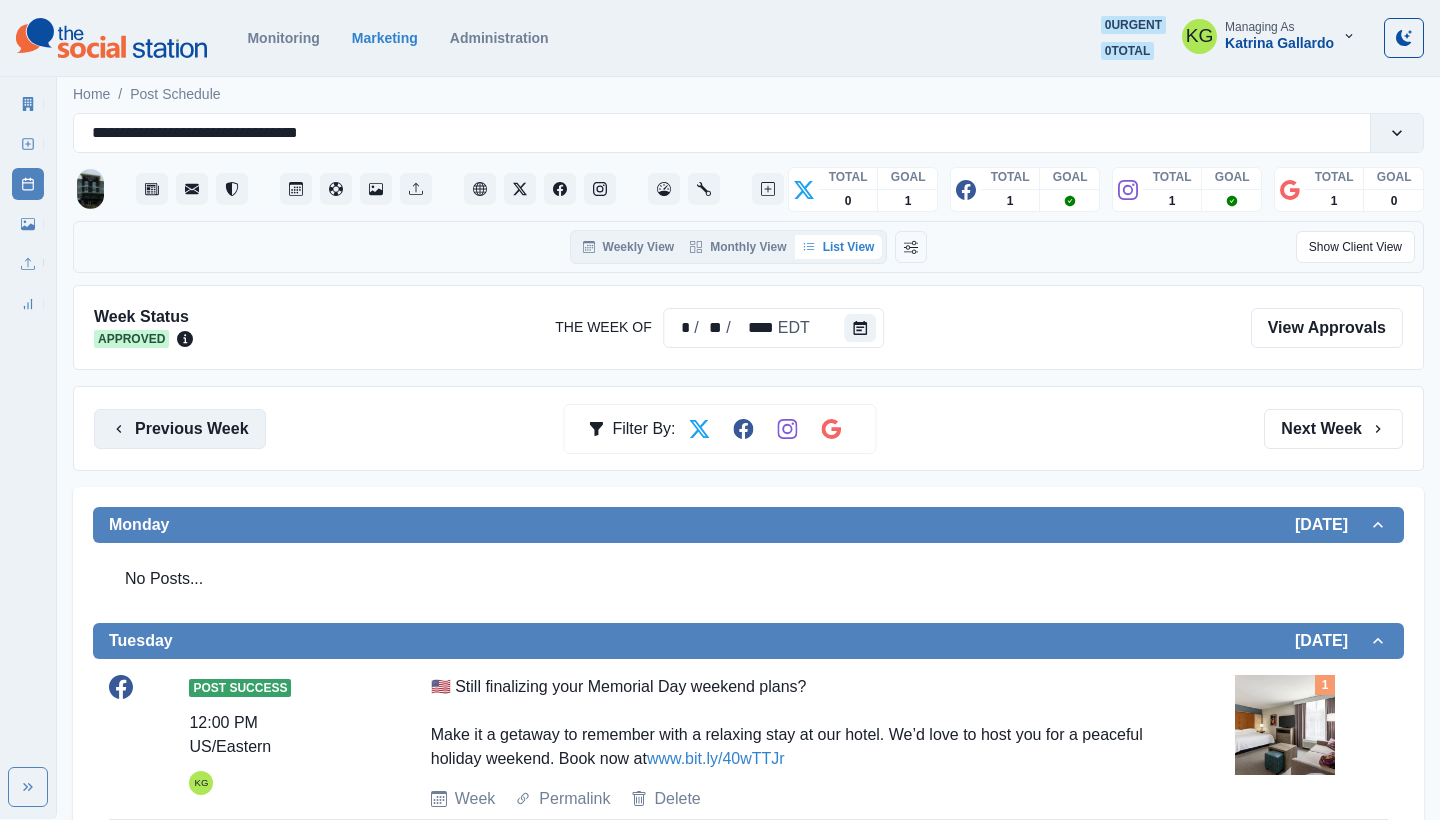 click on "Previous Week" at bounding box center [180, 429] 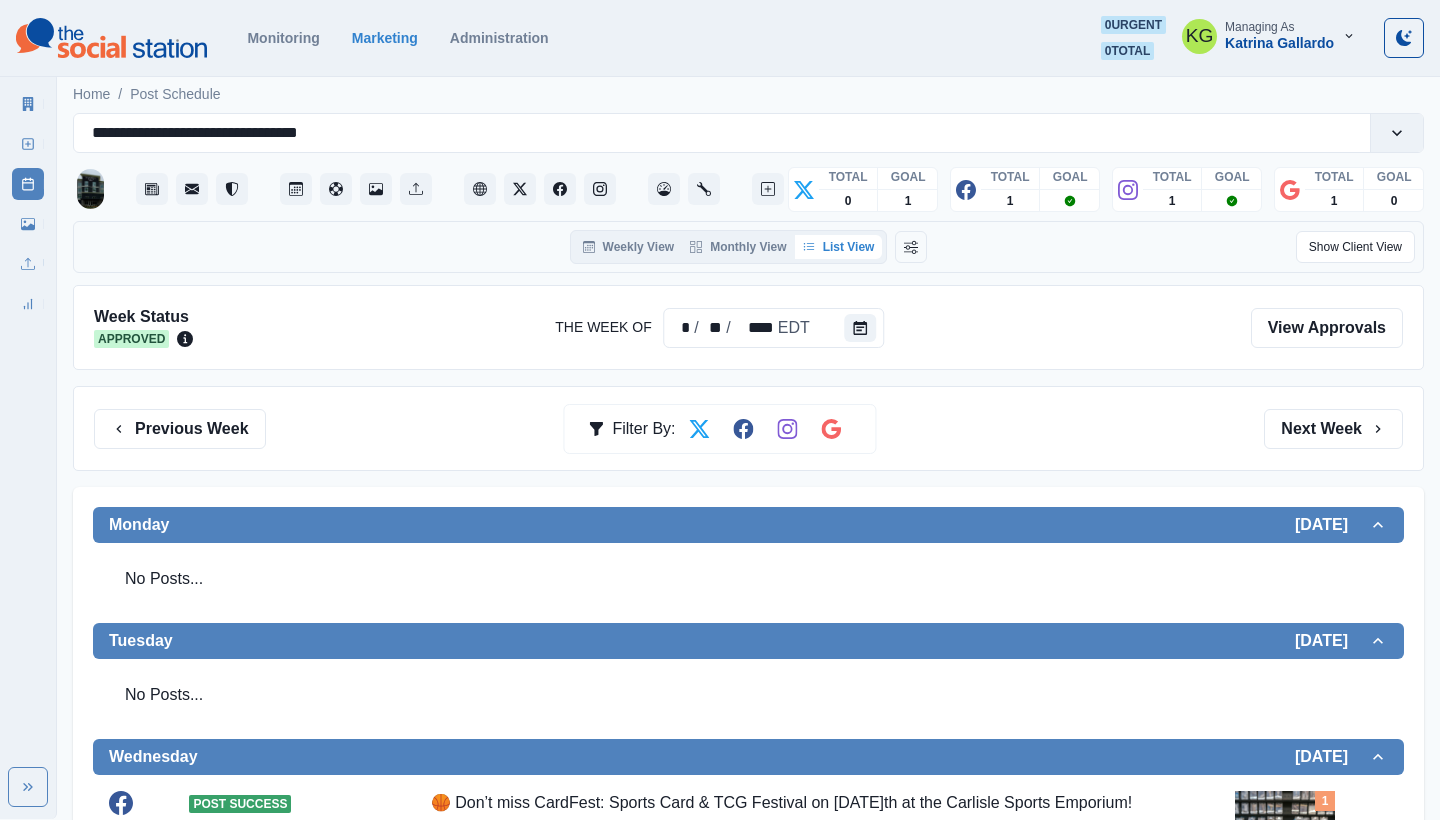 click on "Previous Week Filter By: Next Week" at bounding box center [748, 428] 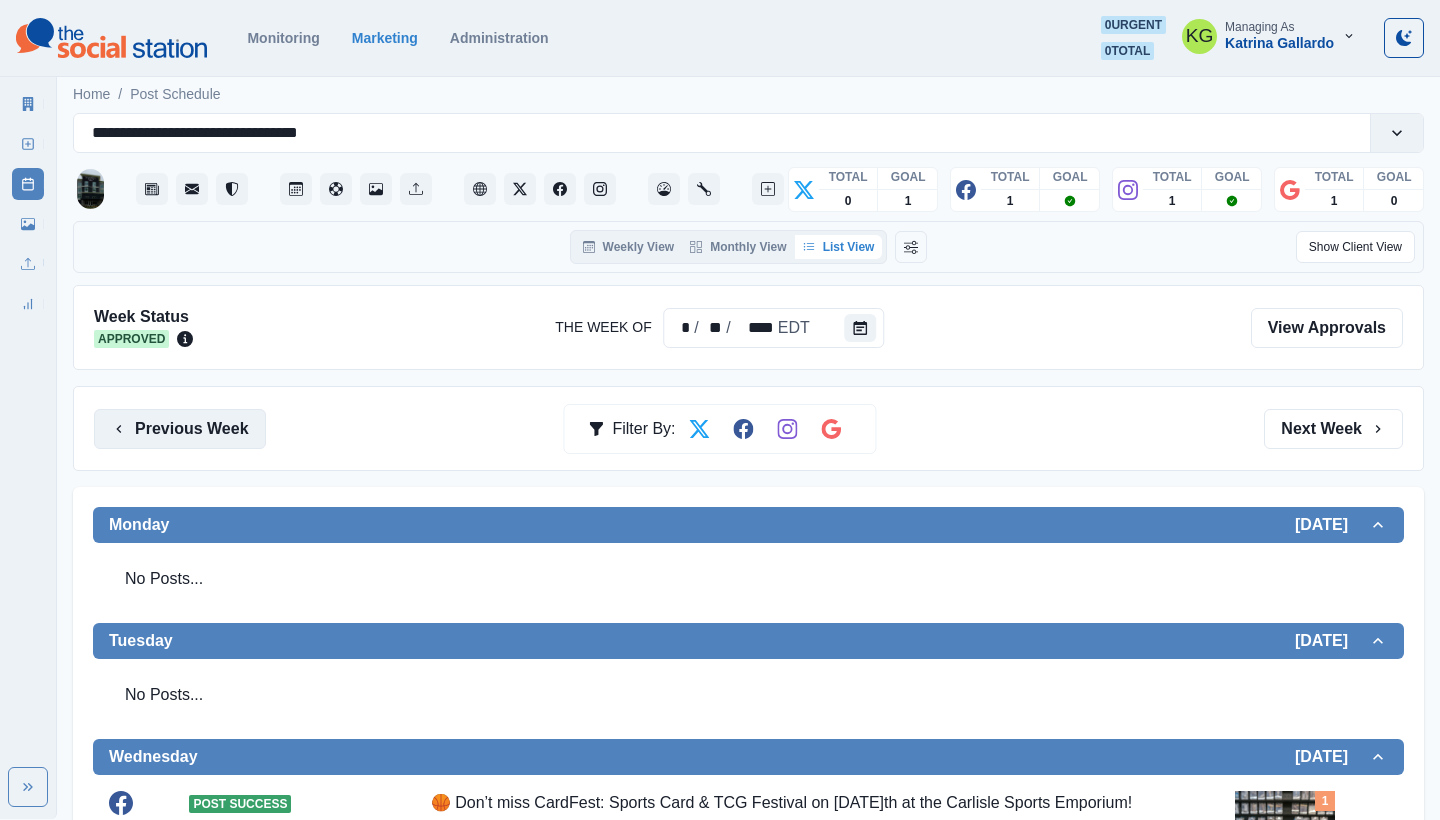click on "Previous Week" at bounding box center (180, 429) 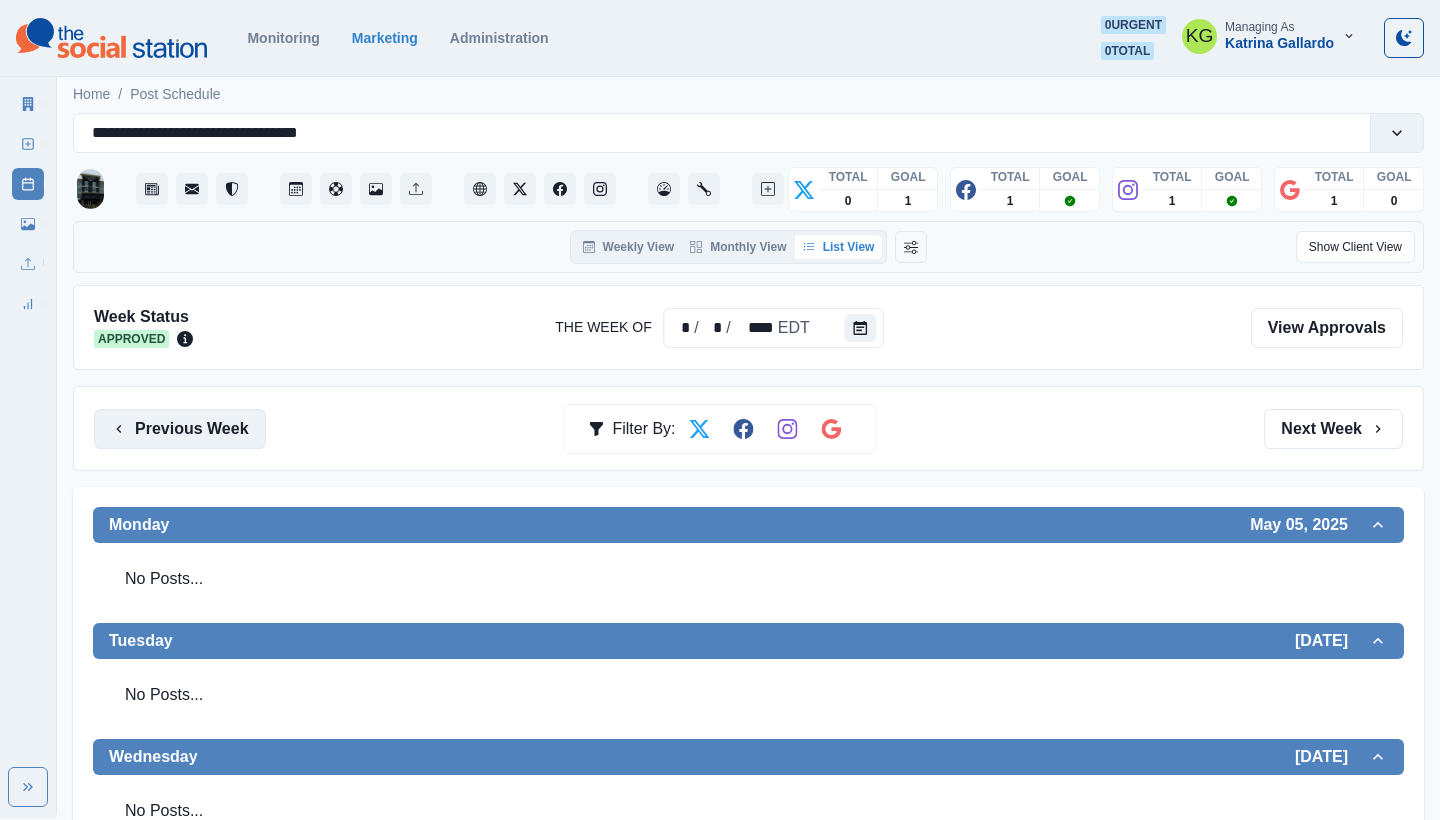 scroll, scrollTop: 0, scrollLeft: 0, axis: both 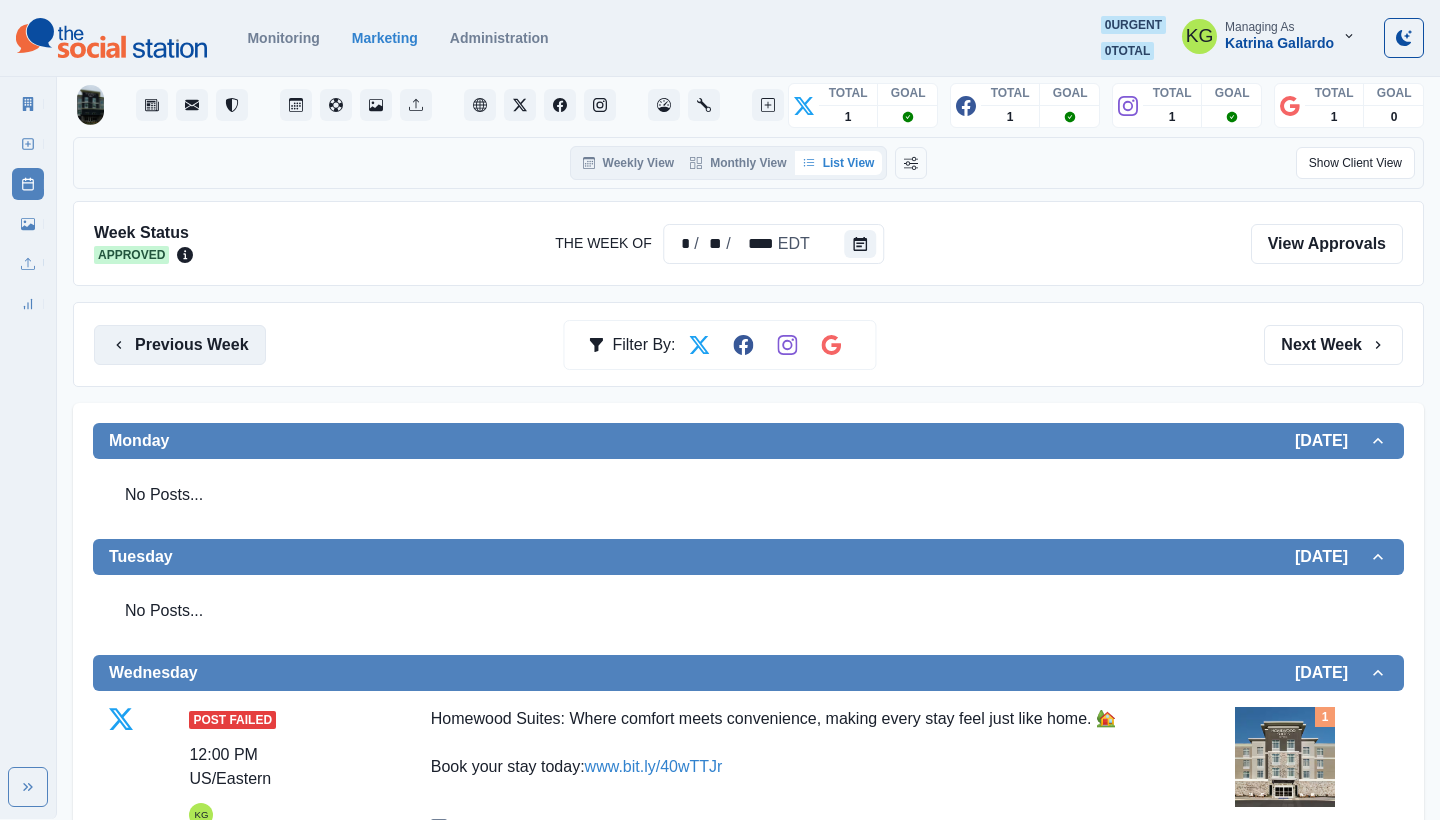 click on "Previous Week" at bounding box center [180, 345] 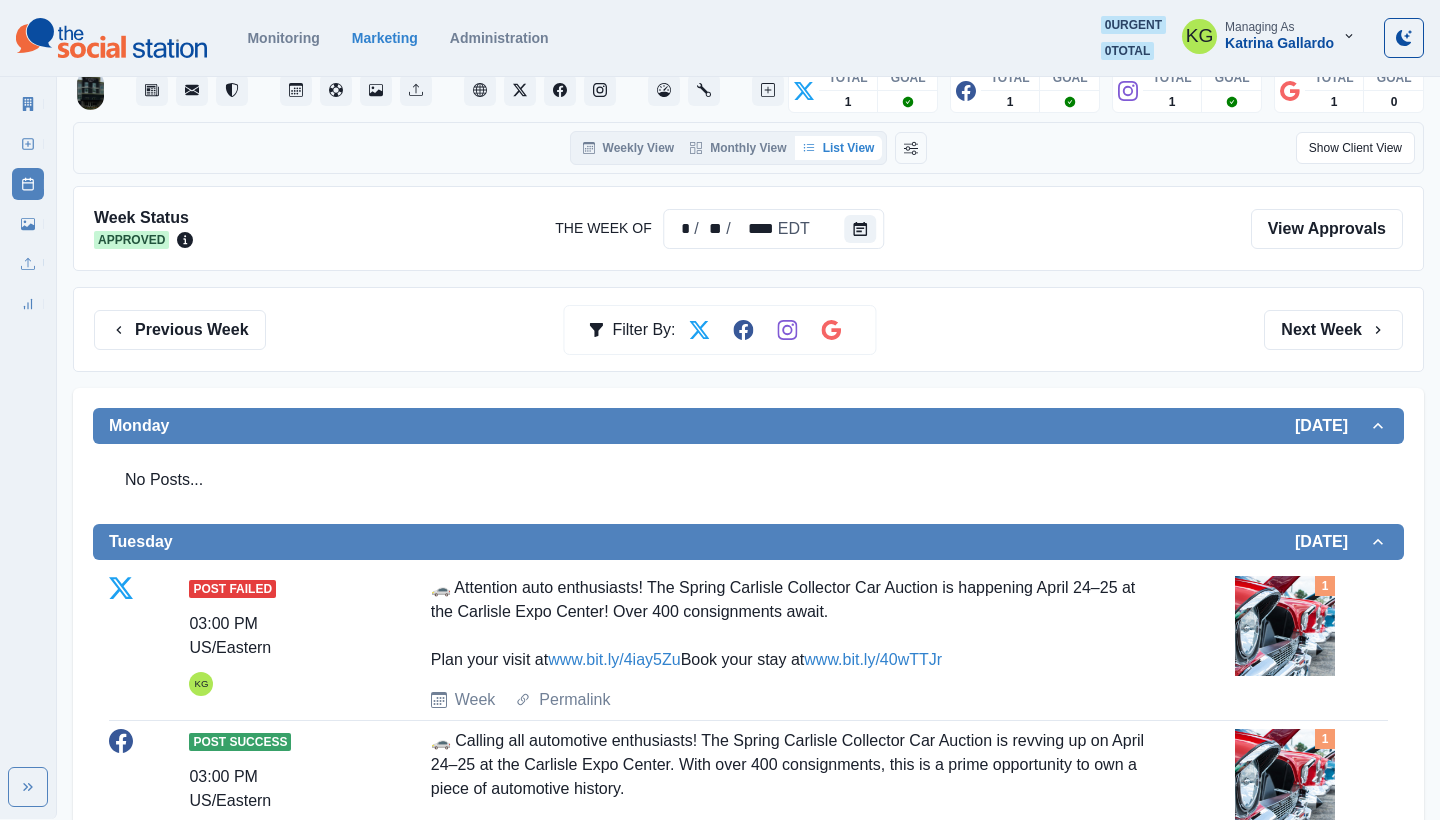 scroll, scrollTop: 105, scrollLeft: 1, axis: both 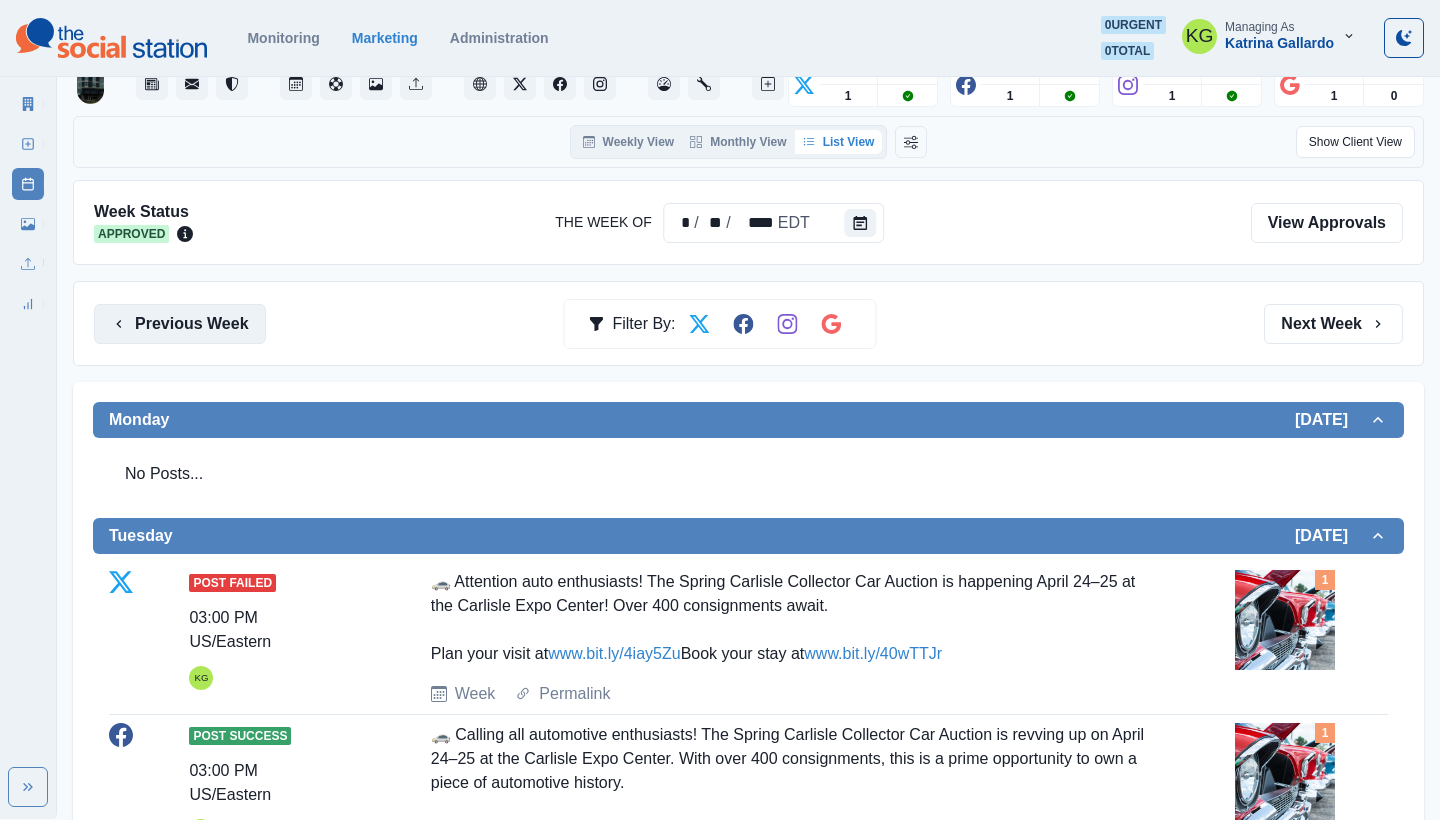 click on "Previous Week" at bounding box center (180, 324) 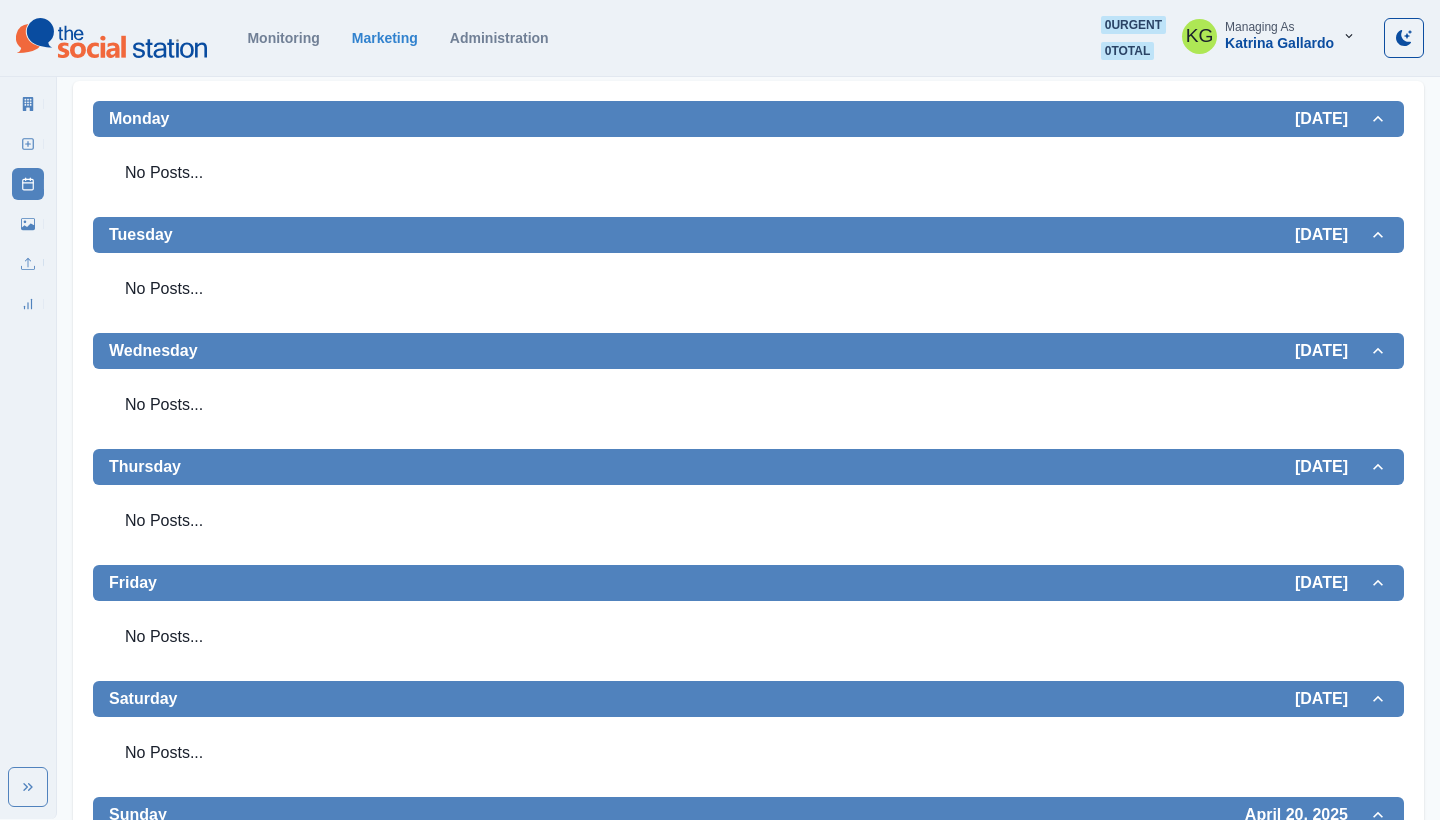 scroll, scrollTop: 138, scrollLeft: 0, axis: vertical 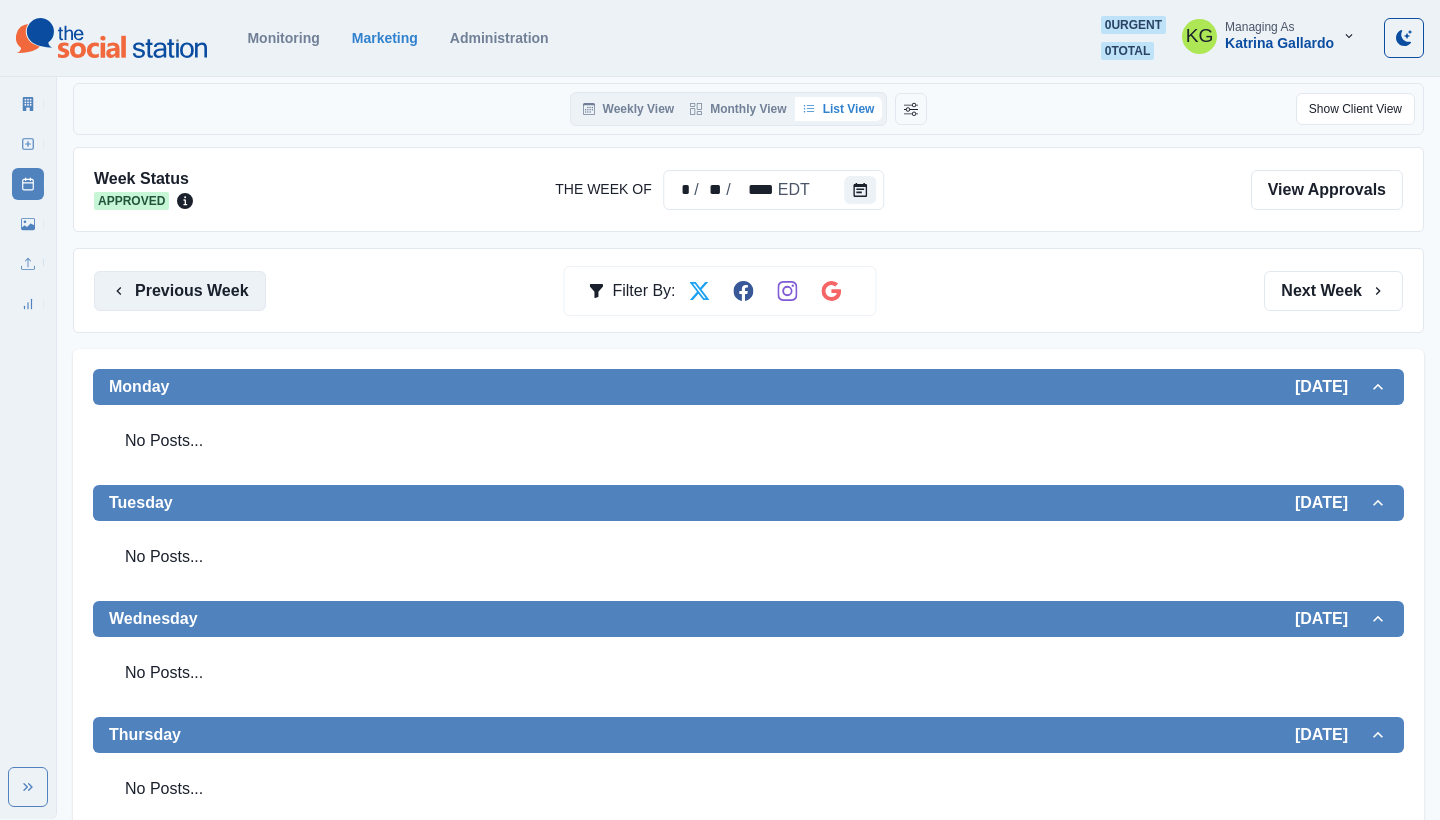 click on "Previous Week" at bounding box center [180, 291] 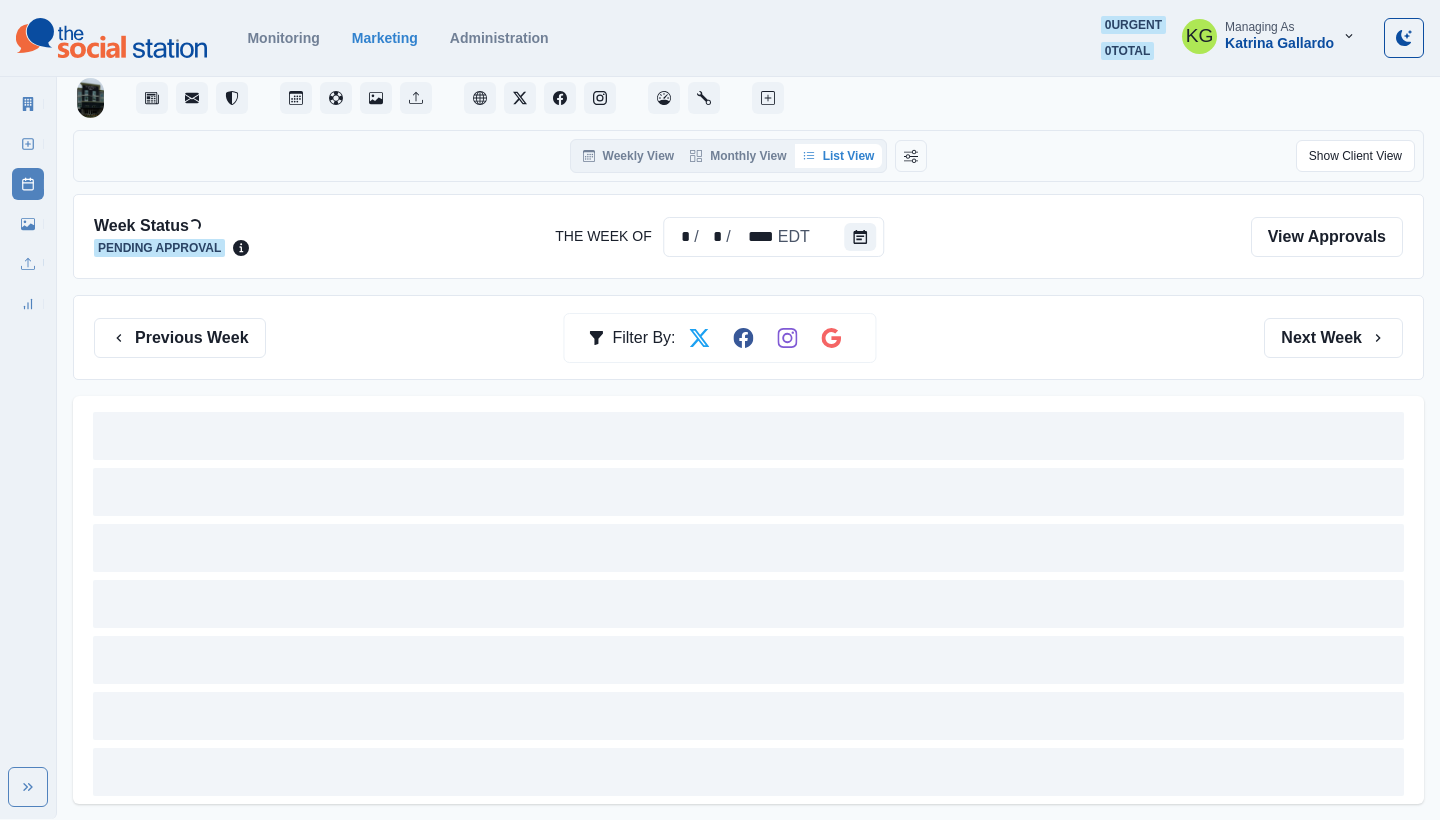 scroll, scrollTop: 0, scrollLeft: 0, axis: both 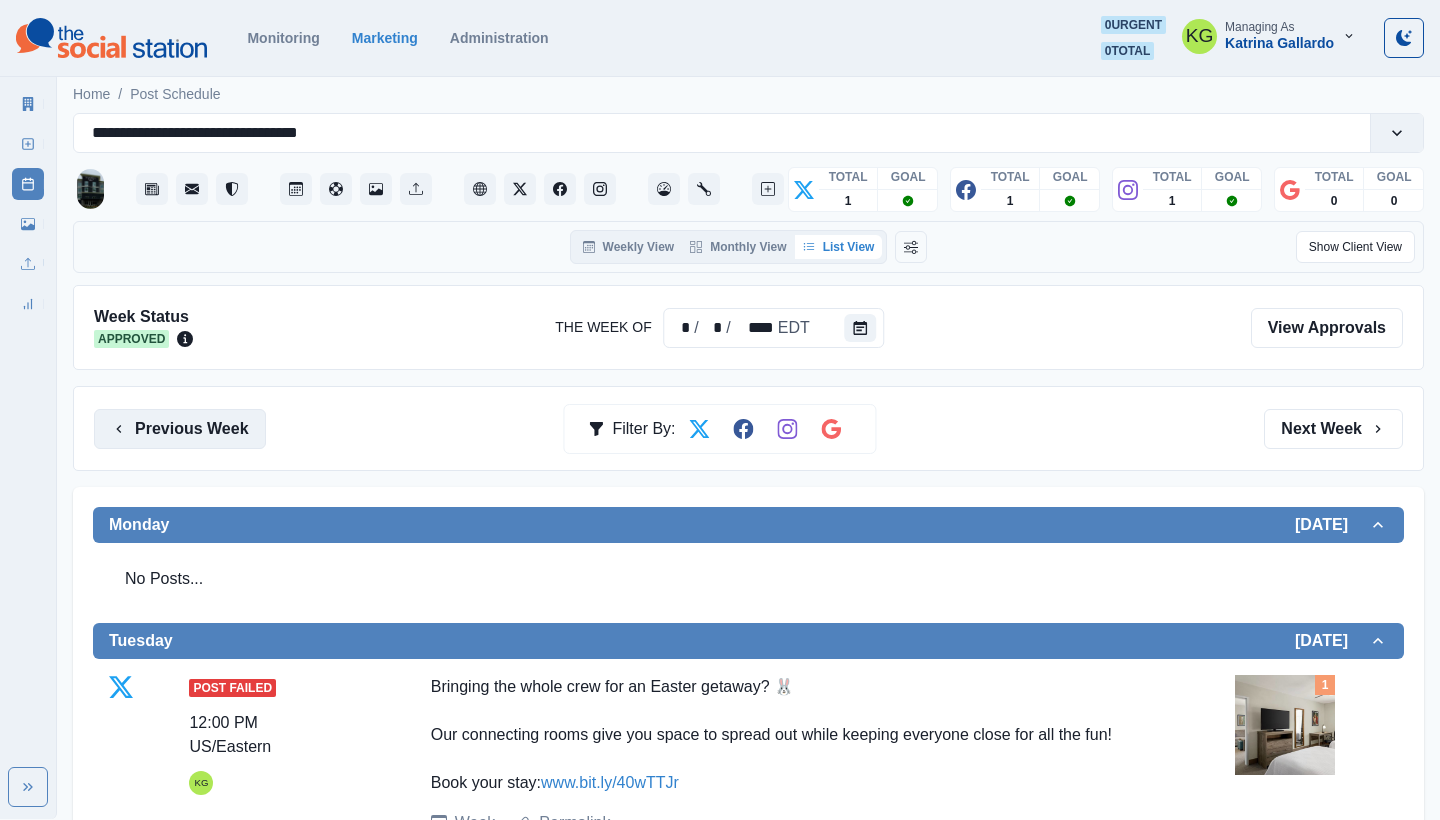 click on "Previous Week" at bounding box center [180, 429] 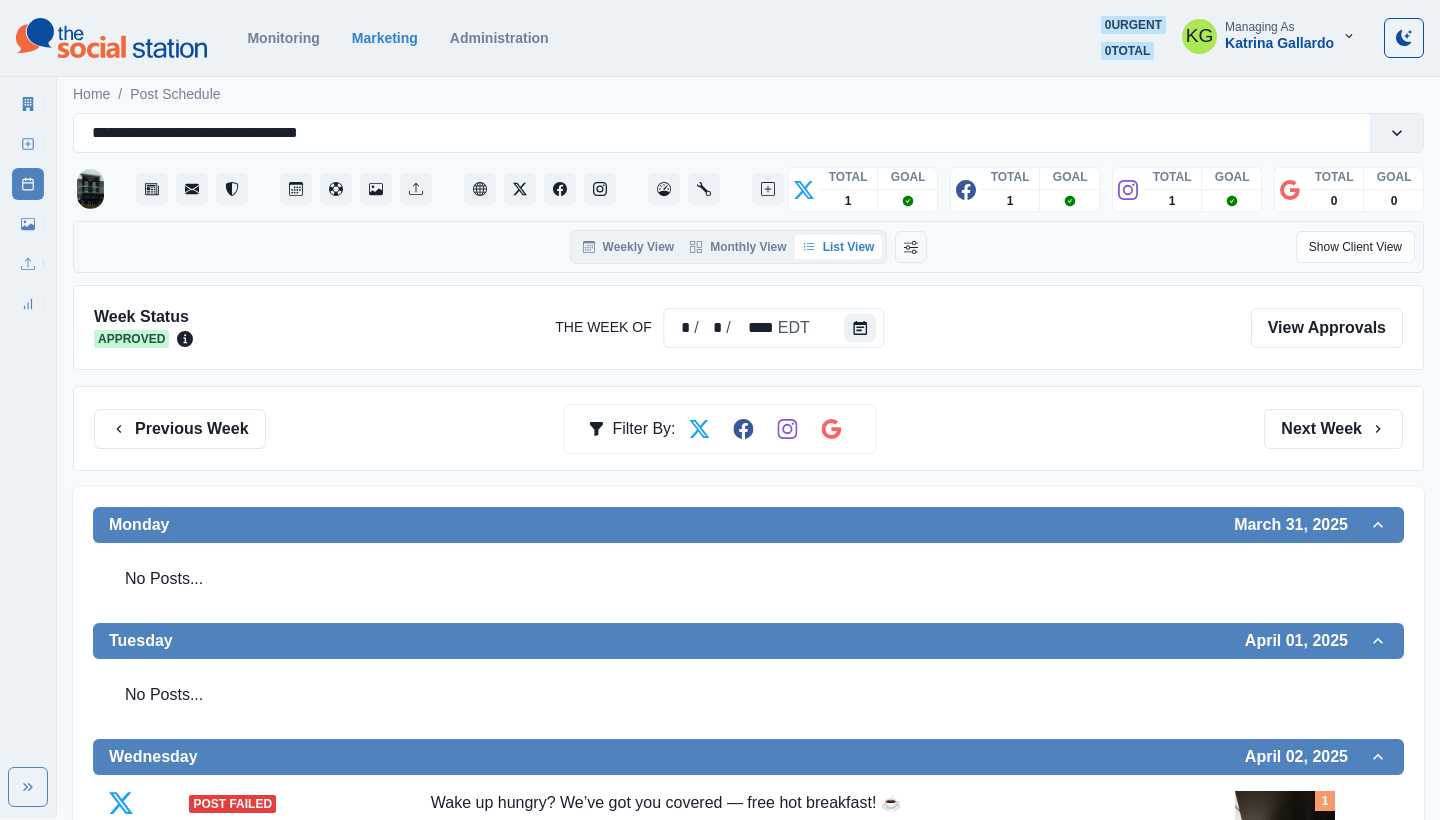 scroll, scrollTop: 315, scrollLeft: 0, axis: vertical 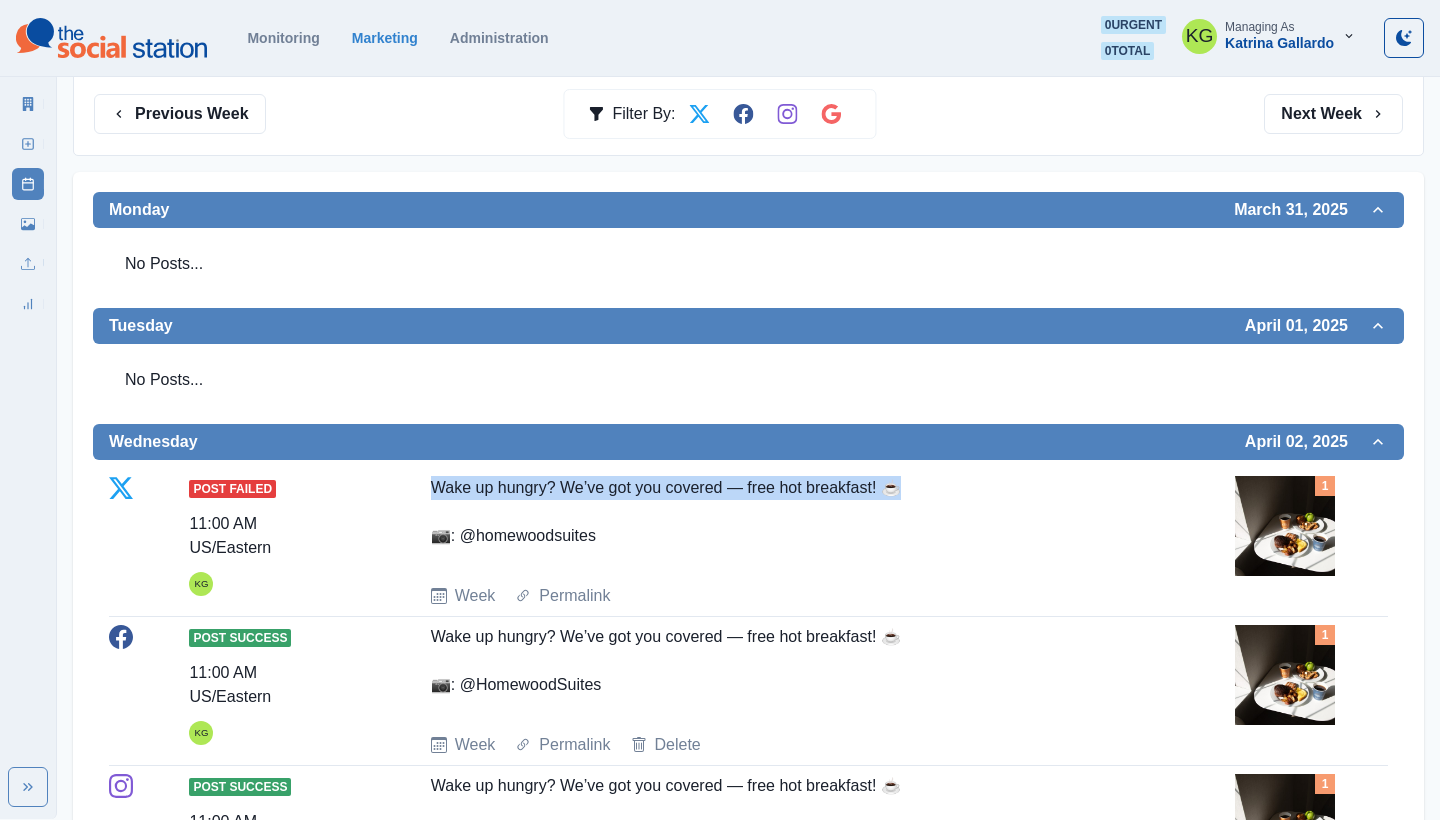 drag, startPoint x: 916, startPoint y: 485, endPoint x: 417, endPoint y: 479, distance: 499.03607 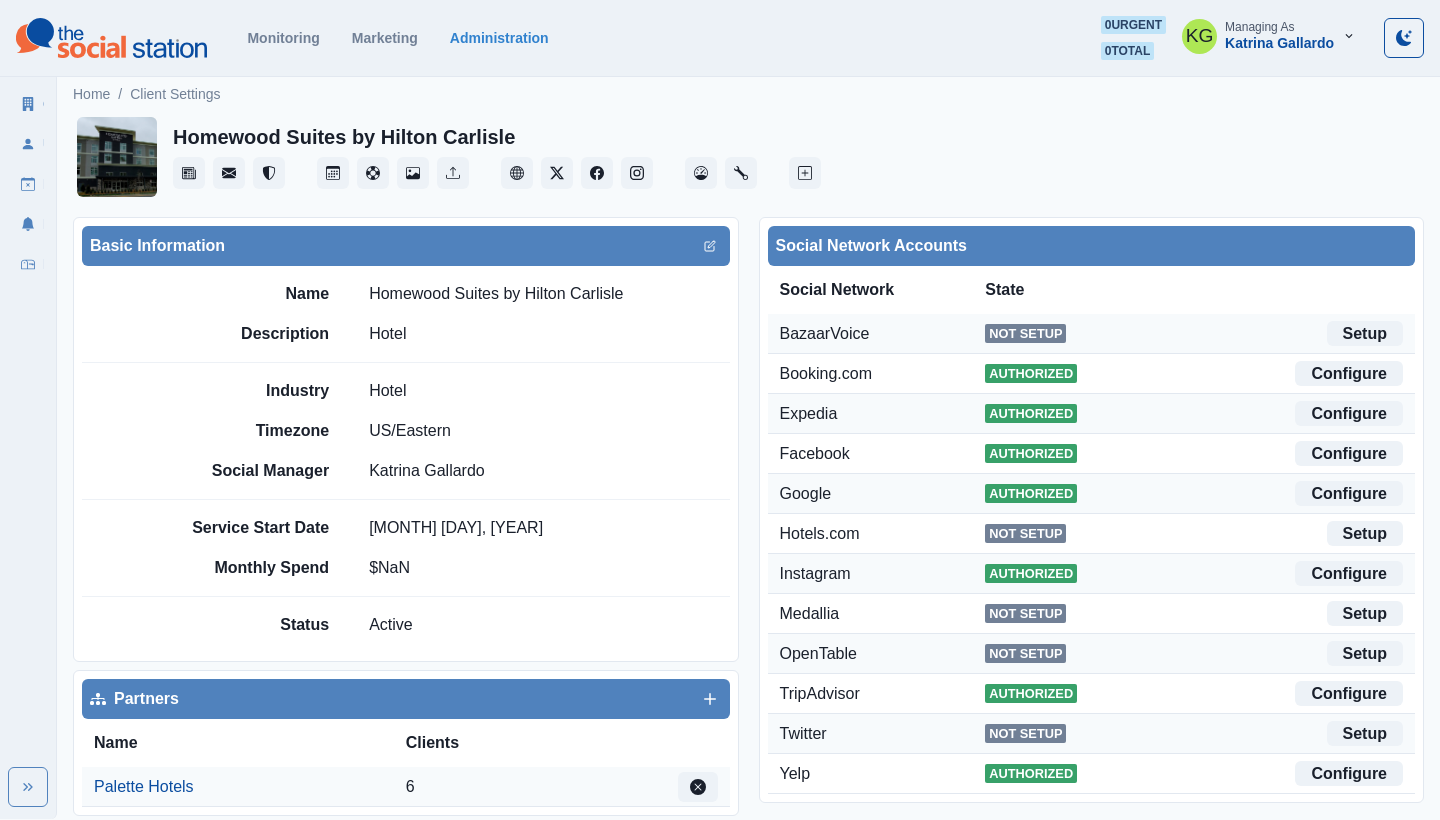 scroll, scrollTop: 0, scrollLeft: 0, axis: both 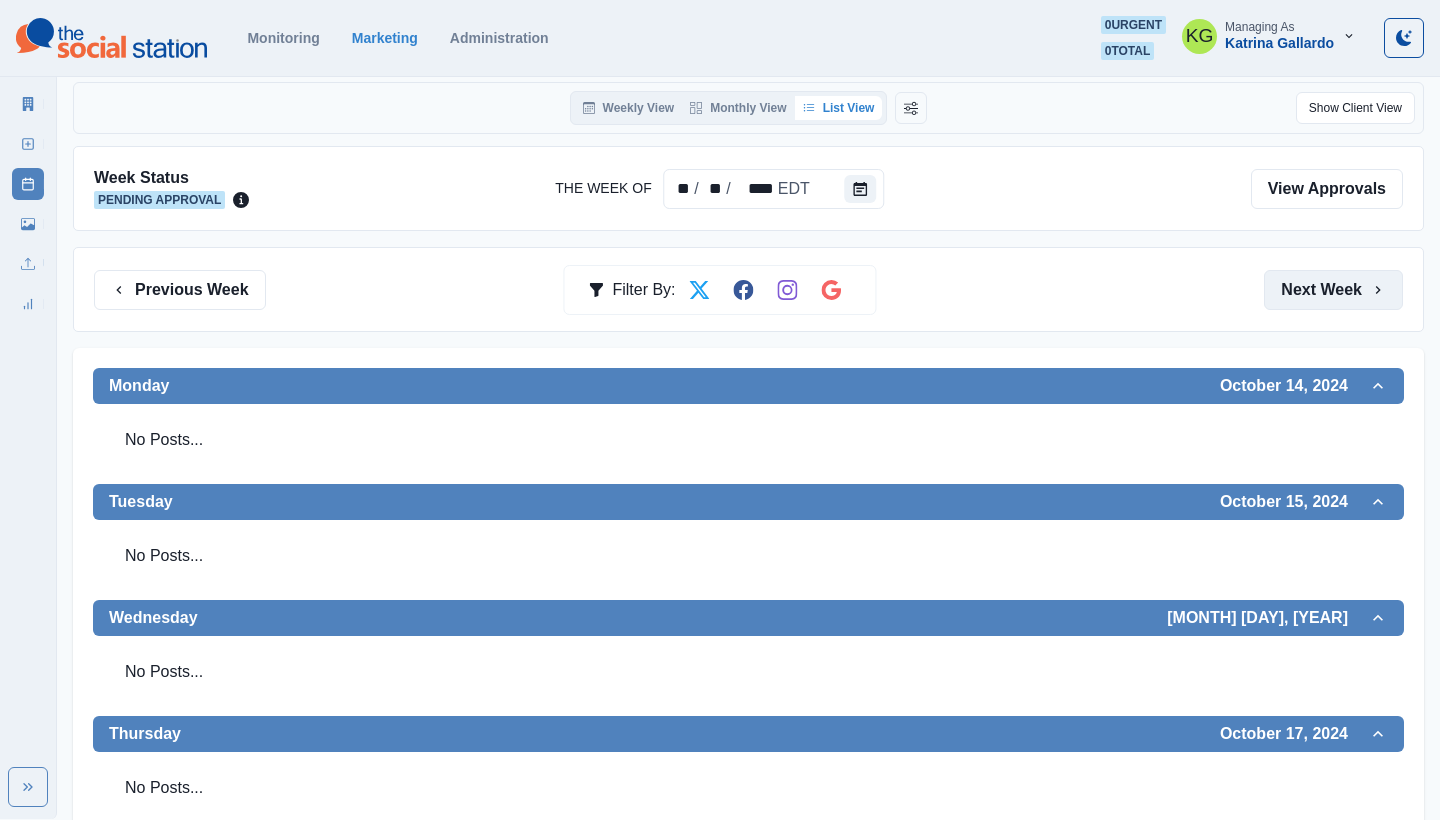 click on "Next Week" at bounding box center [1333, 290] 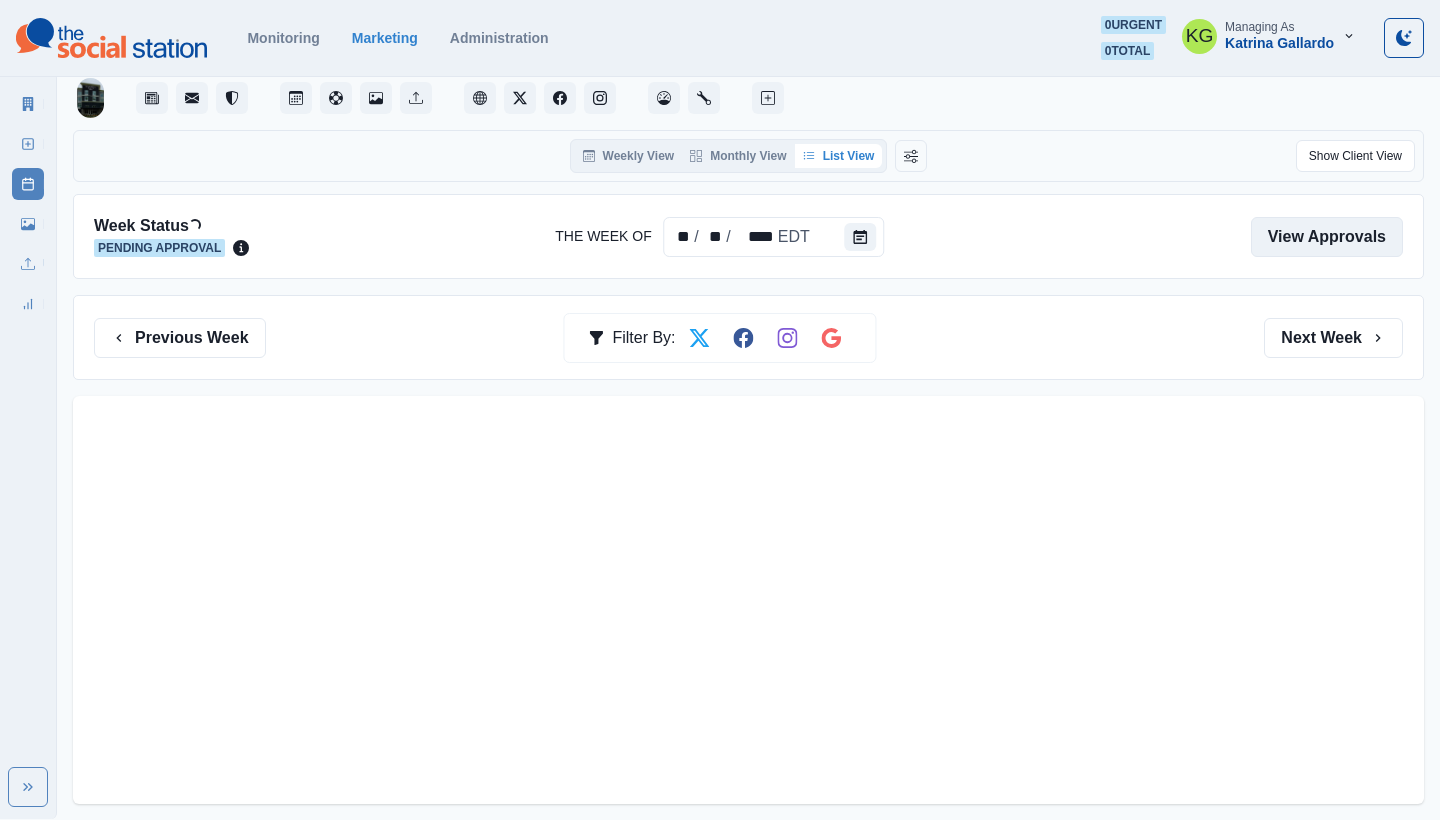 scroll, scrollTop: 0, scrollLeft: 0, axis: both 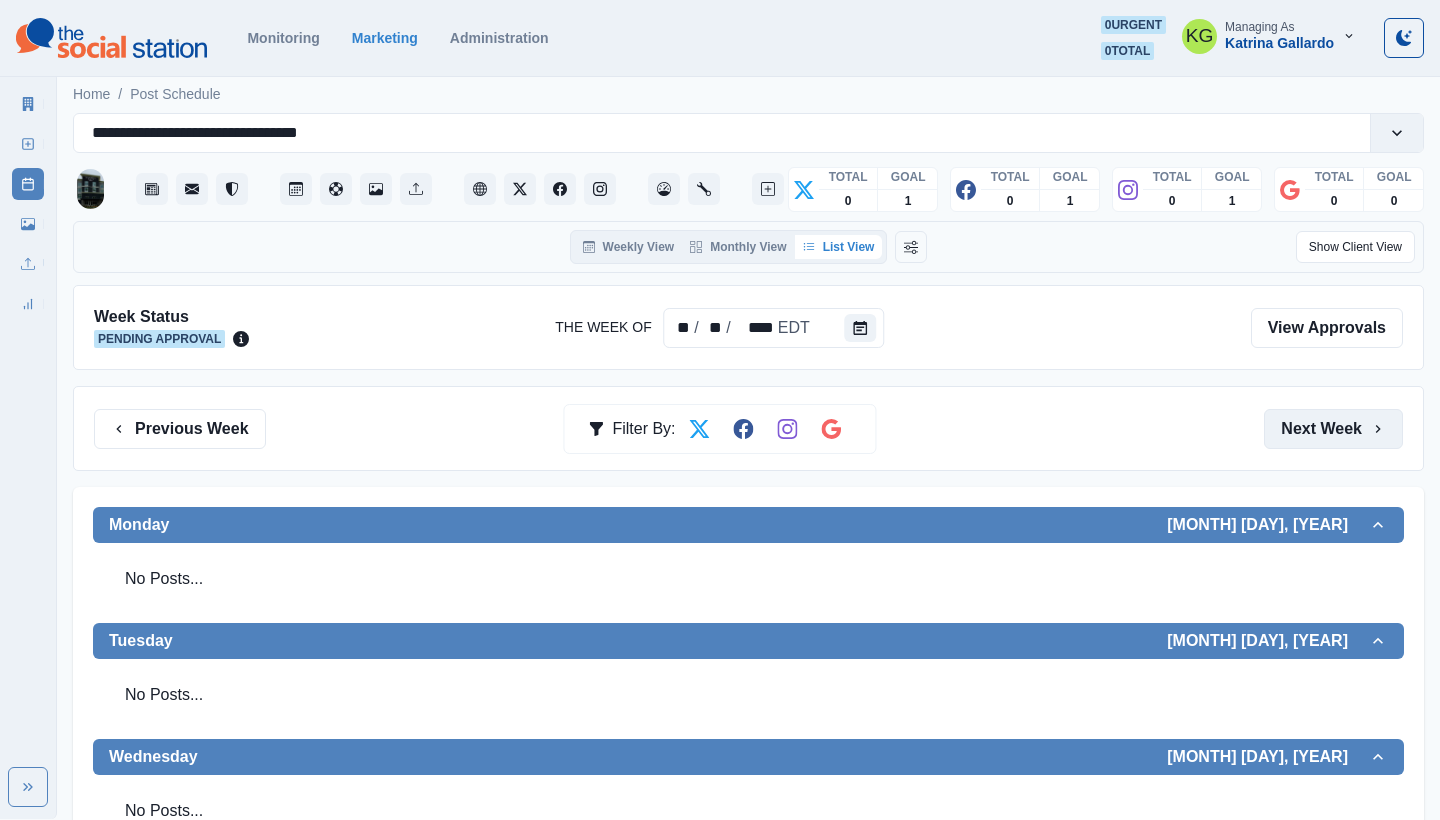 click on "Next Week" at bounding box center [1333, 429] 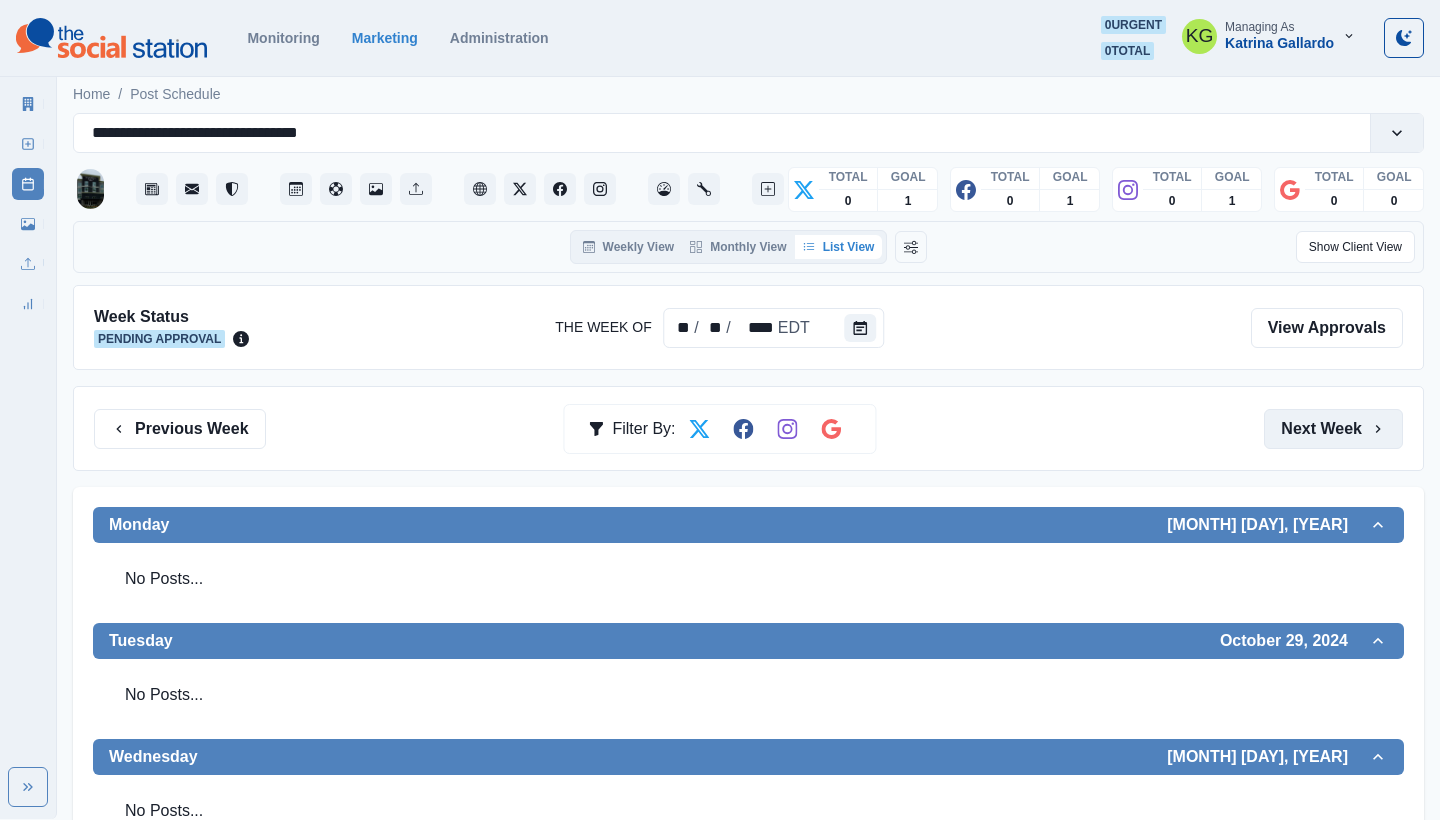 click on "Next Week" at bounding box center [1333, 429] 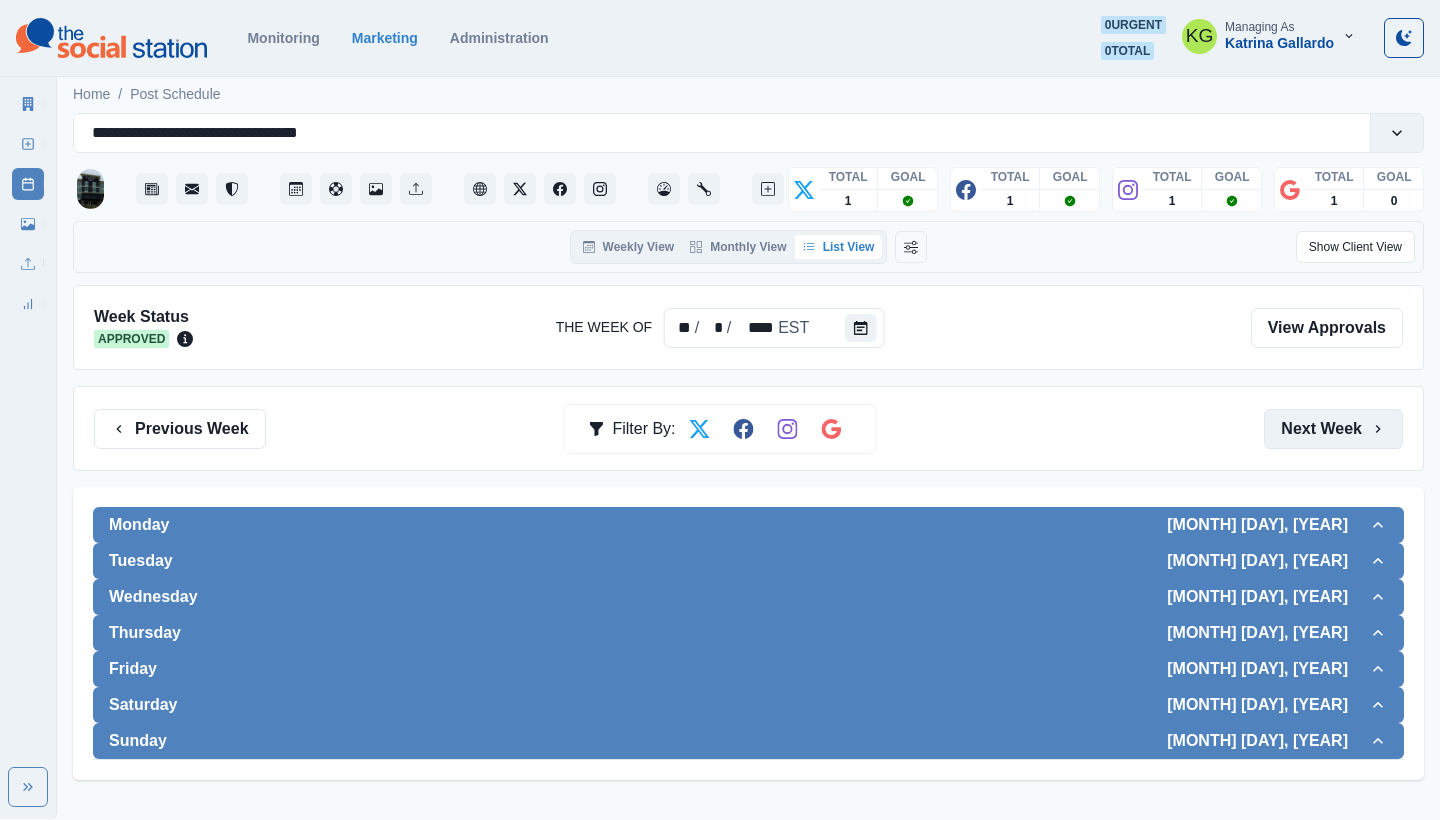 click on "Next Week" at bounding box center (1333, 429) 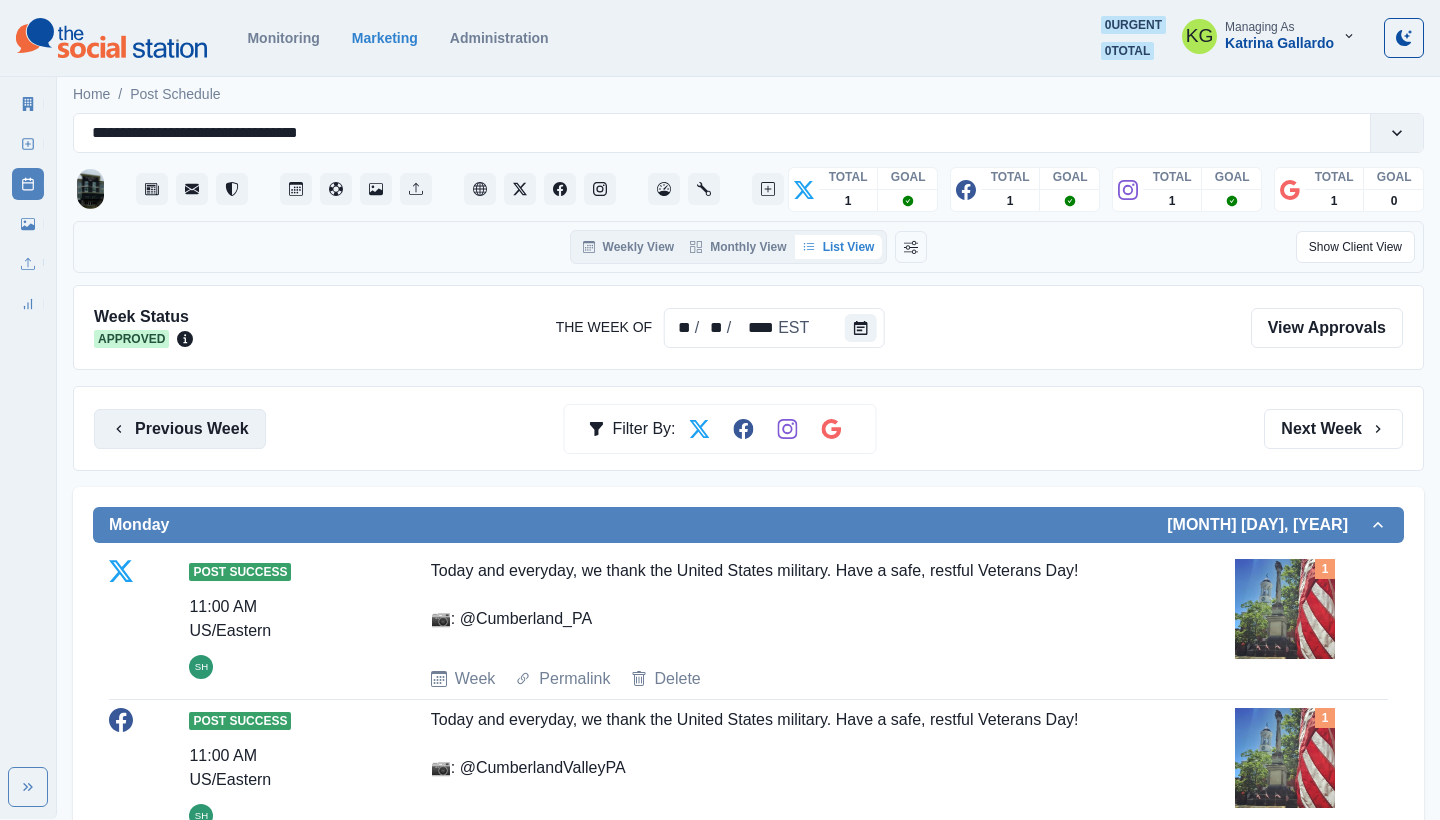 click on "Previous Week" at bounding box center (180, 429) 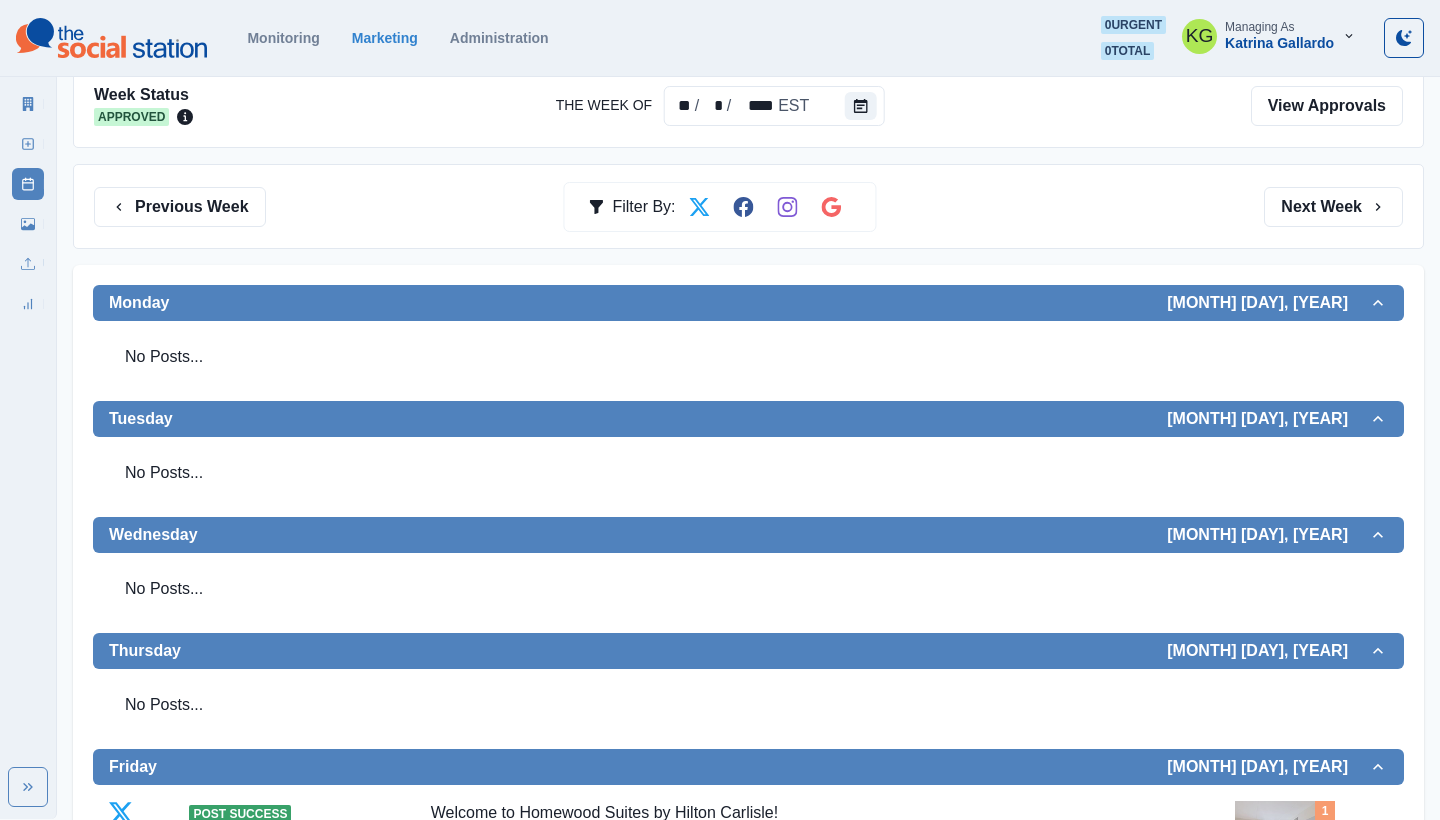 scroll, scrollTop: 188, scrollLeft: 0, axis: vertical 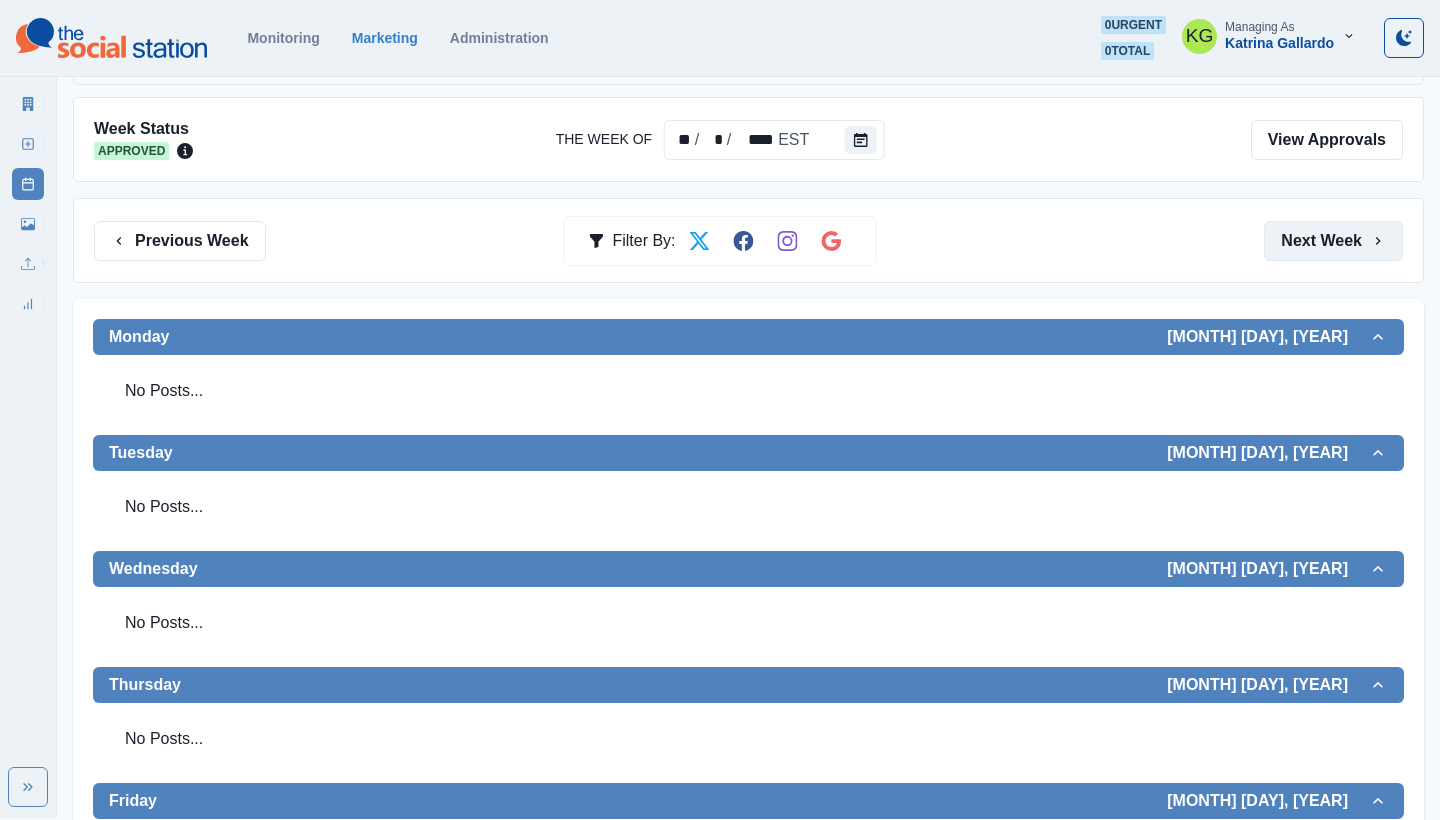 click on "Next Week" at bounding box center (1333, 241) 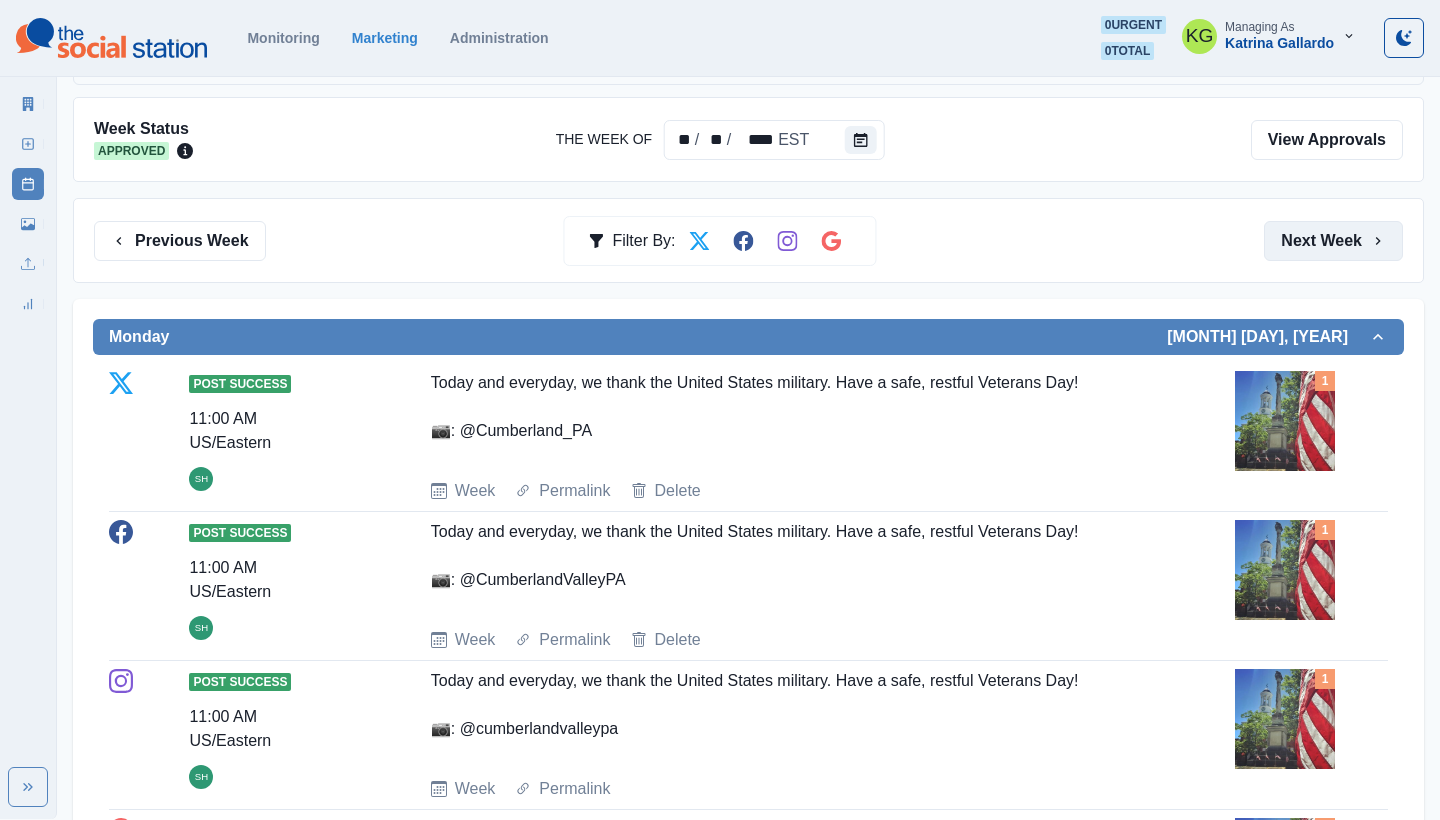 click on "Next Week" at bounding box center [1333, 241] 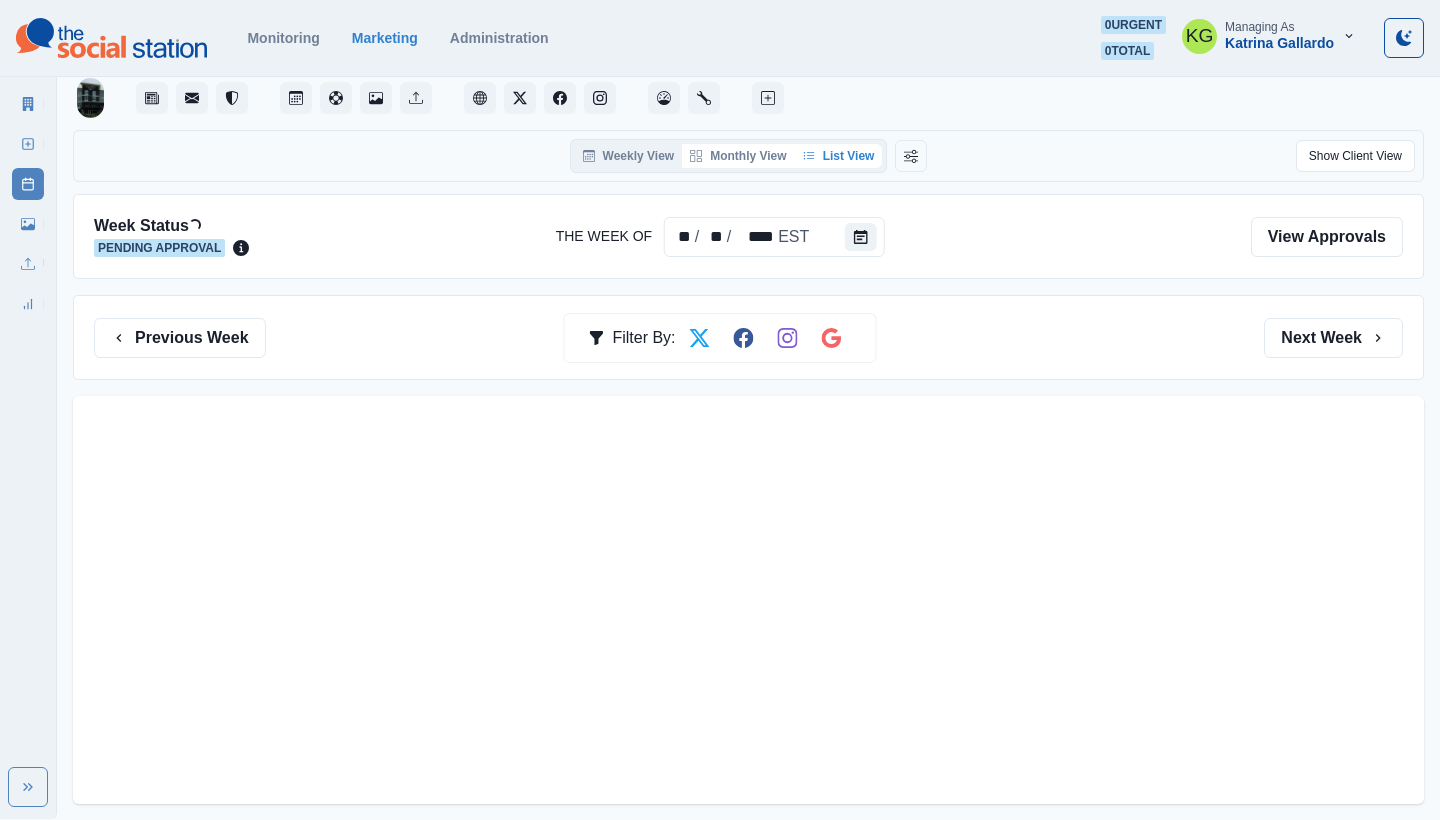 scroll, scrollTop: 0, scrollLeft: 0, axis: both 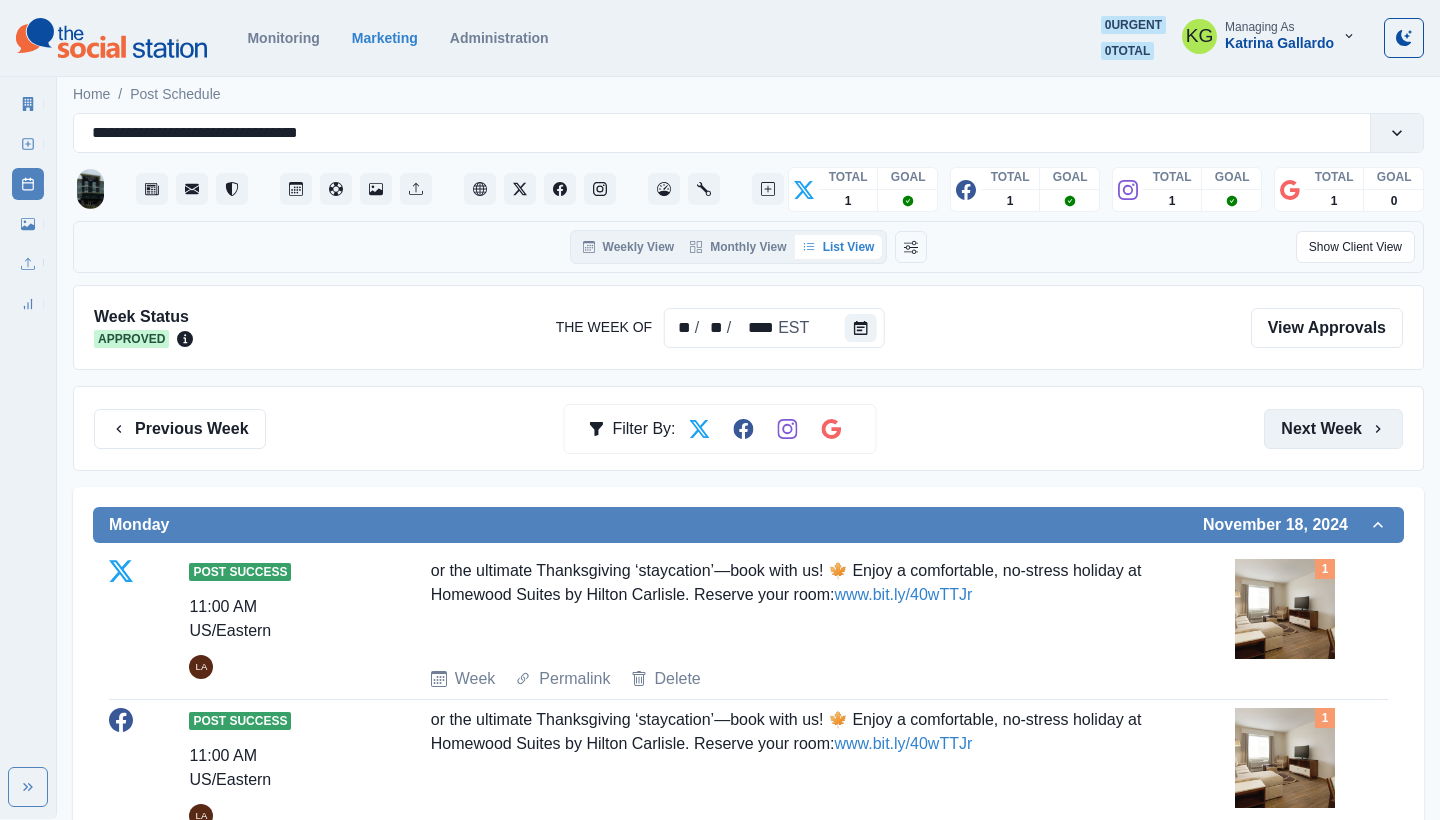 click on "Next Week" at bounding box center (1333, 429) 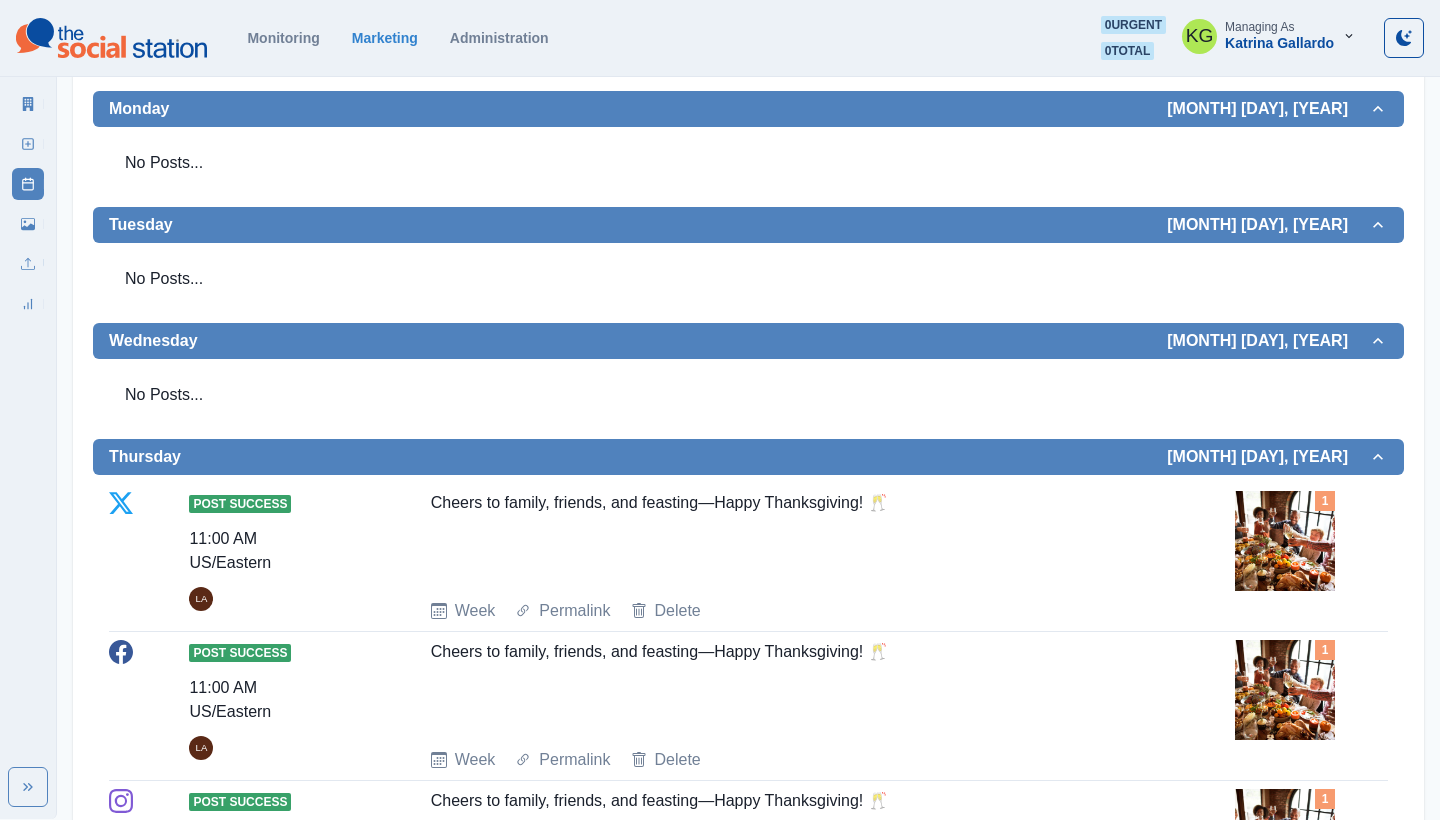scroll, scrollTop: 253, scrollLeft: 0, axis: vertical 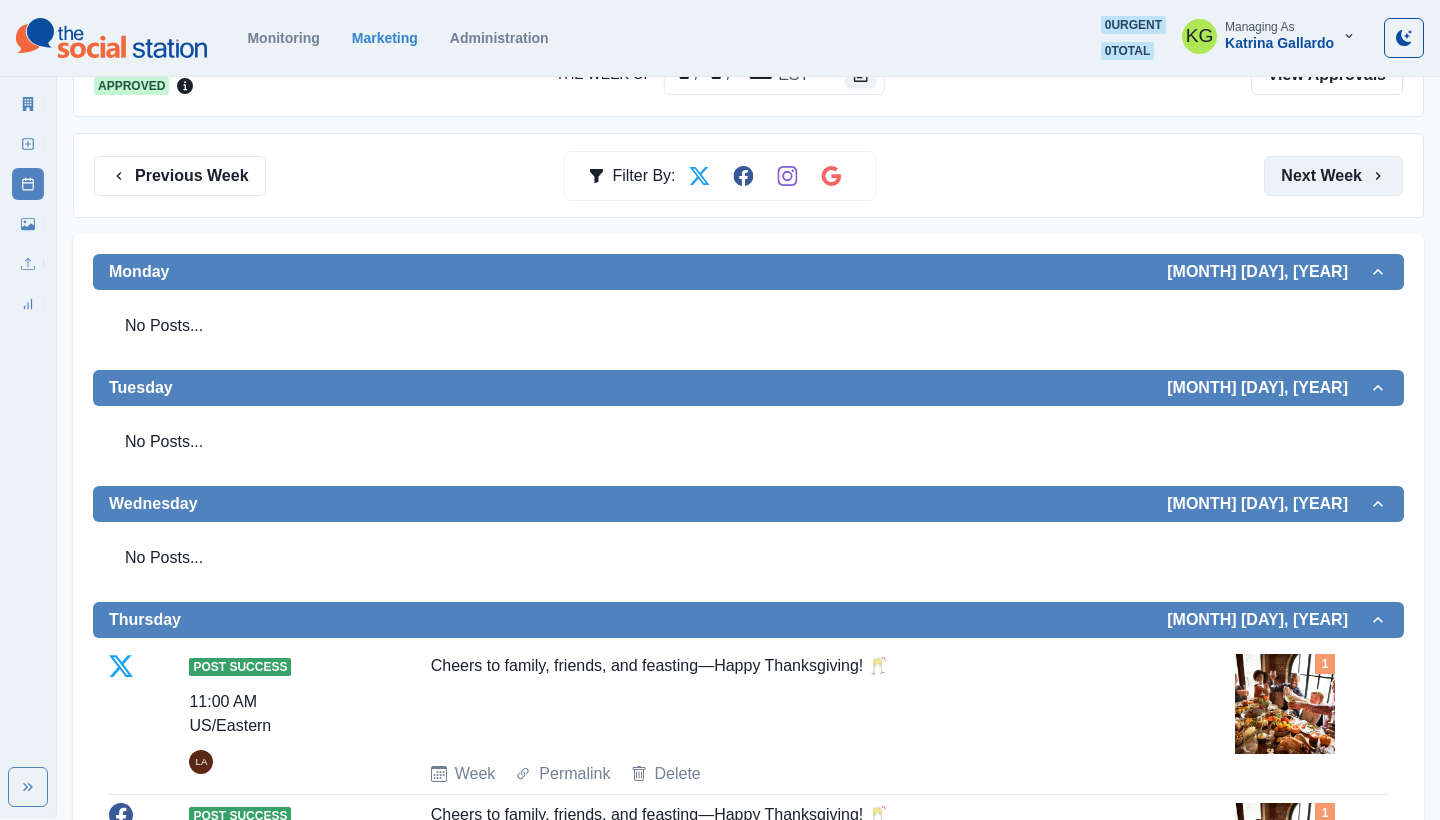 click on "Next Week" at bounding box center (1333, 176) 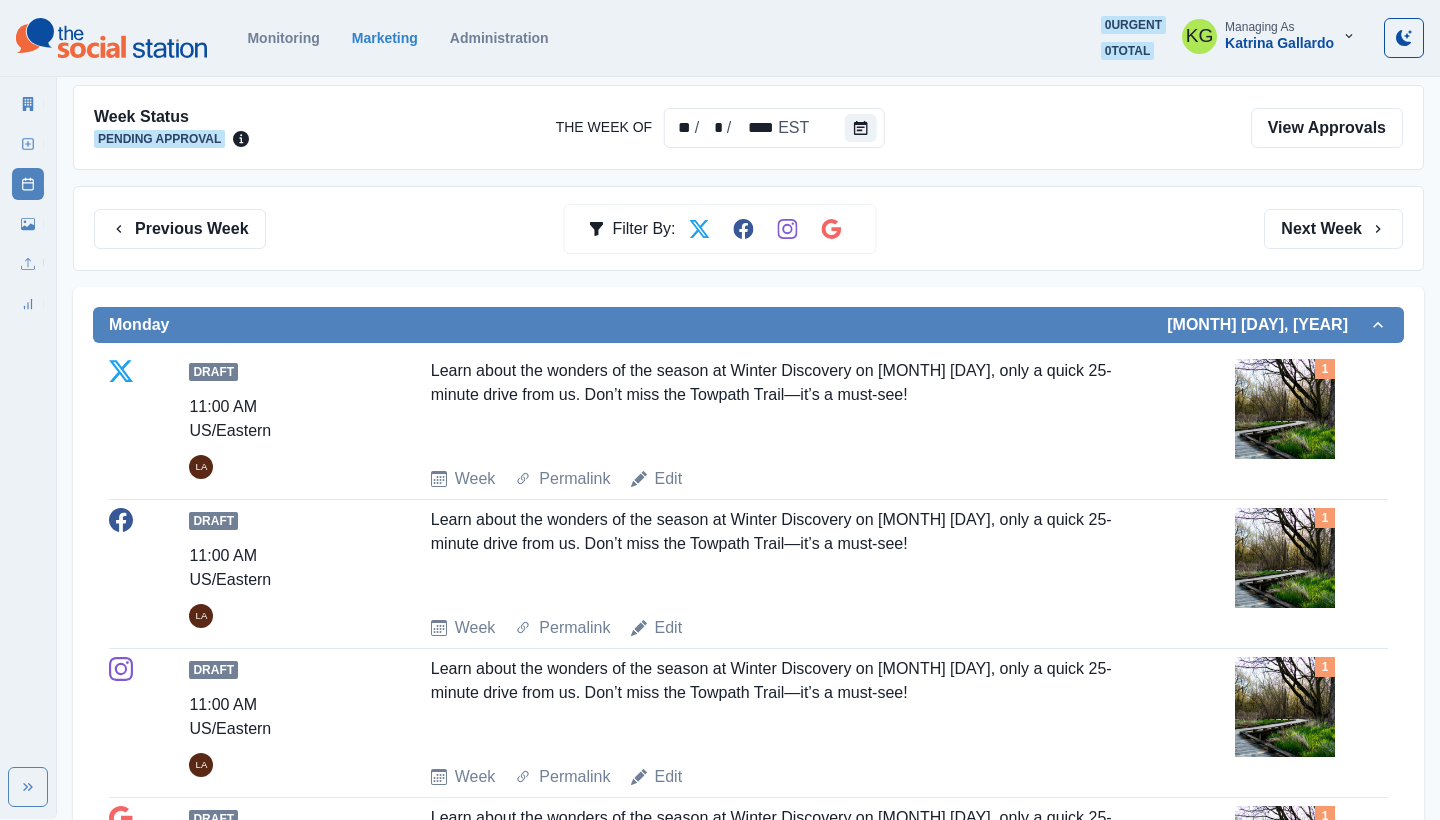 scroll, scrollTop: 5, scrollLeft: 0, axis: vertical 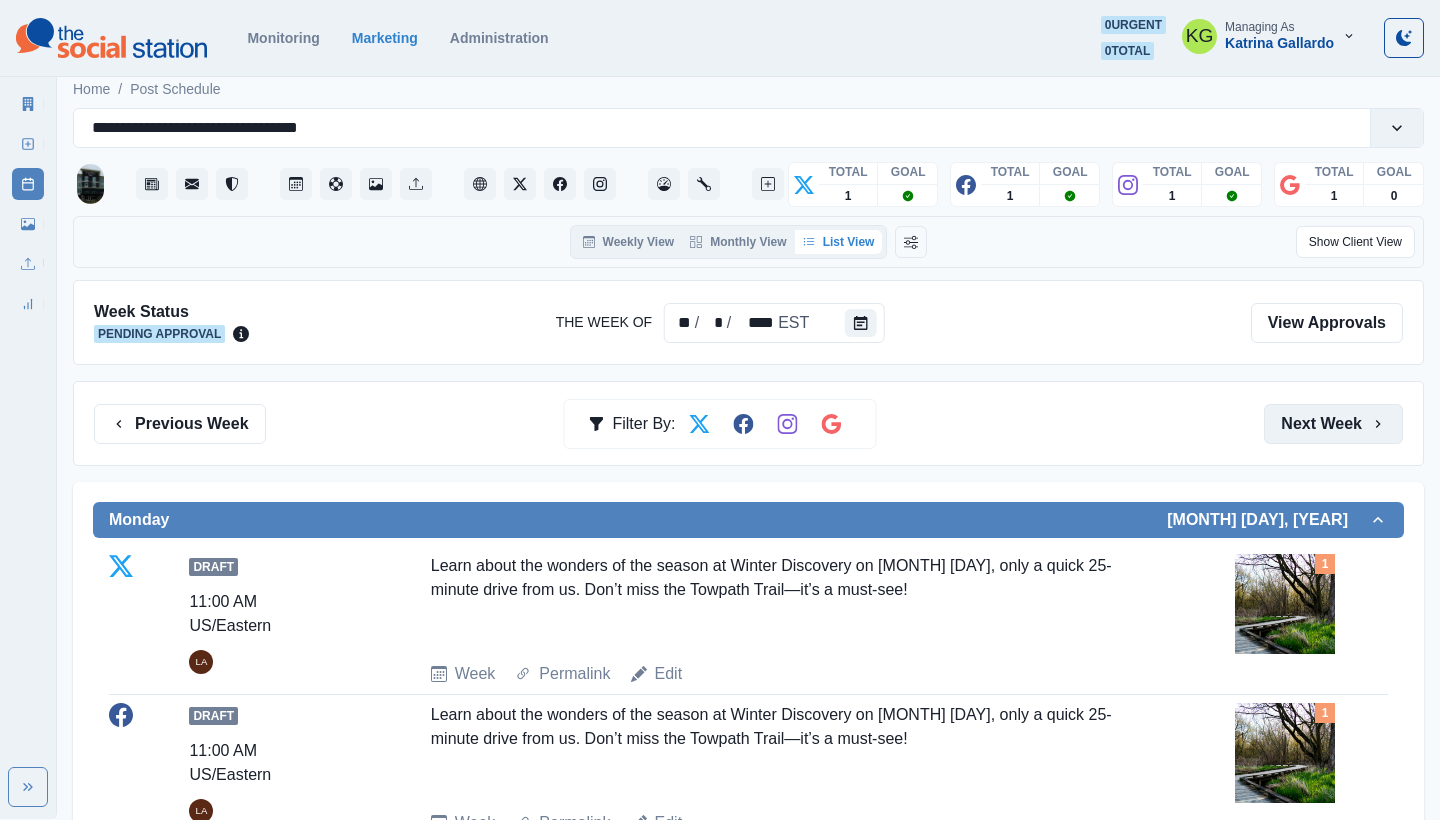 click on "Next Week" at bounding box center (1333, 424) 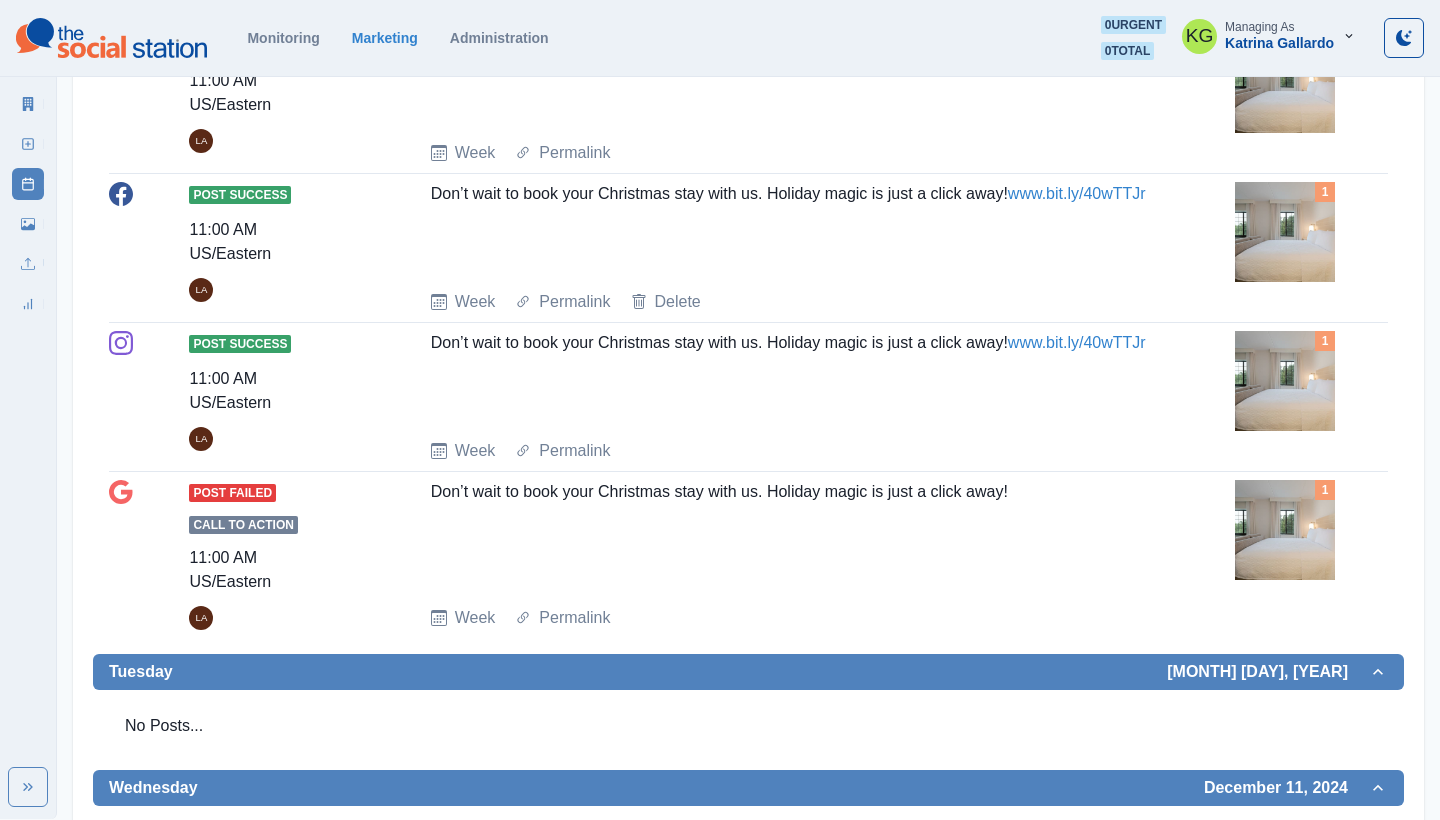 scroll, scrollTop: 130, scrollLeft: 0, axis: vertical 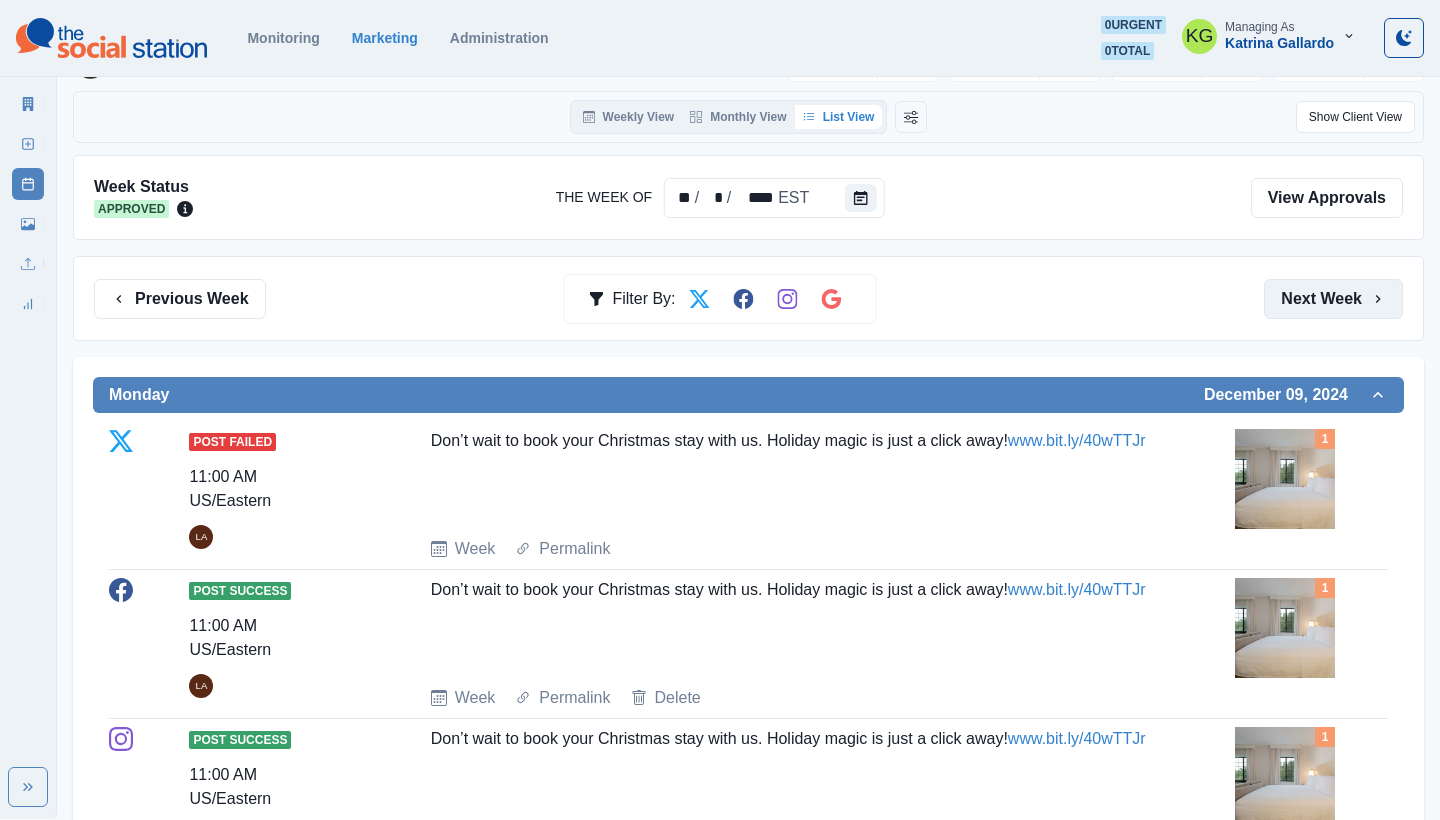click on "Next Week" at bounding box center [1333, 299] 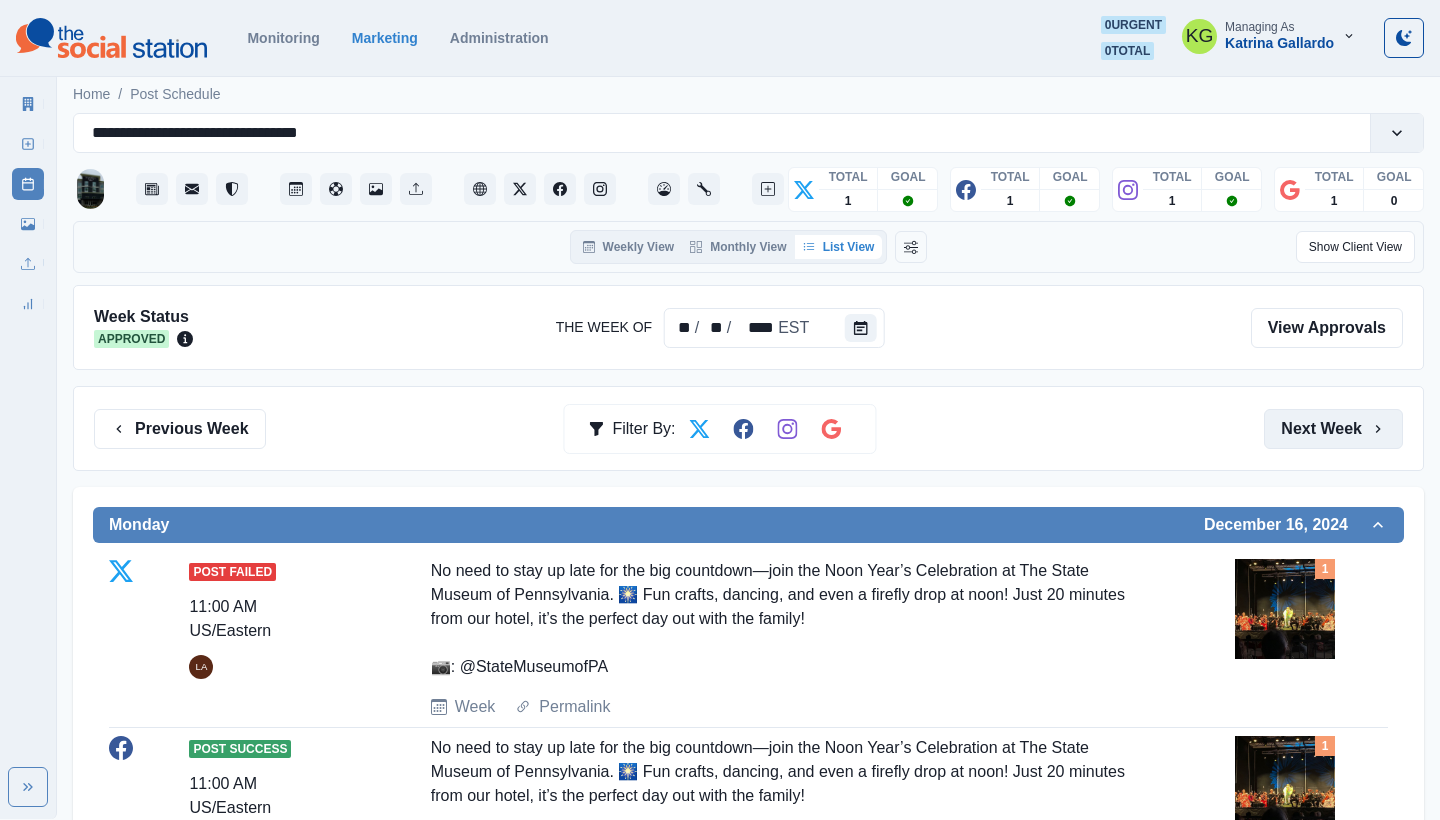 scroll, scrollTop: -1, scrollLeft: 0, axis: vertical 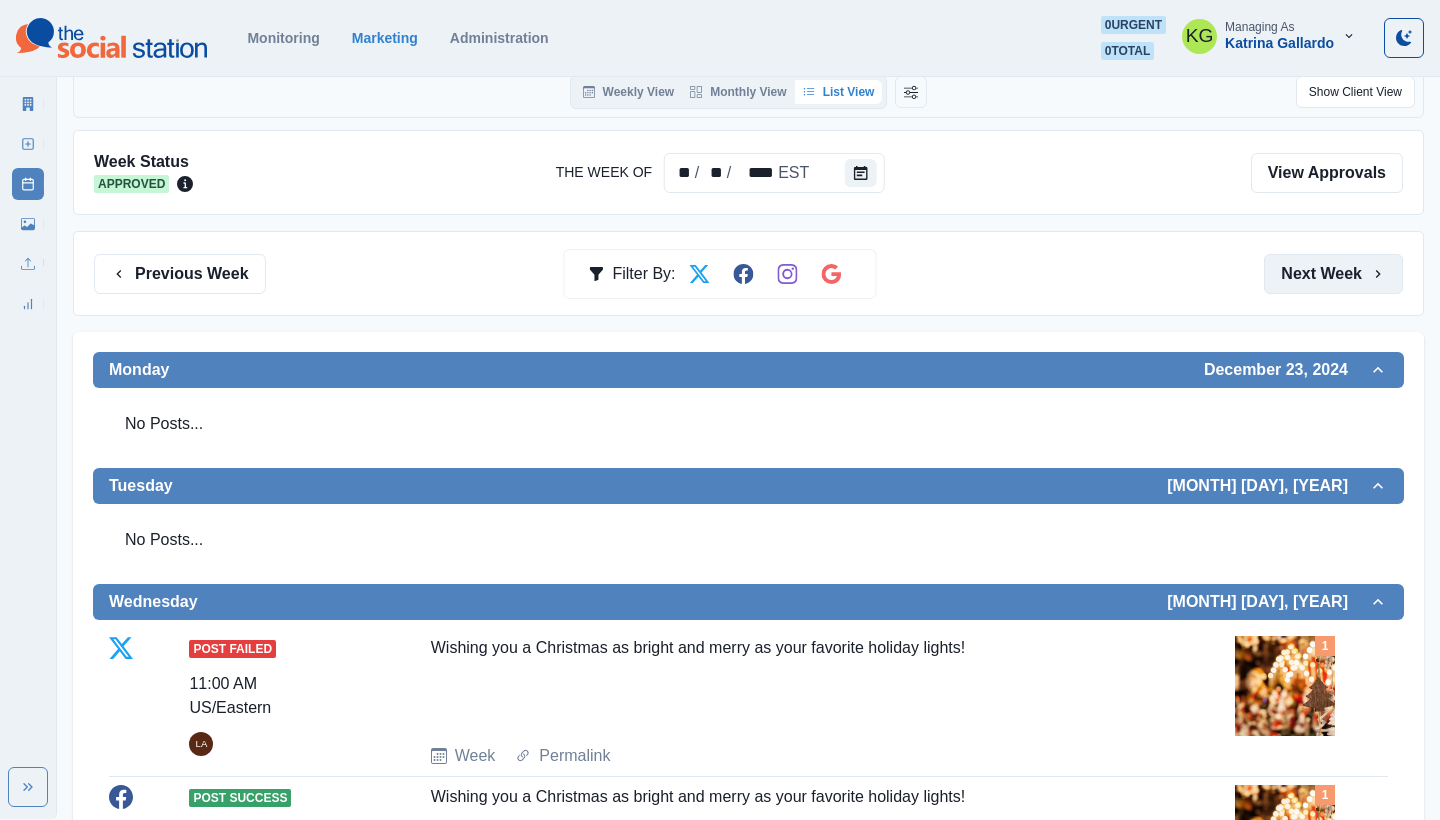 click on "Next Week" at bounding box center (1333, 274) 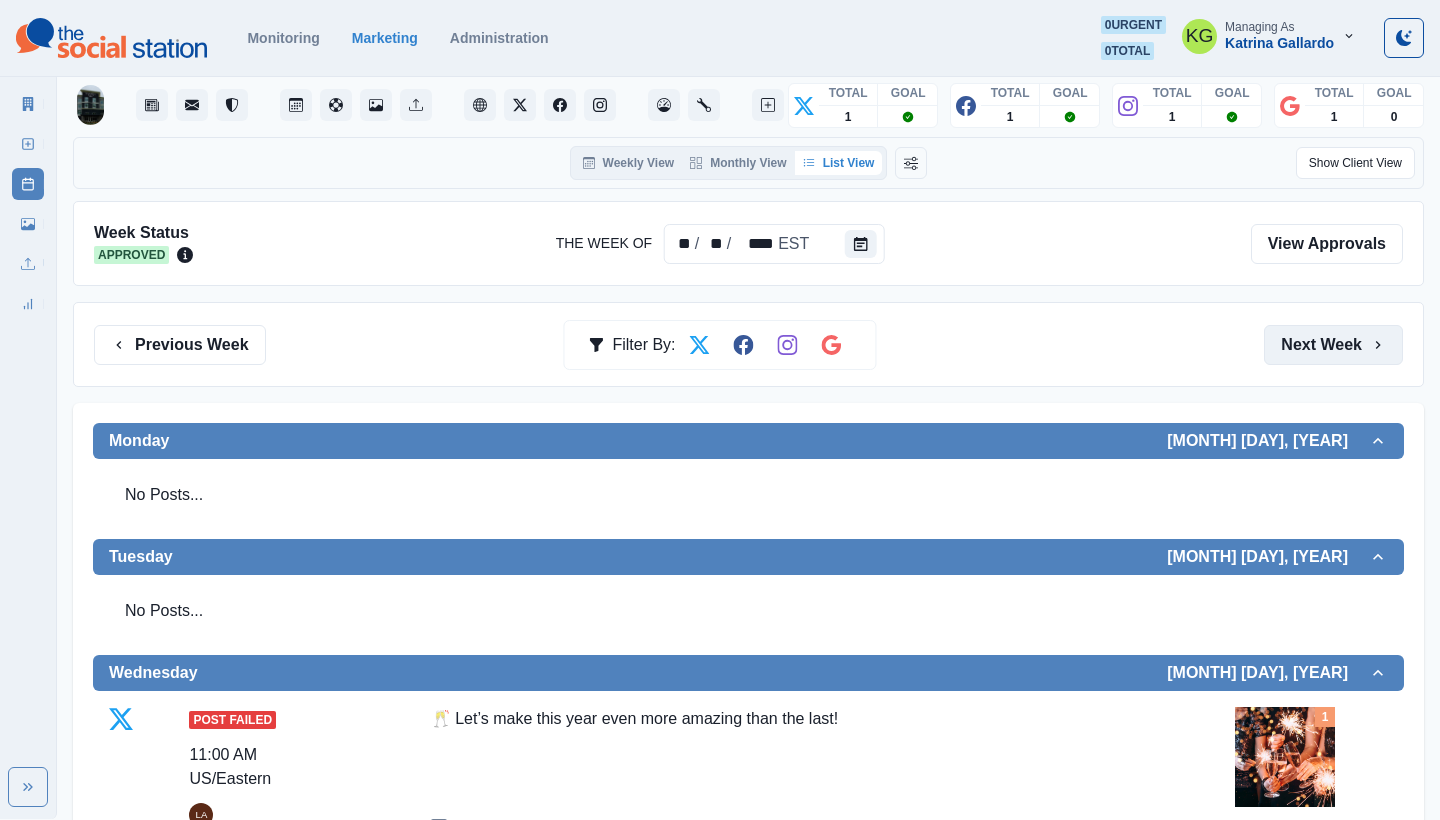 scroll, scrollTop: 112, scrollLeft: 0, axis: vertical 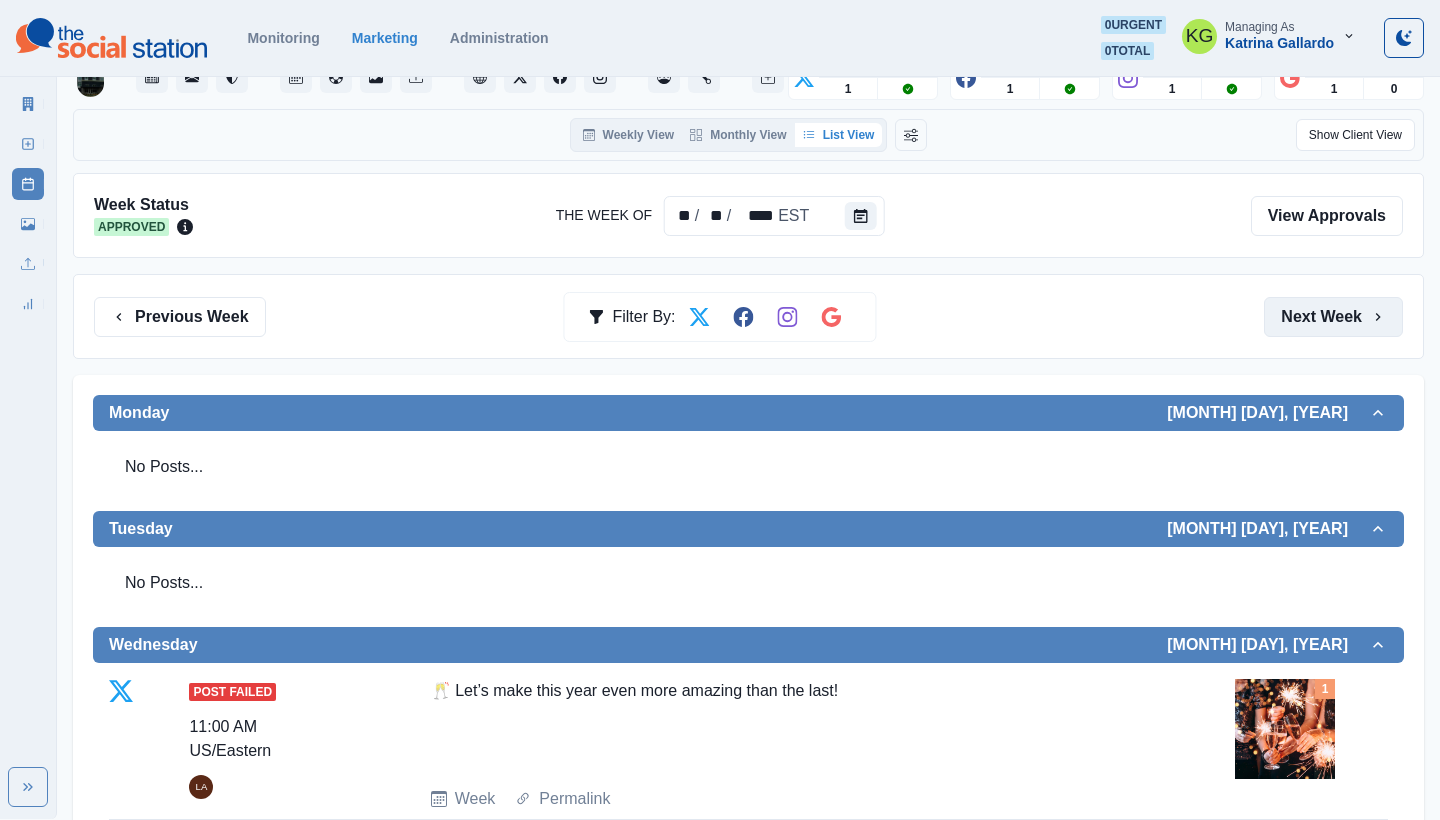 click on "Next Week" at bounding box center (1333, 317) 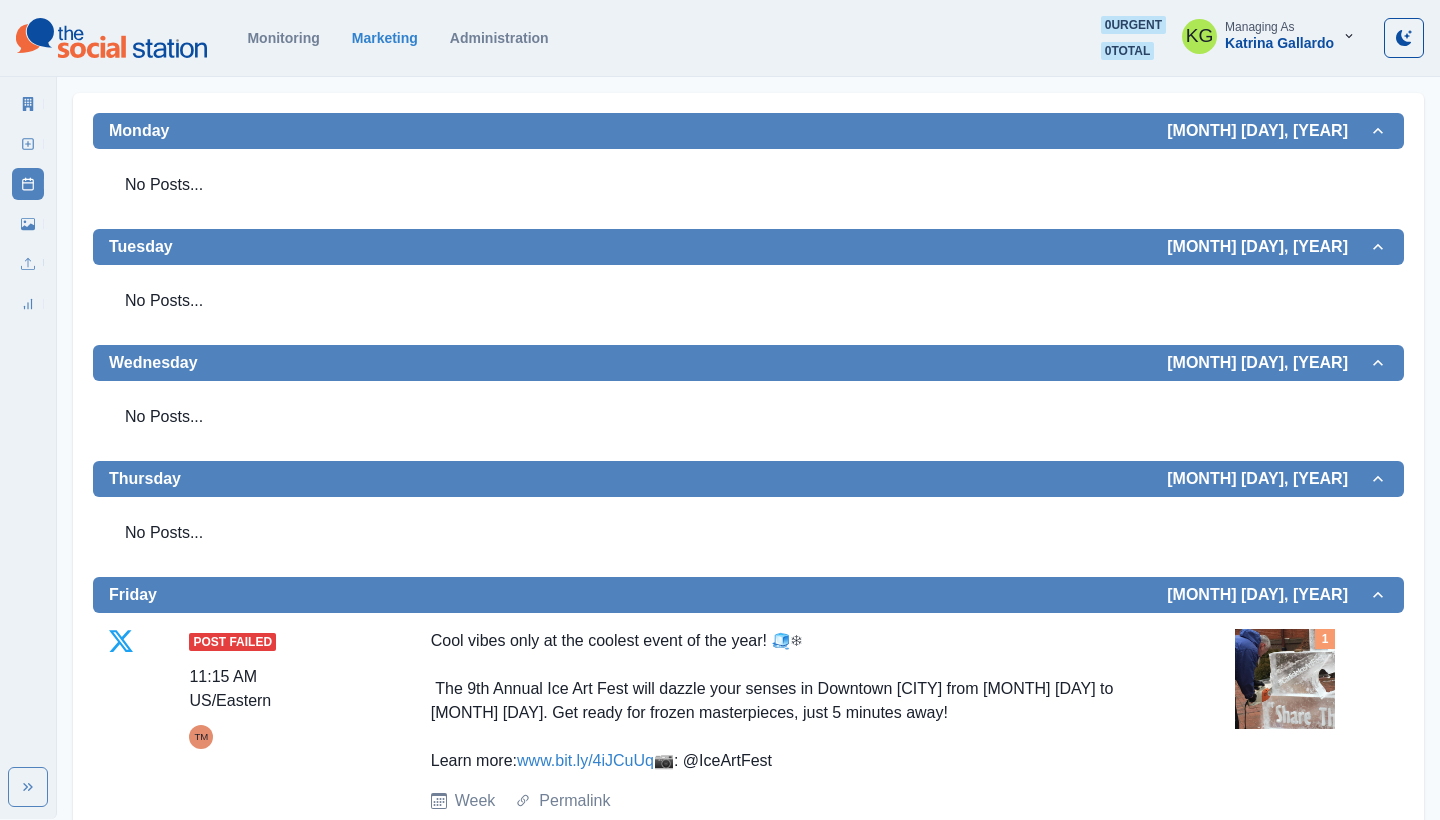 scroll, scrollTop: 192, scrollLeft: 0, axis: vertical 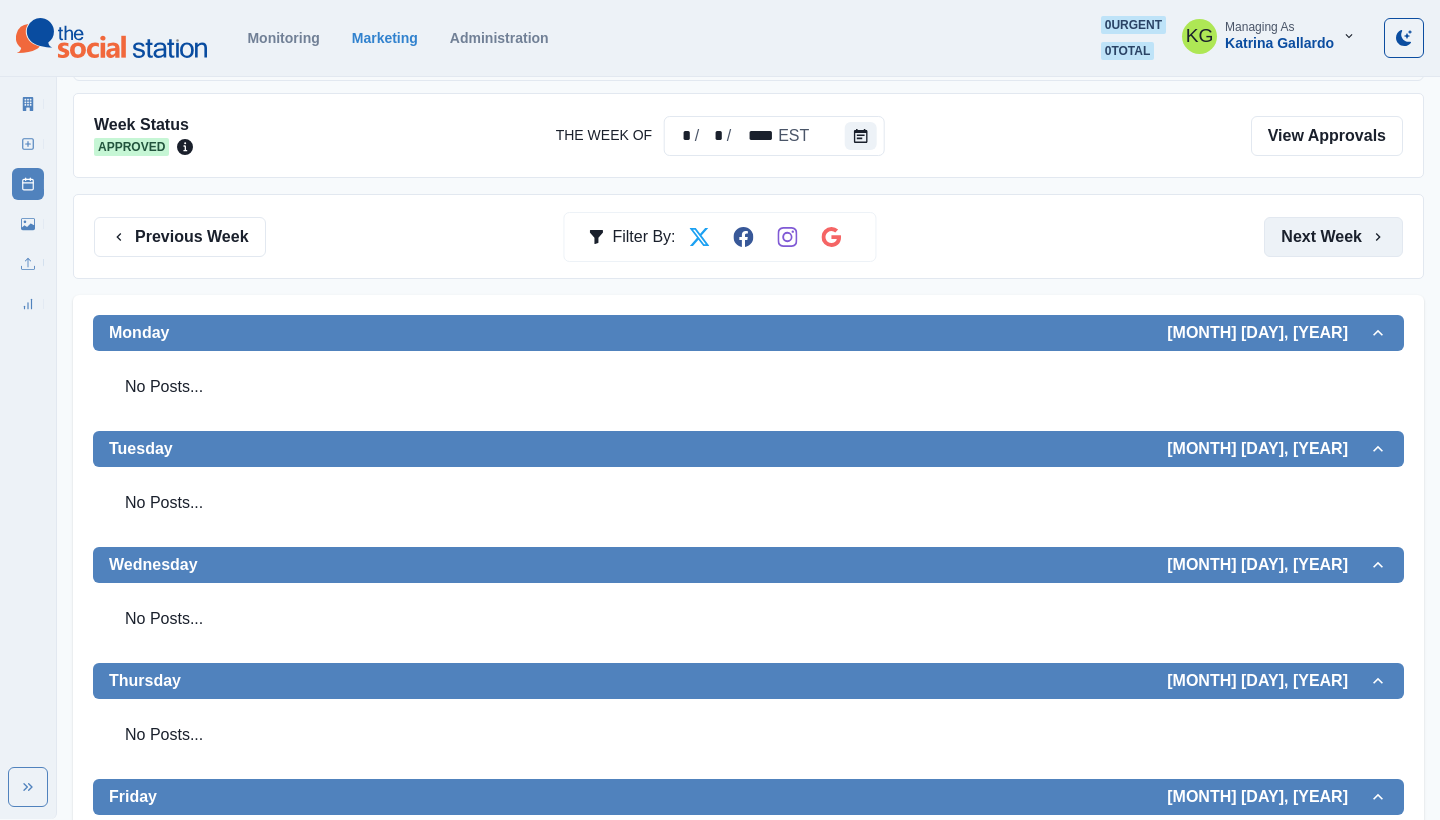 click on "Next Week" at bounding box center (1333, 237) 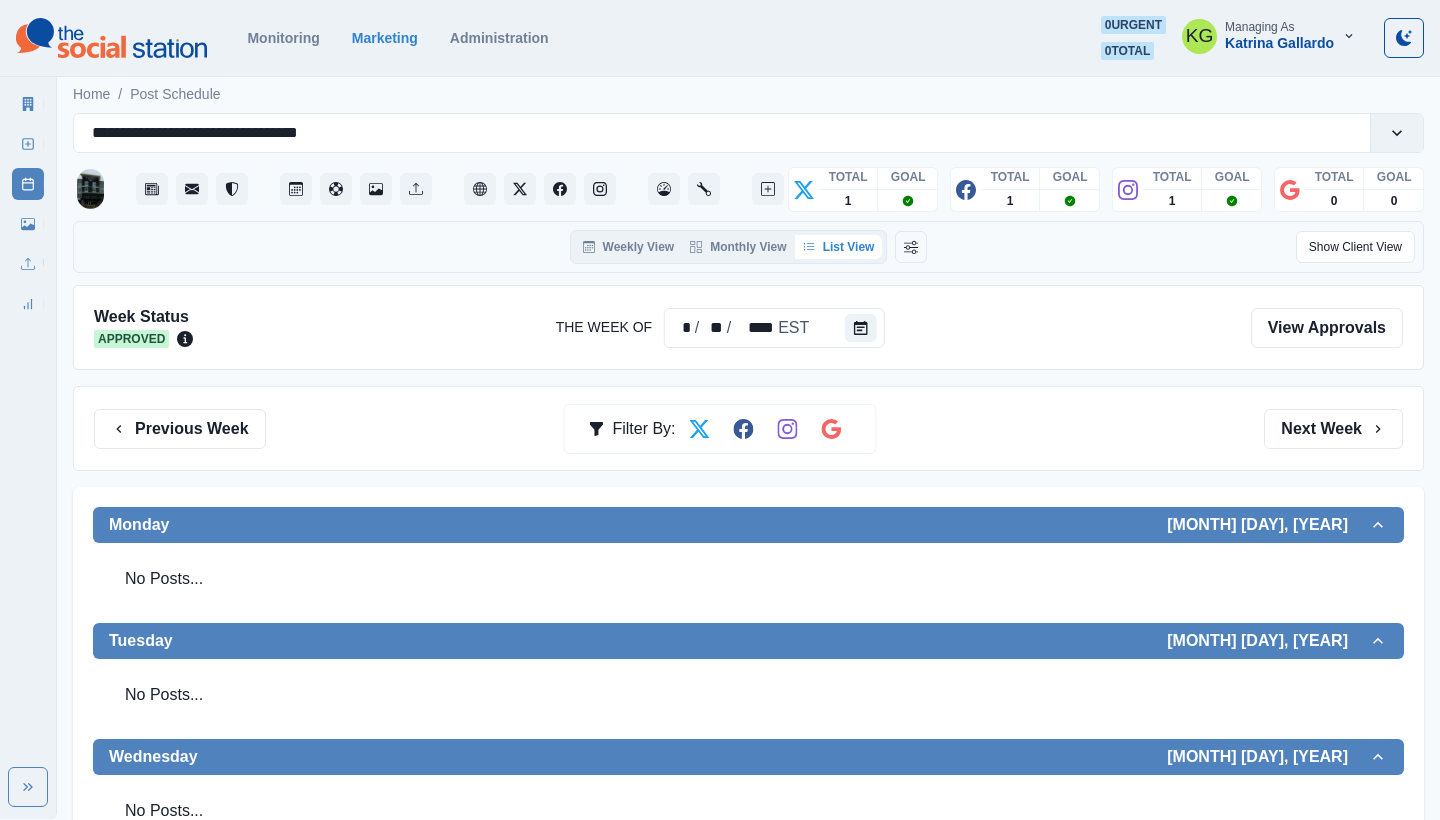 scroll, scrollTop: 0, scrollLeft: 0, axis: both 